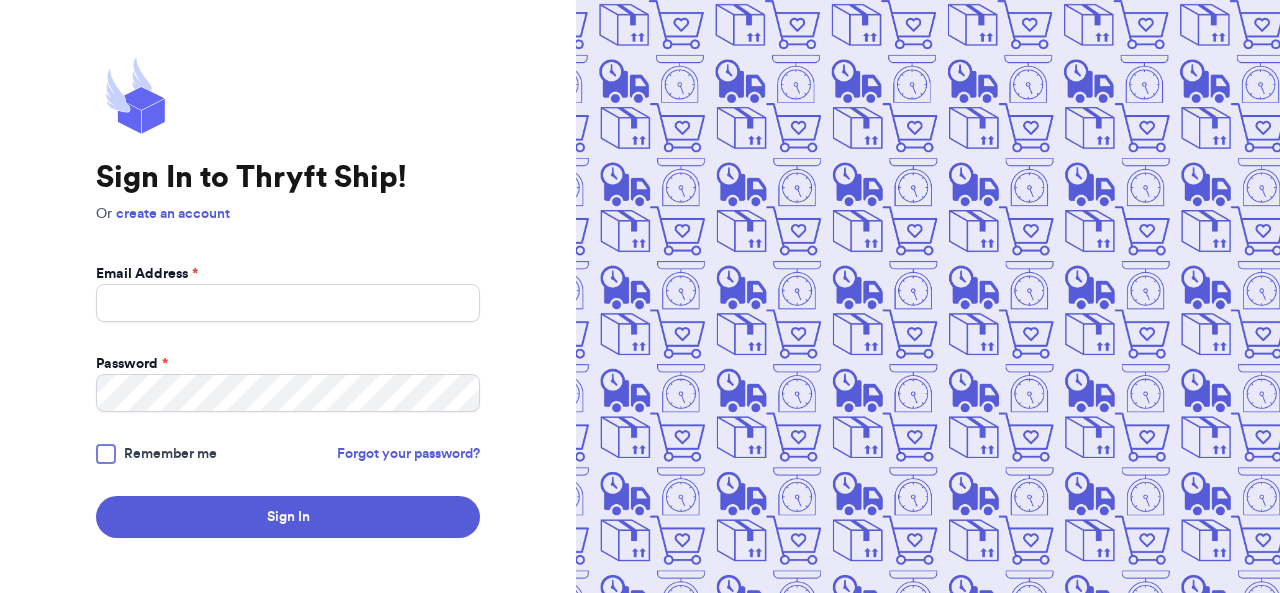 scroll, scrollTop: 0, scrollLeft: 0, axis: both 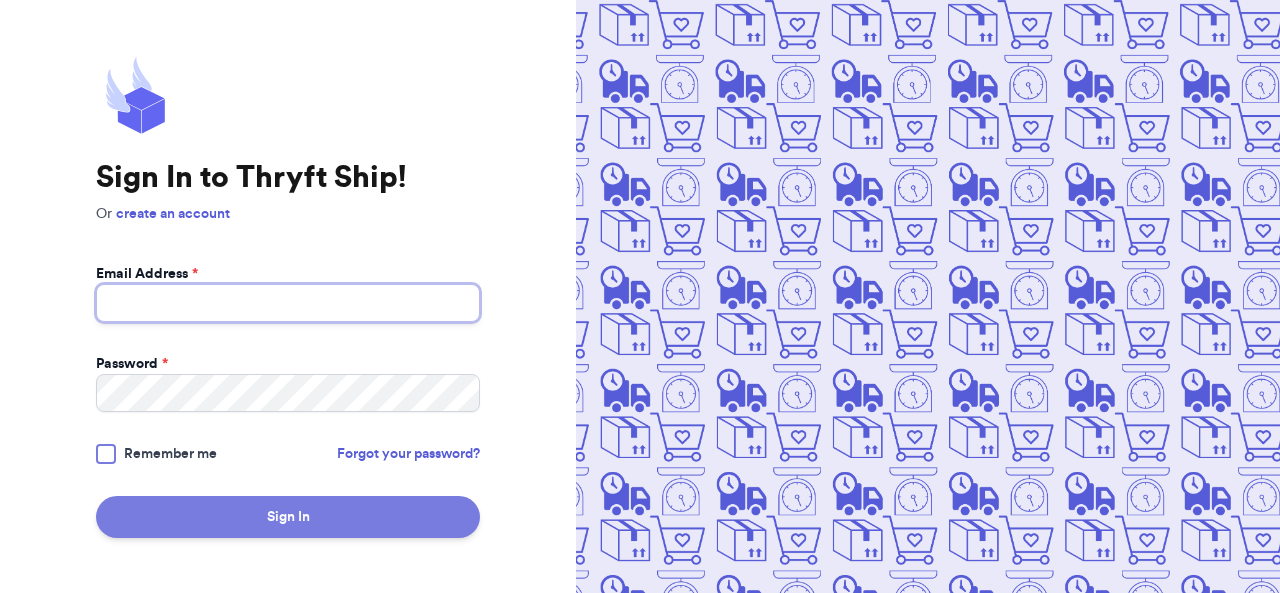 type on "[EMAIL]" 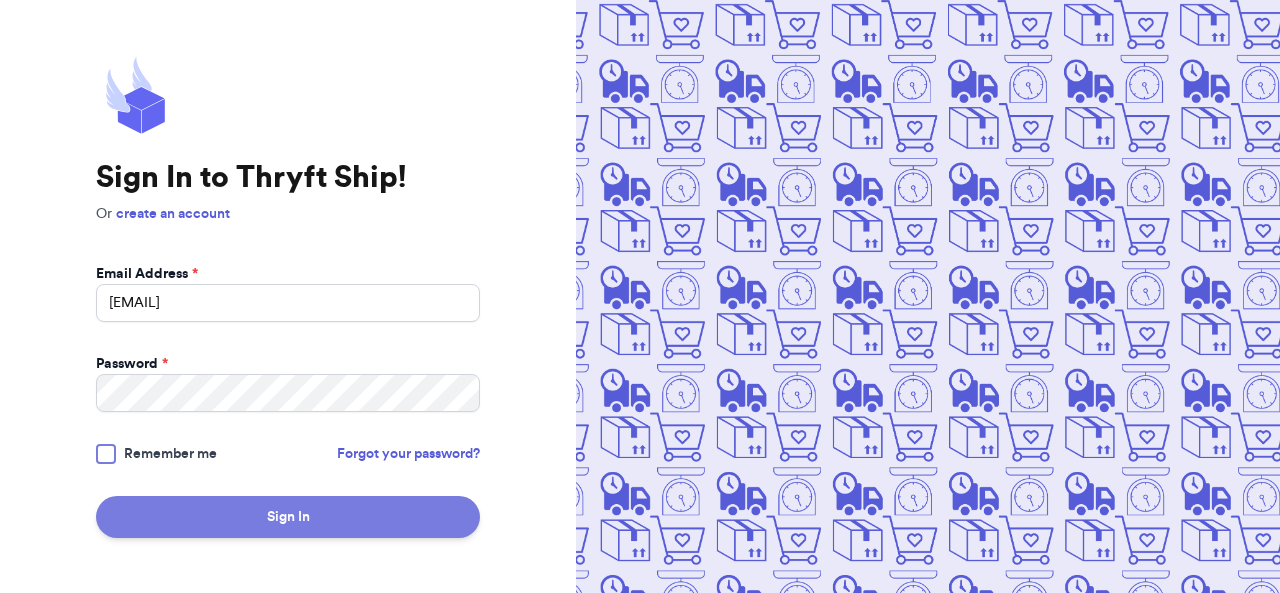 click on "Sign In" at bounding box center (288, 517) 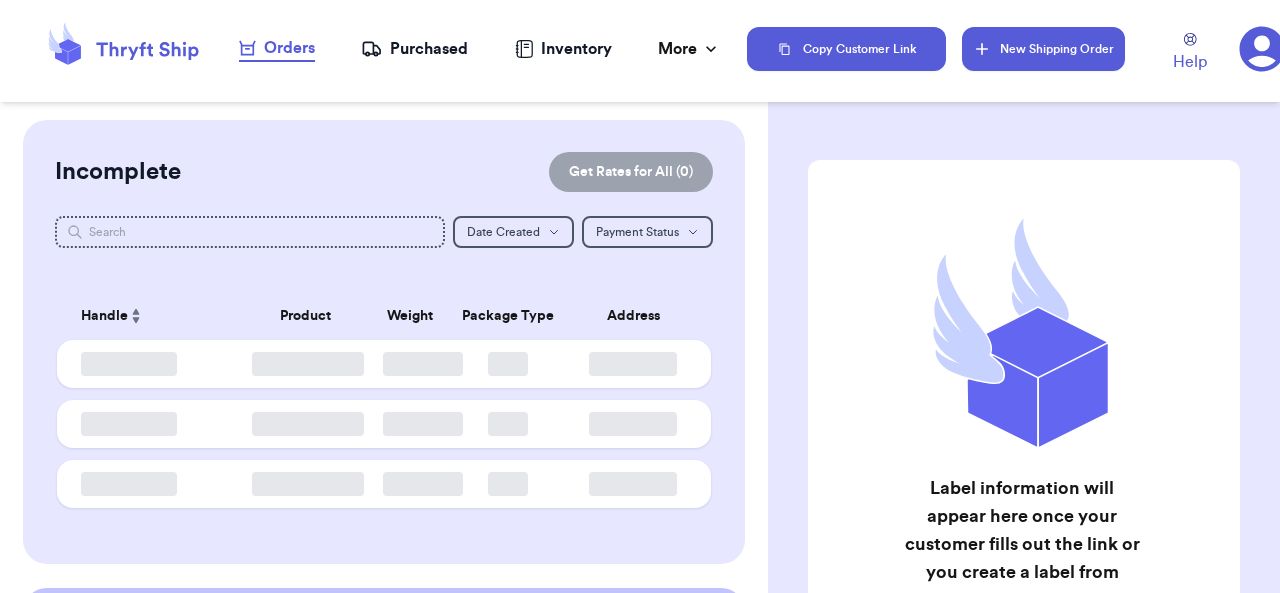 click on "New Shipping Order" at bounding box center (1044, 49) 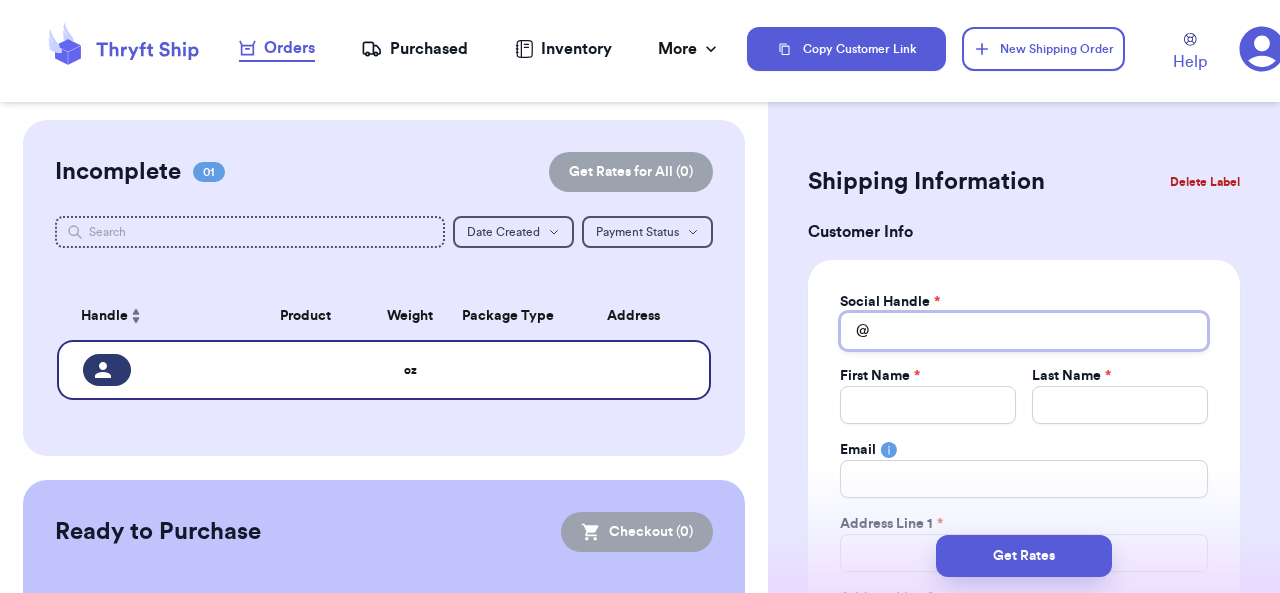click on "Total Amount Paid" at bounding box center [1024, 331] 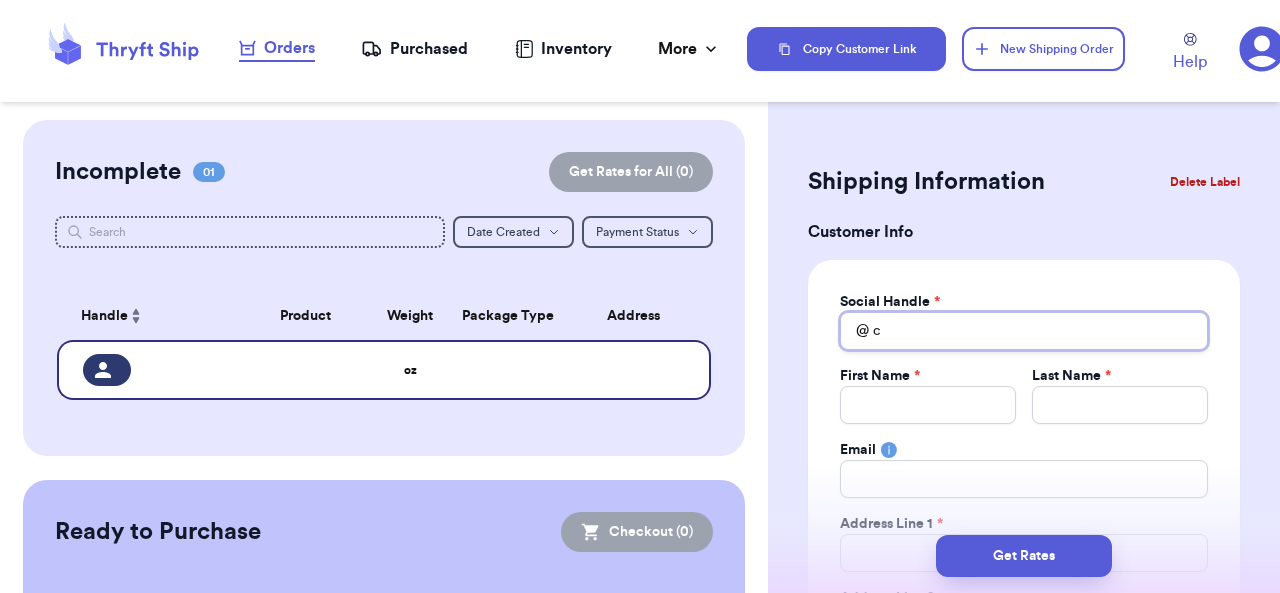 type on "[USERNAME]" 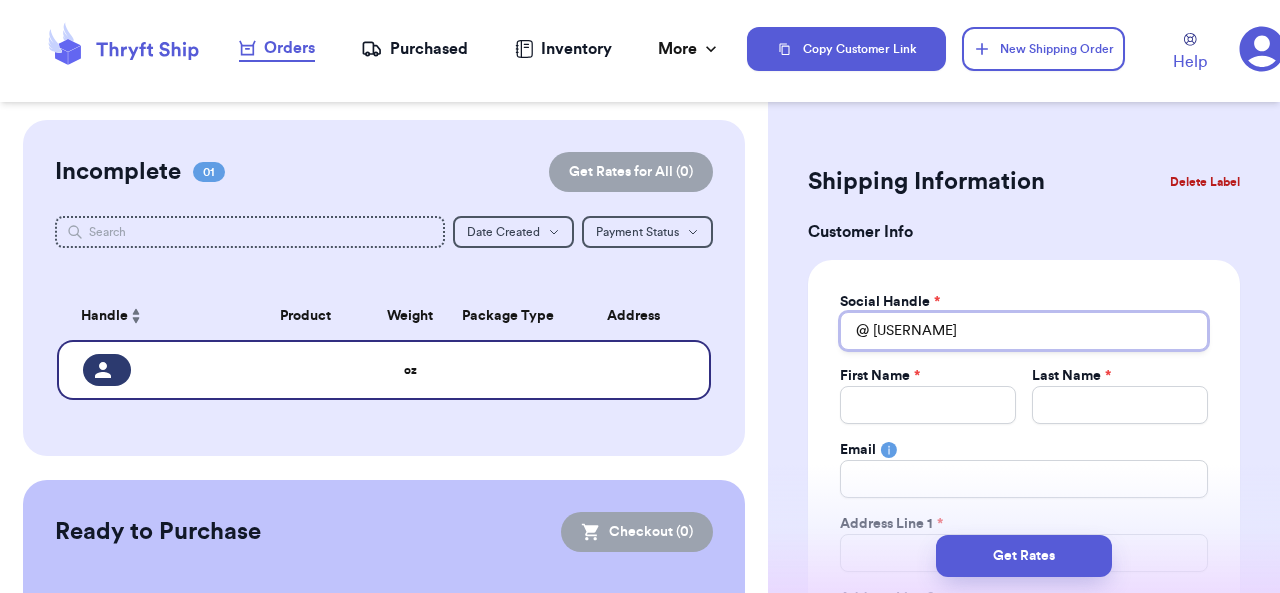type 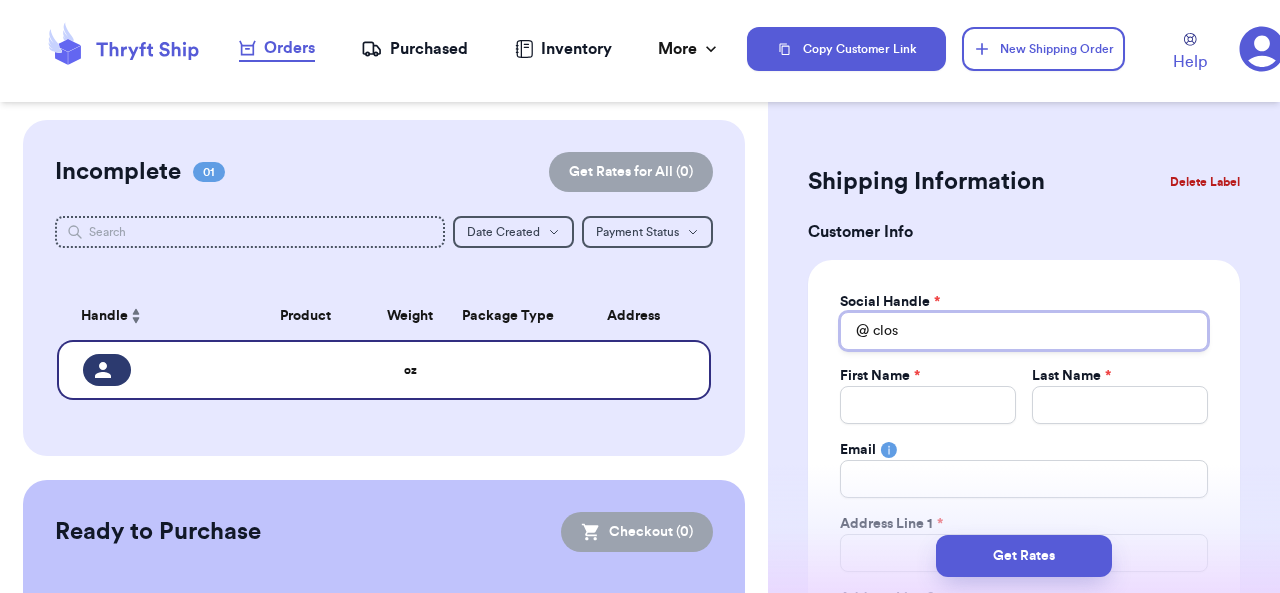 type 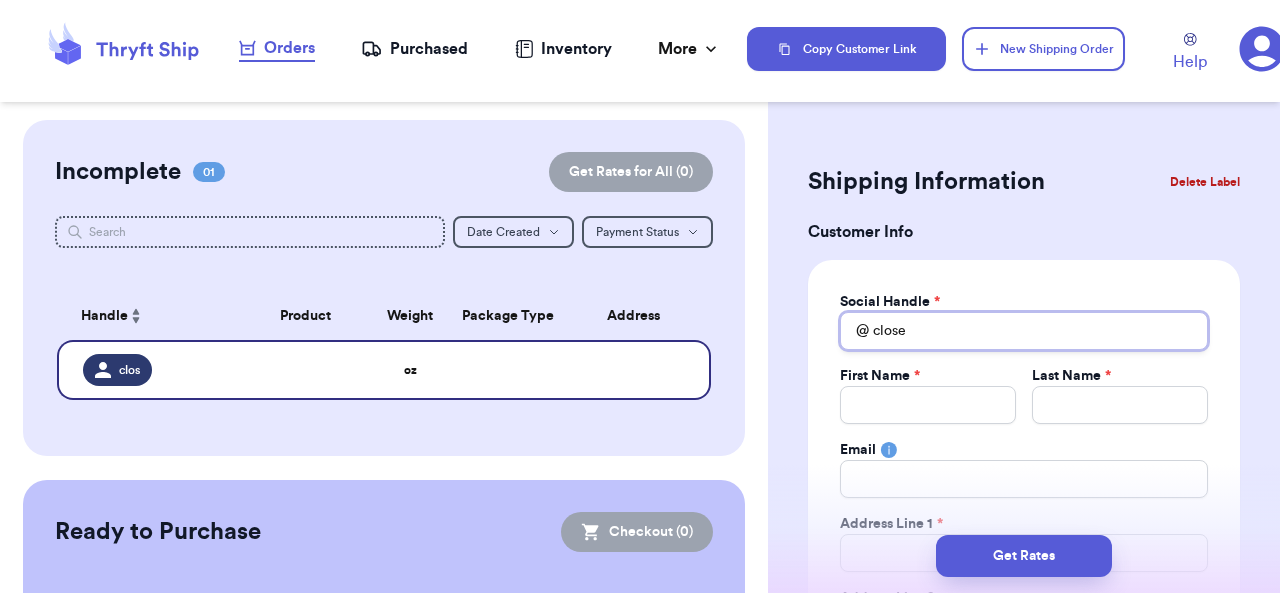 type 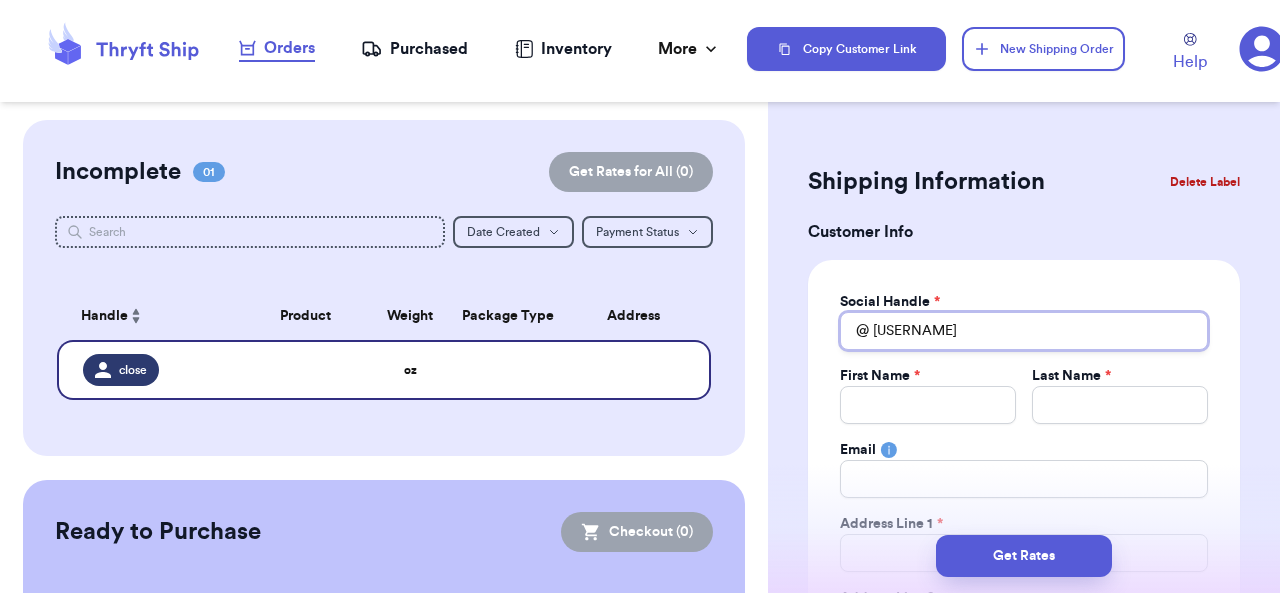 type 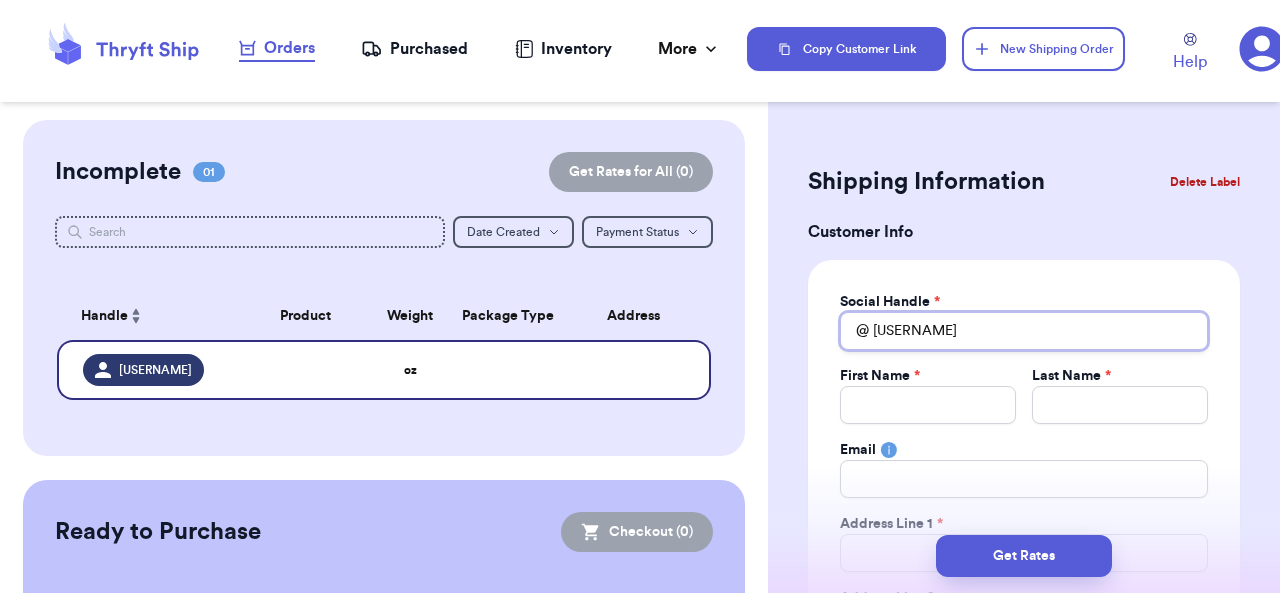 type on "[USERNAME]" 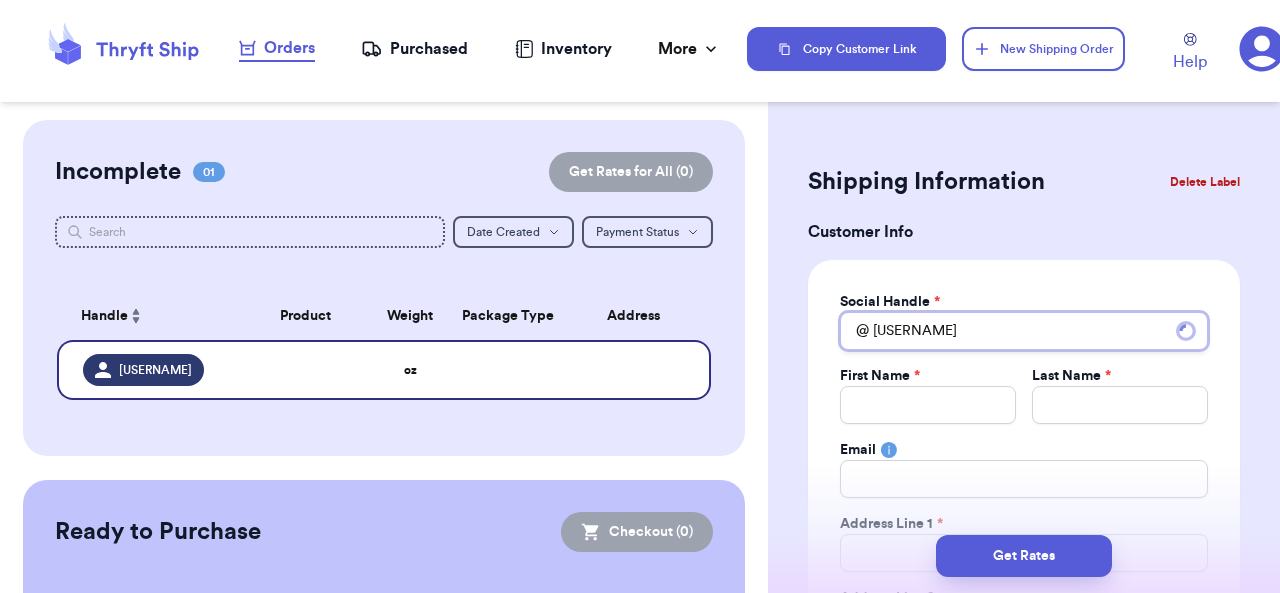 type 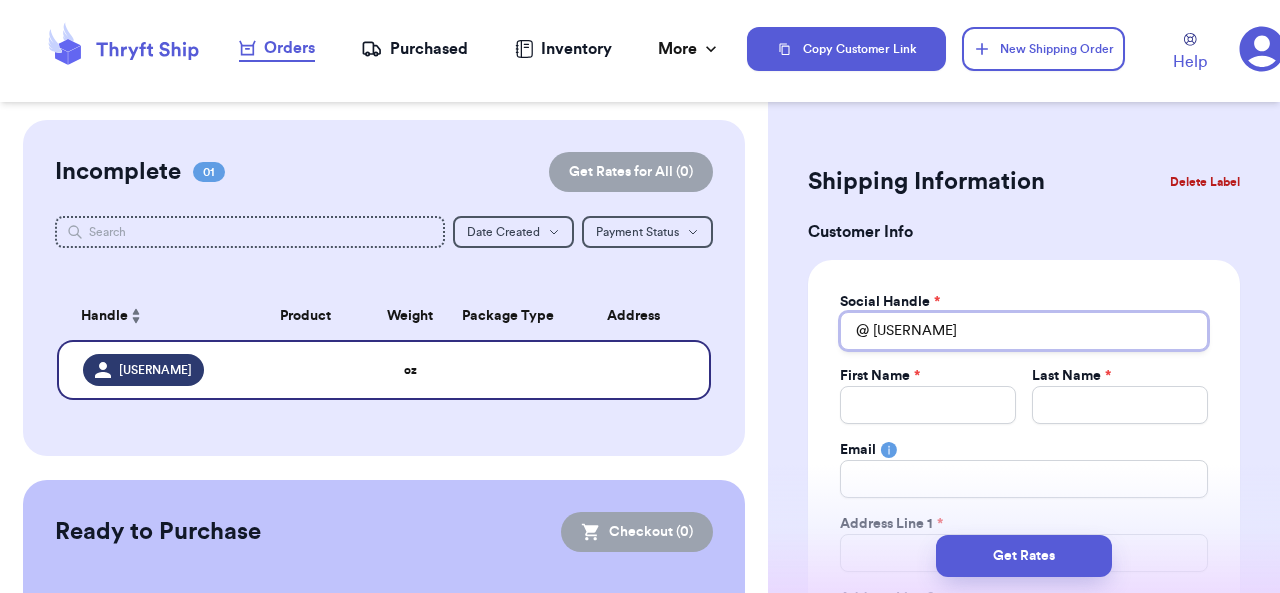 type on "[USERNAME]" 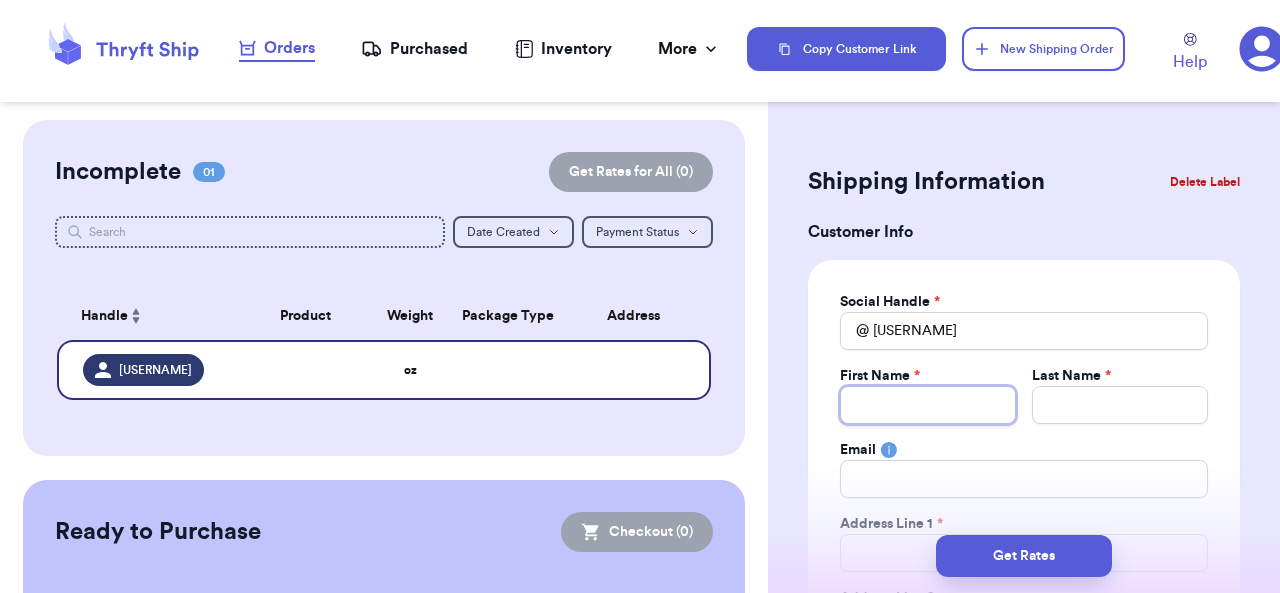 click on "Total Amount Paid" at bounding box center [928, 405] 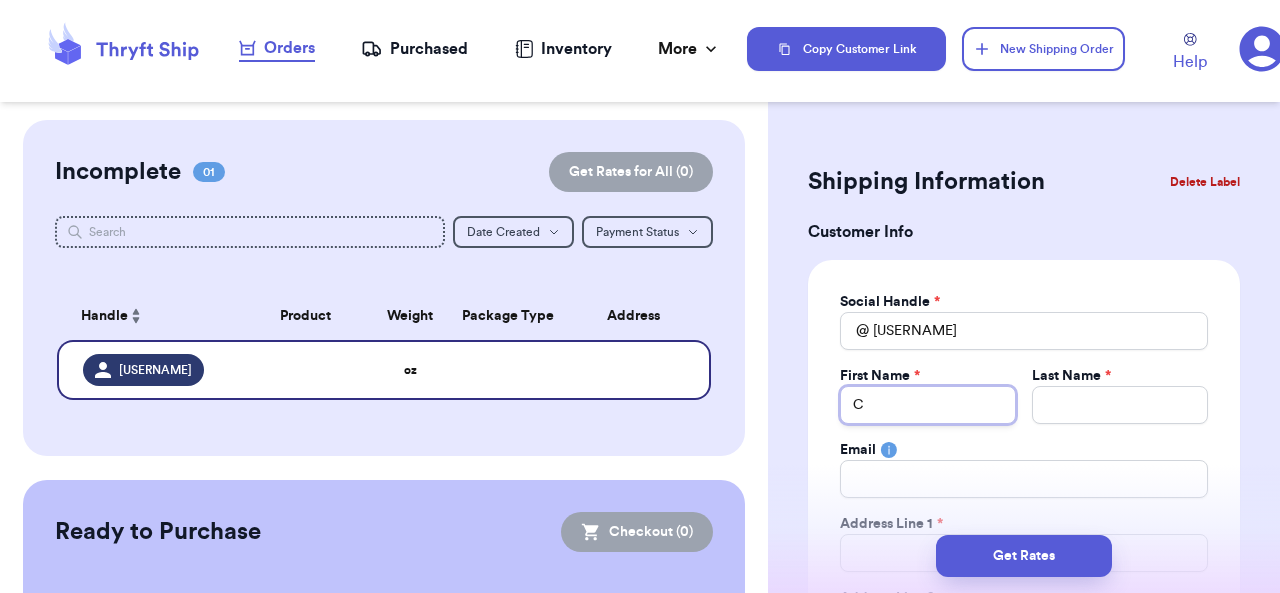 type on "Ca" 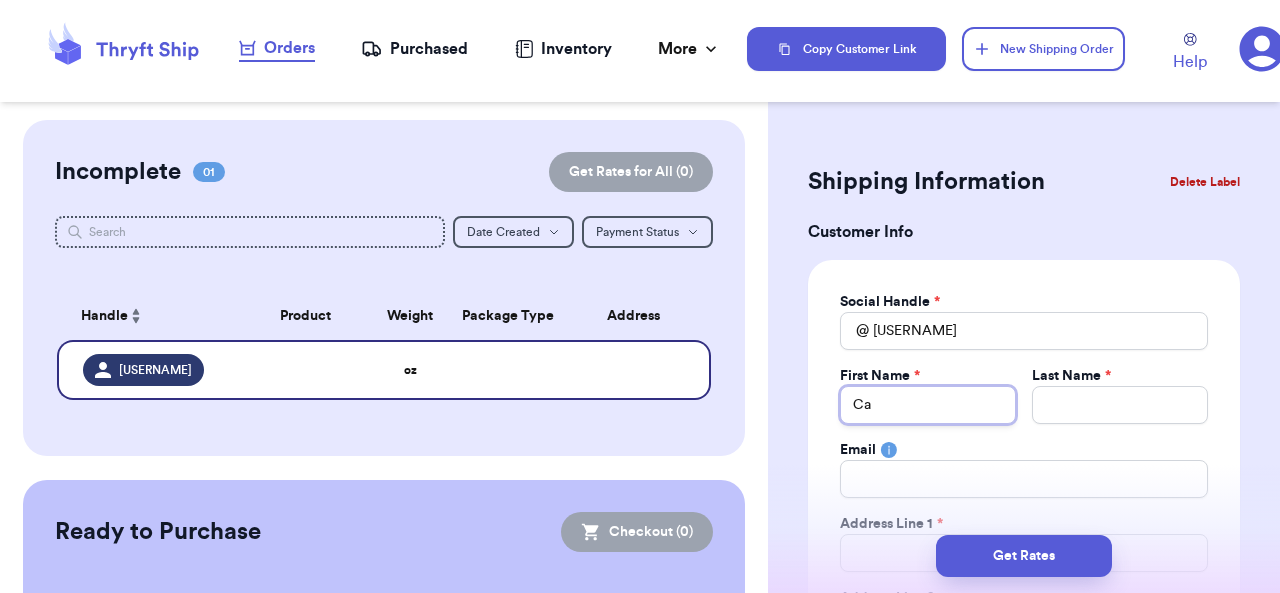 type 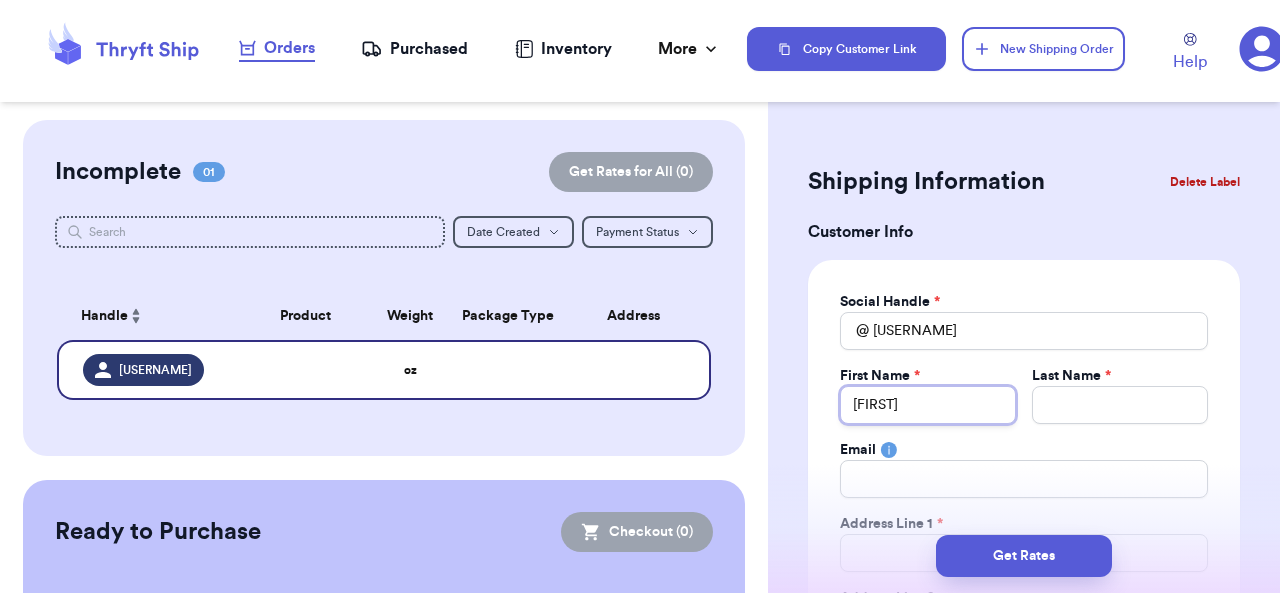 type 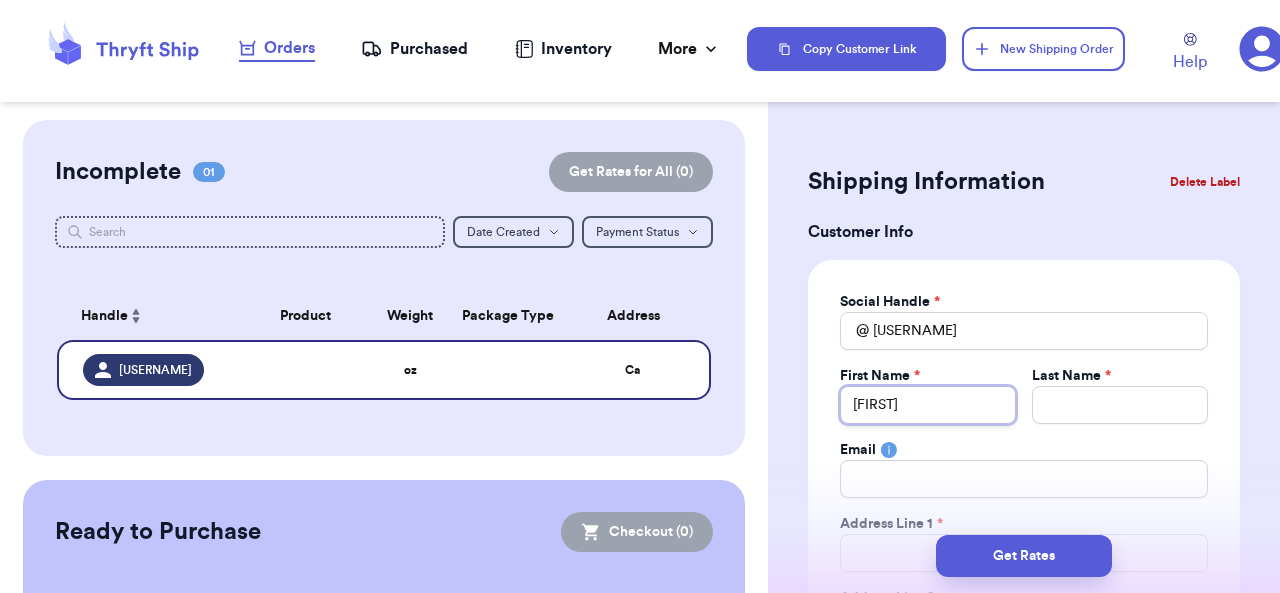 type on "[FIRST]" 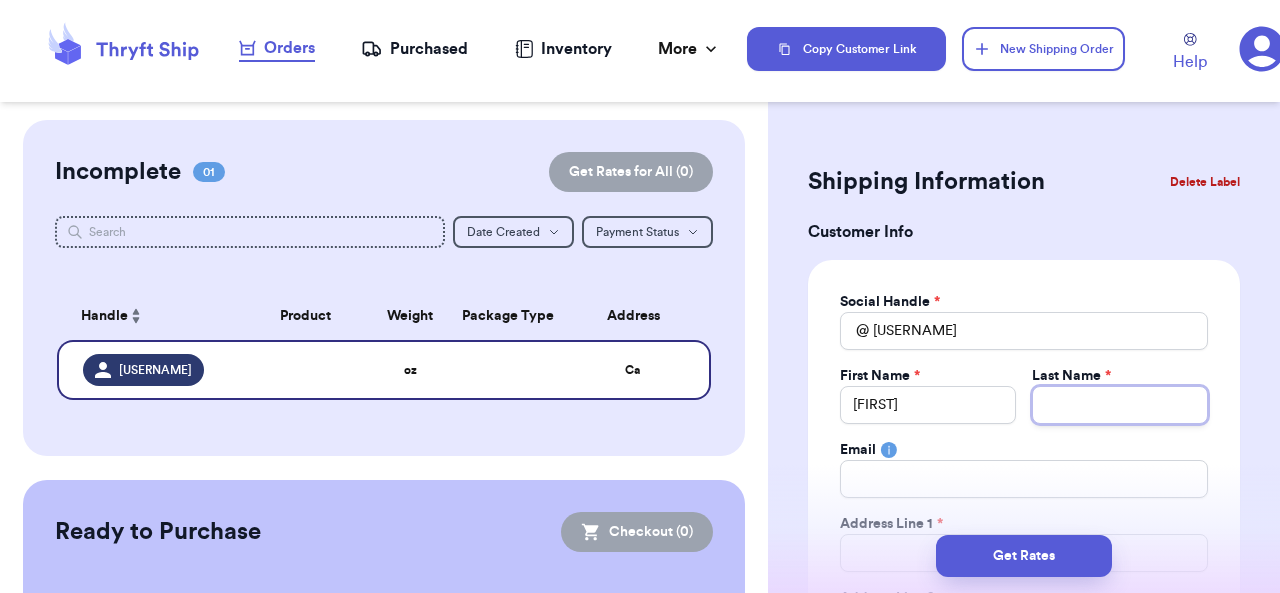 type 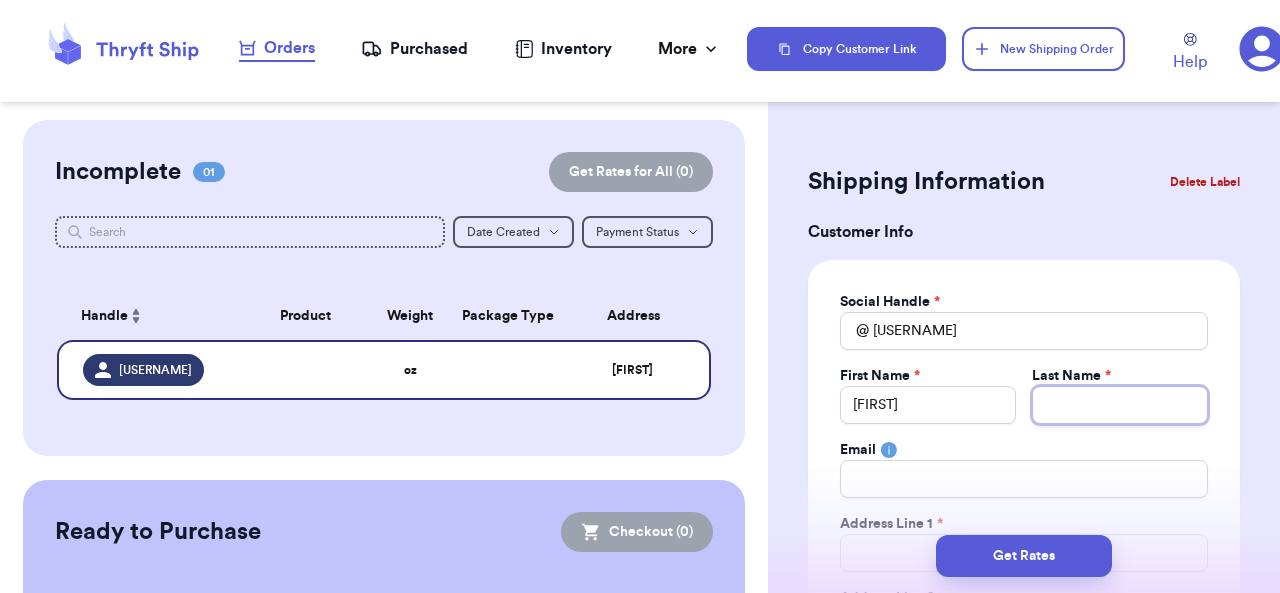 type on "Y" 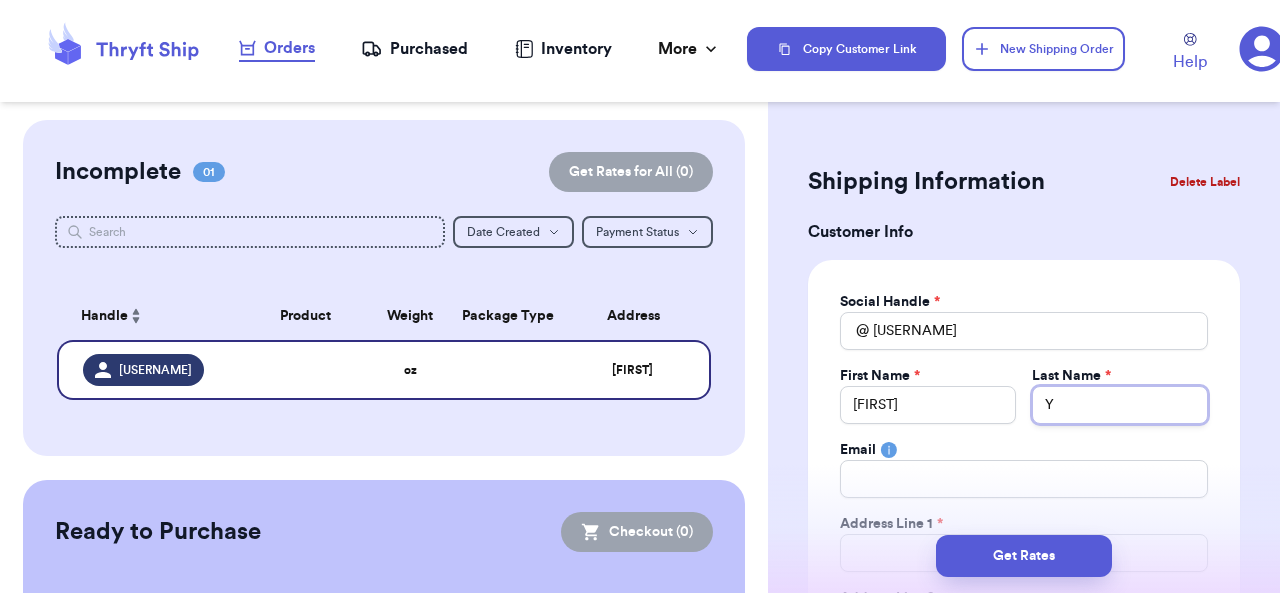 type on "[LAST]" 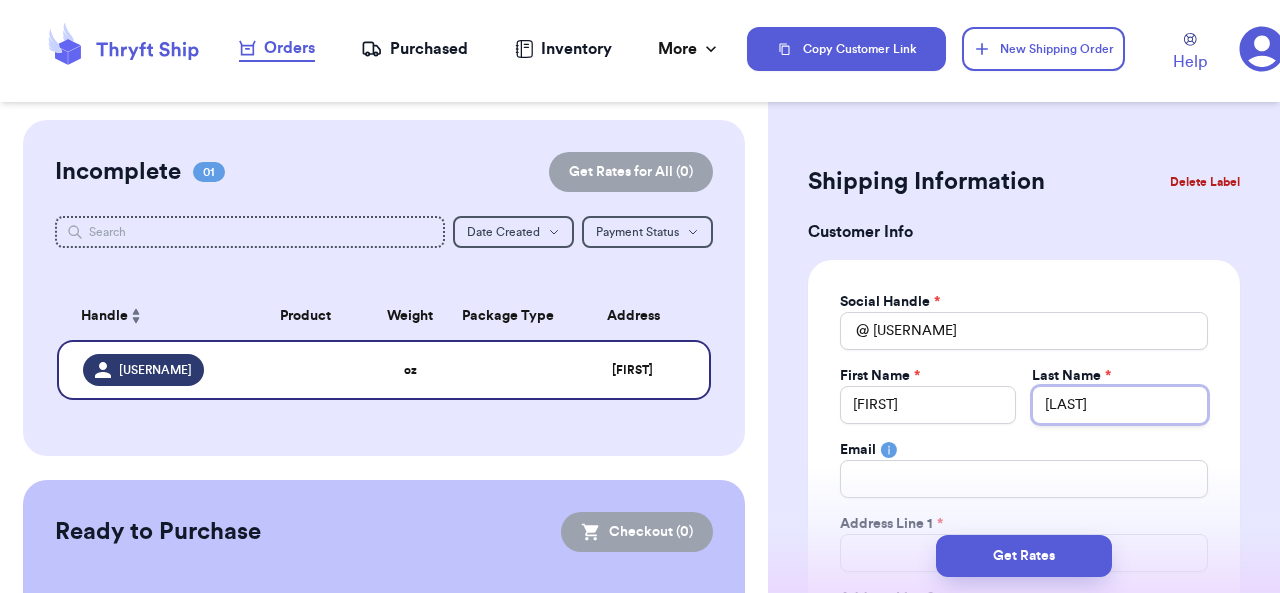 type on "[LAST]" 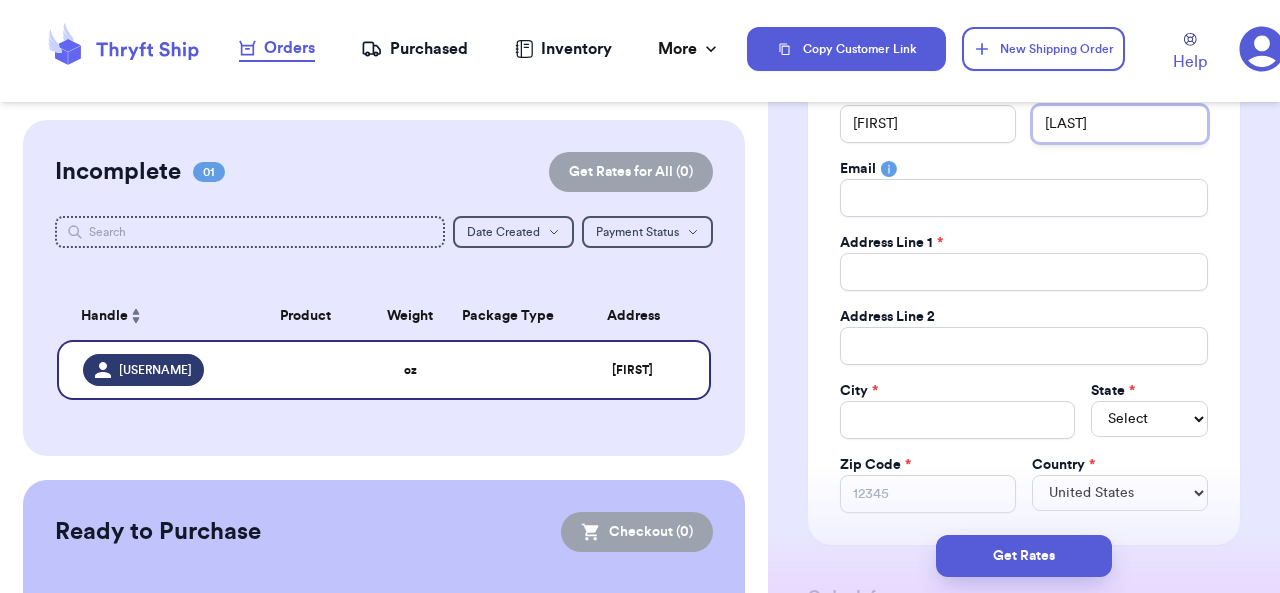 scroll, scrollTop: 317, scrollLeft: 0, axis: vertical 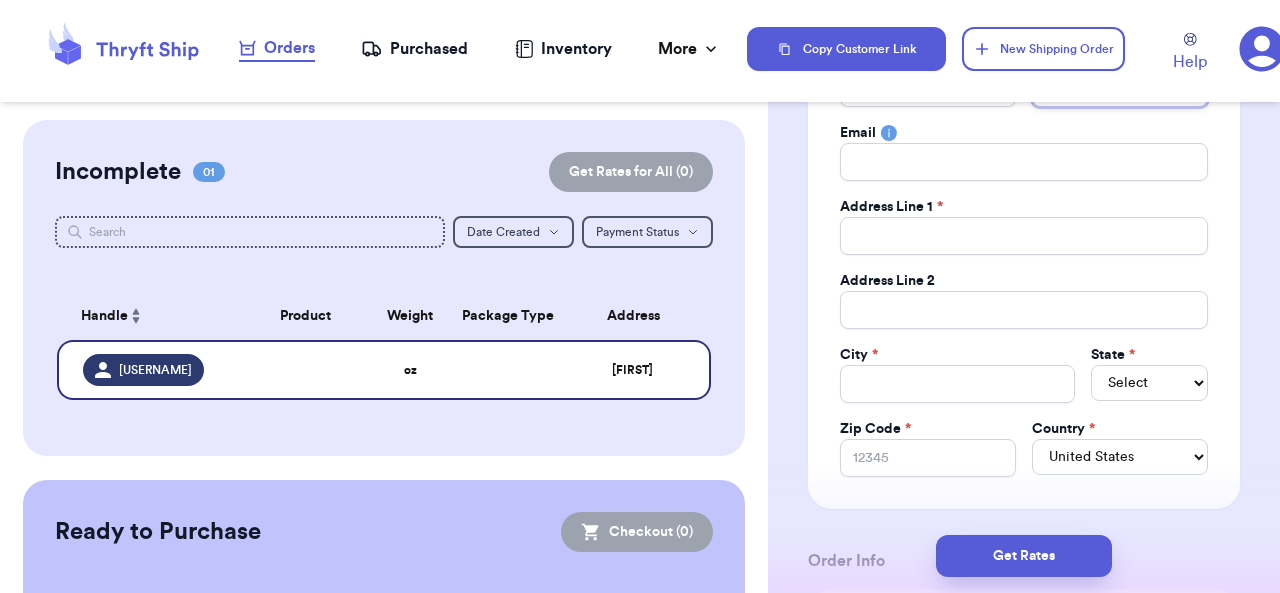 type 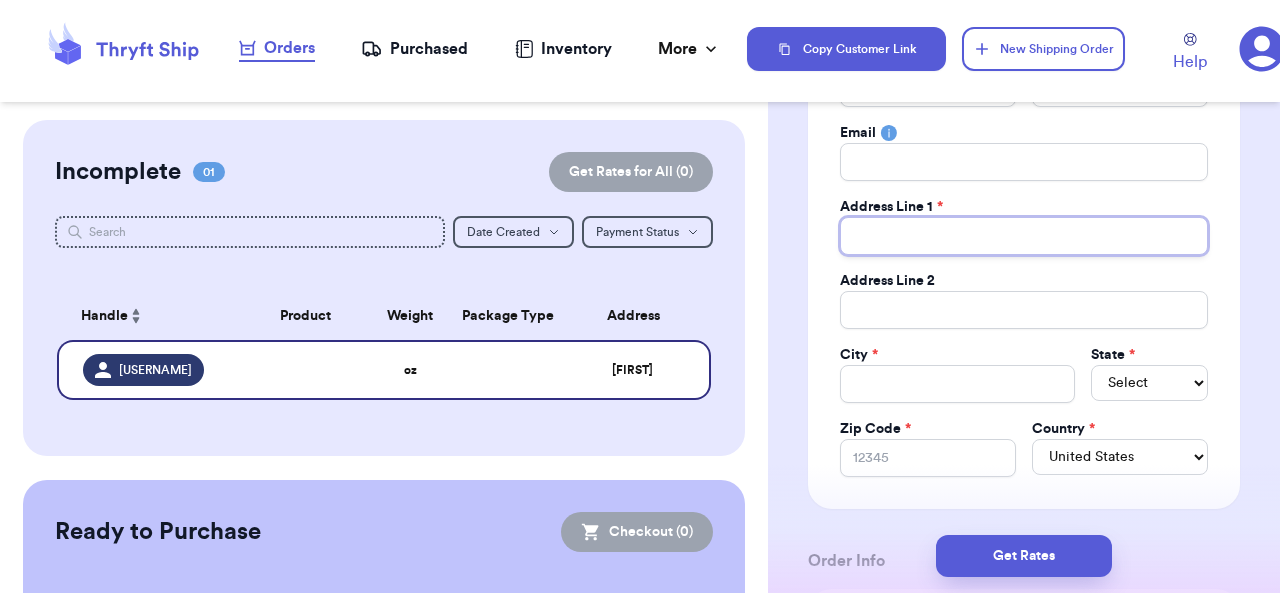 click on "Total Amount Paid" at bounding box center (1024, 236) 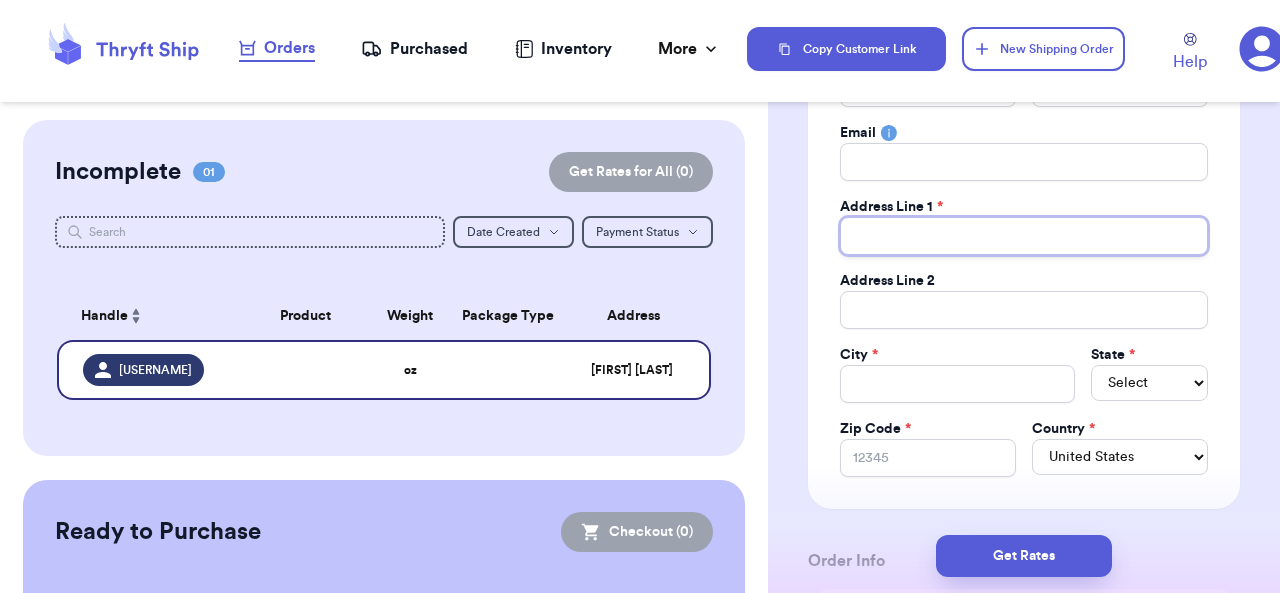 type on "1" 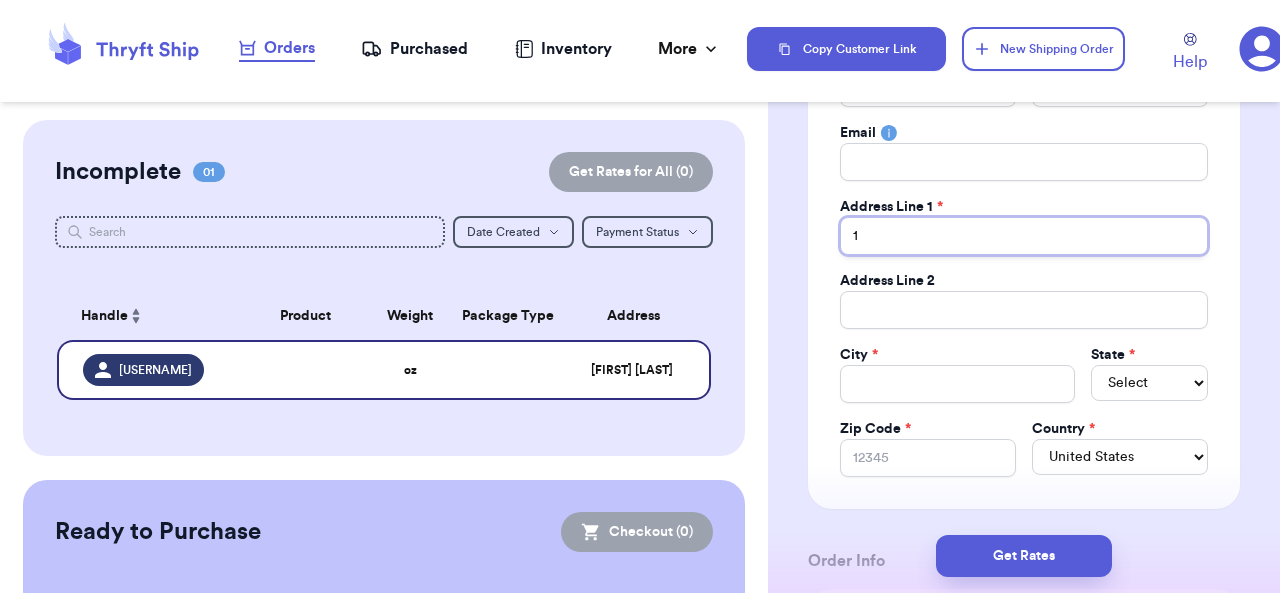 type on "10" 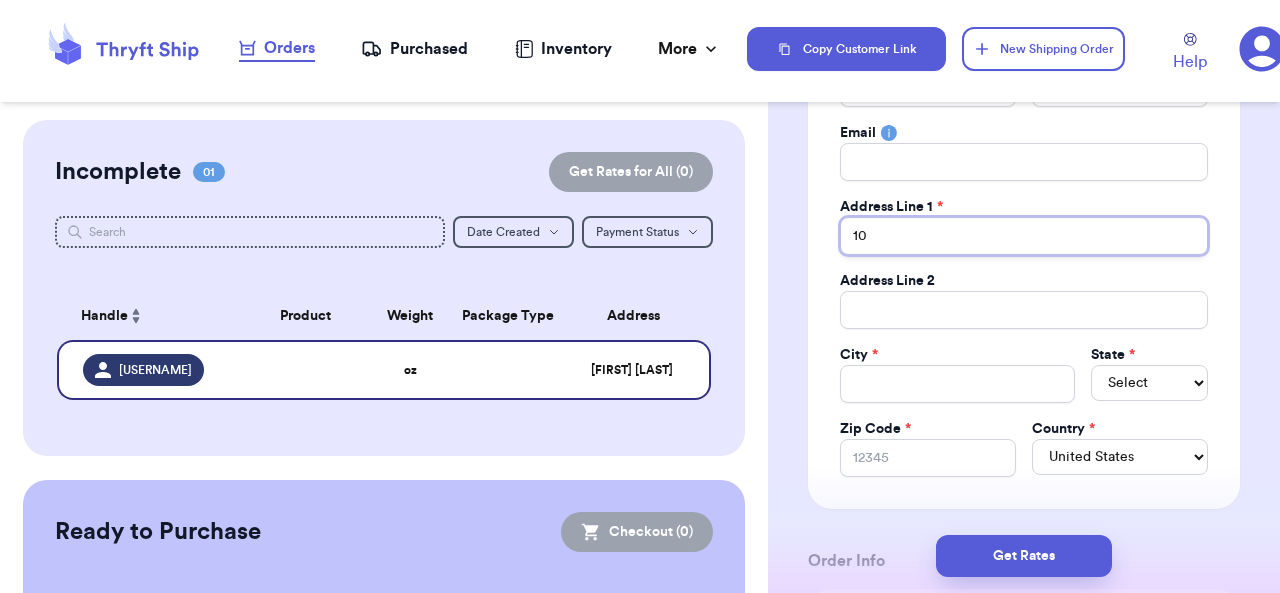 type on "103" 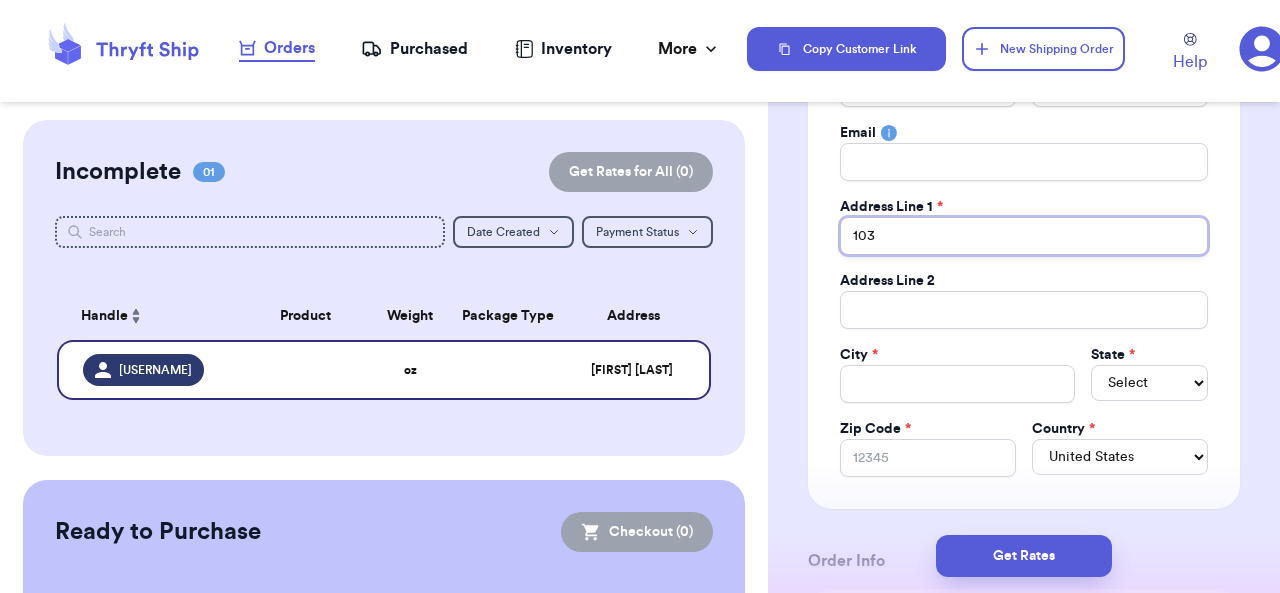 type on "[NUMBER]" 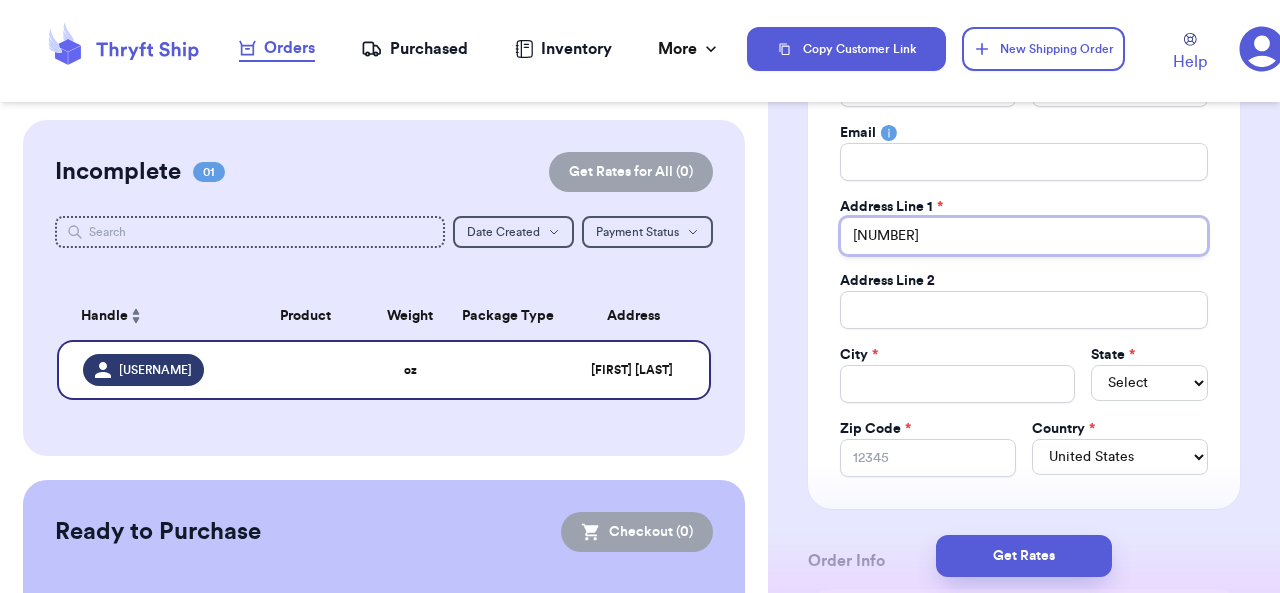 type on "[NUMBER]" 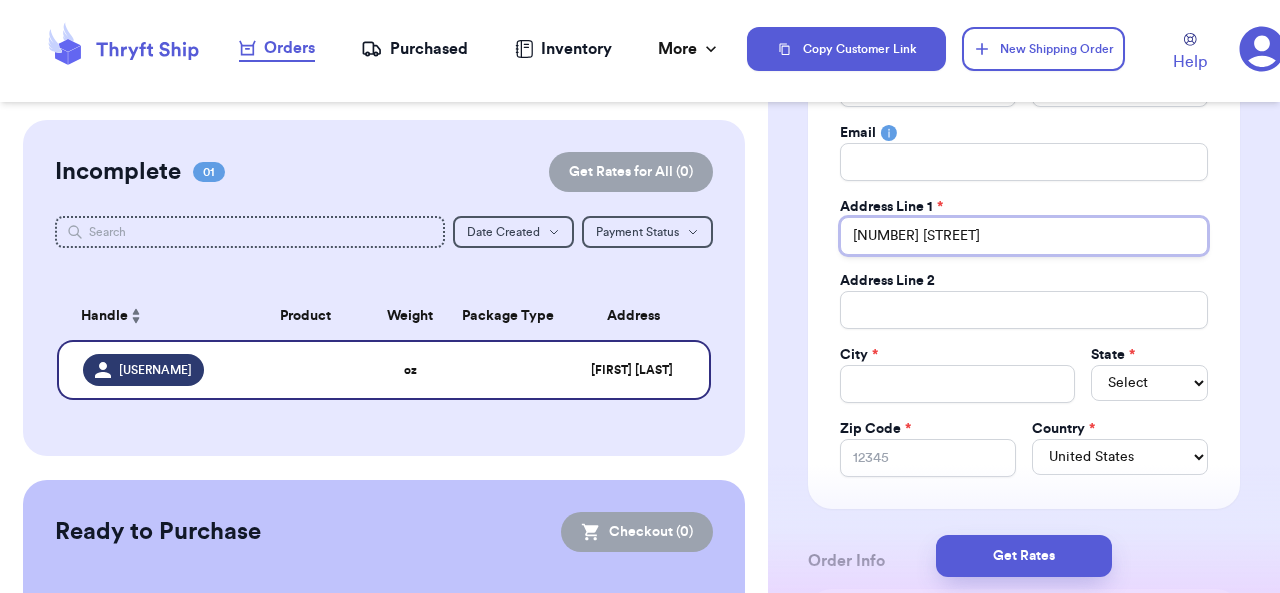 type on "[NUMBER] [STREET]" 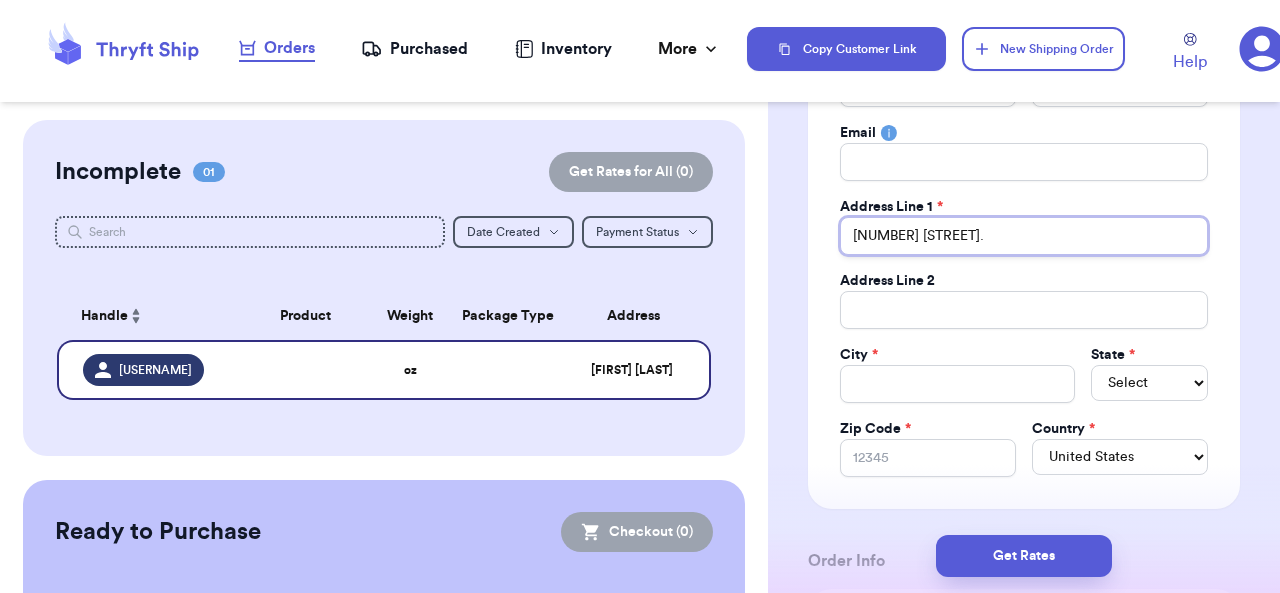 type 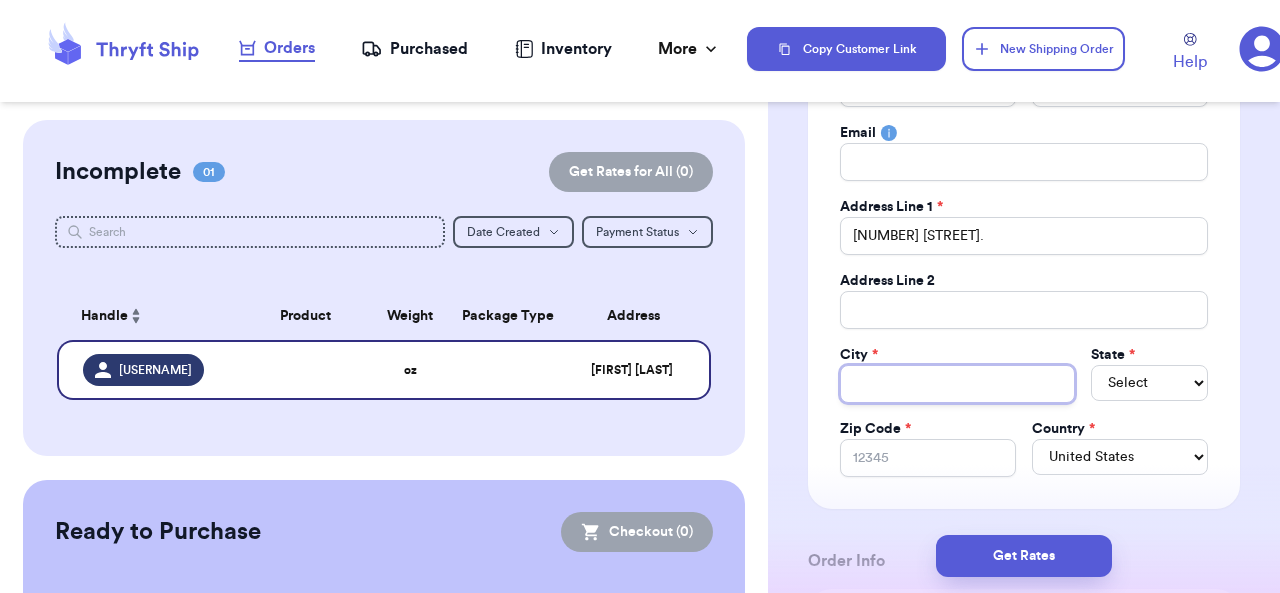 type 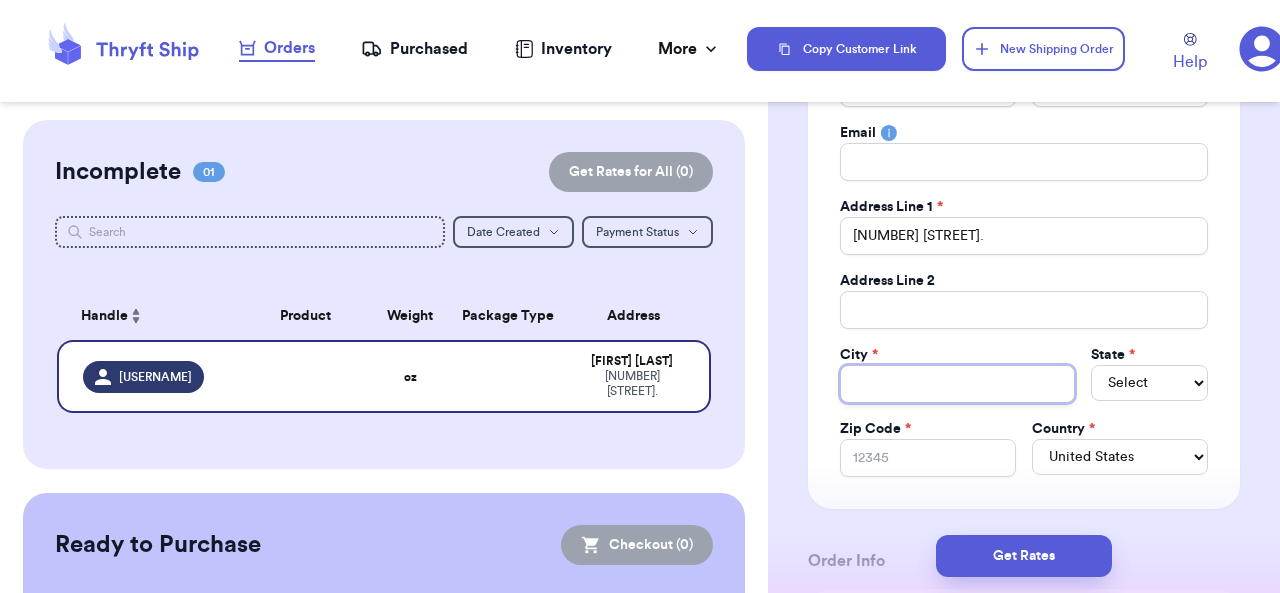 type on "G" 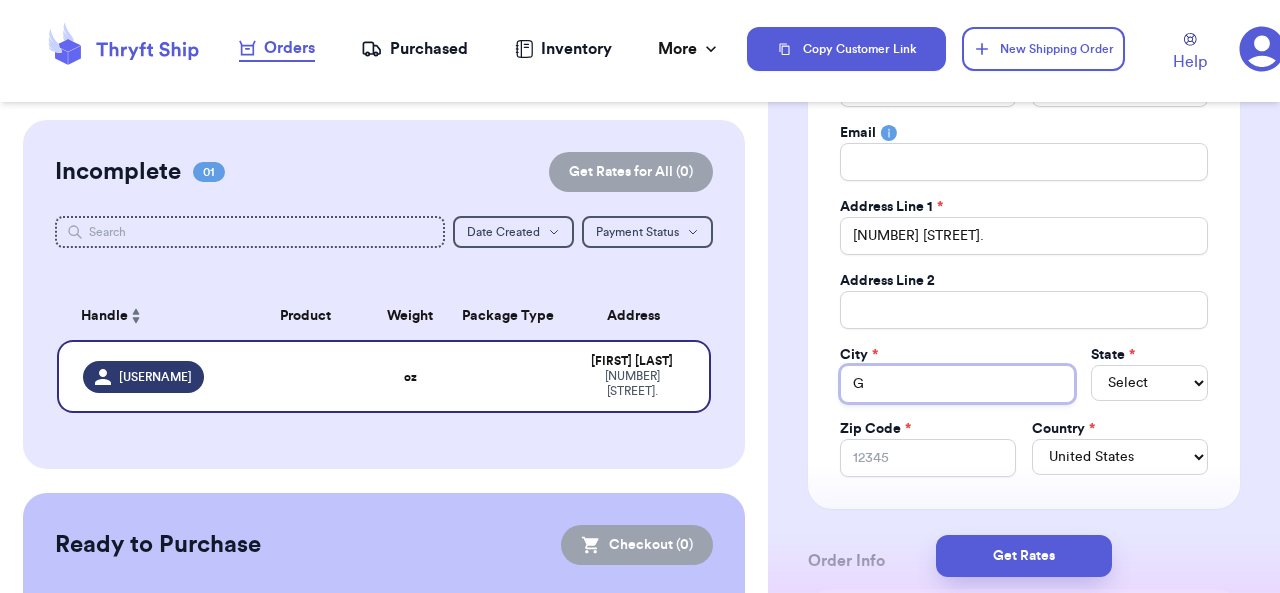 type on "[CITY]" 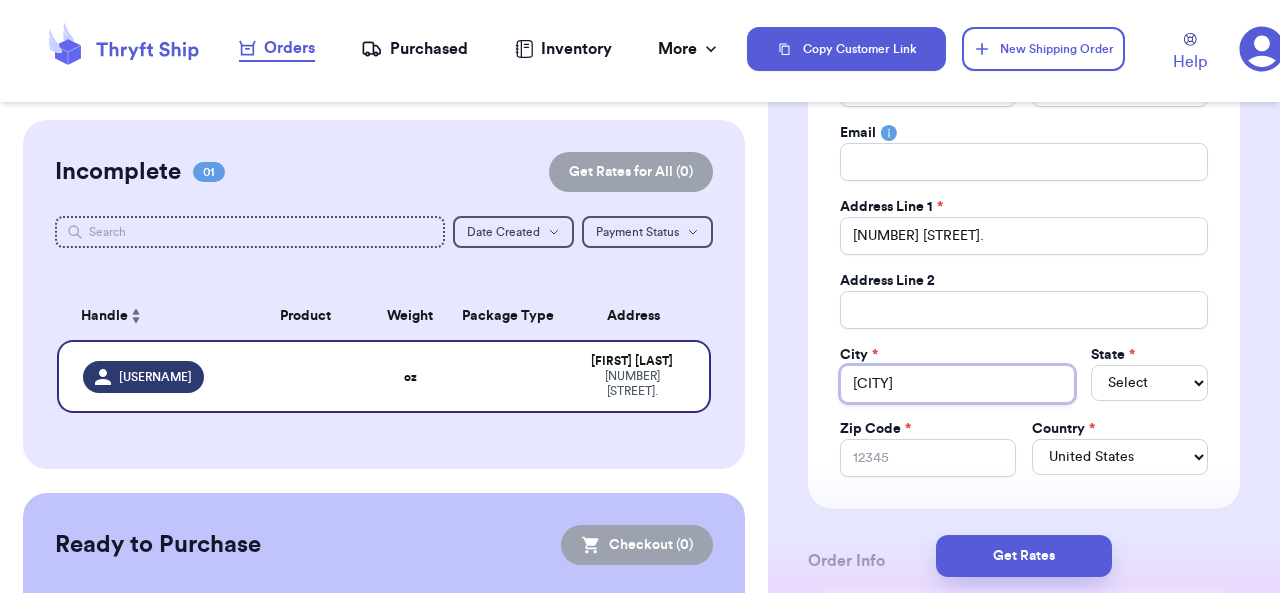 type 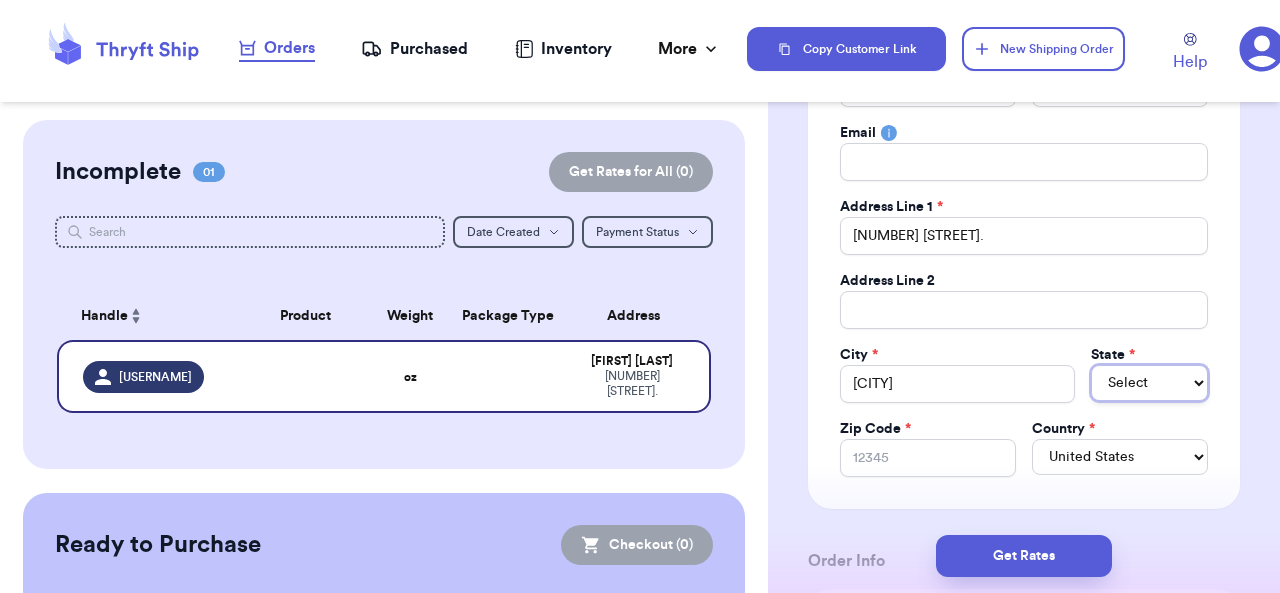 type 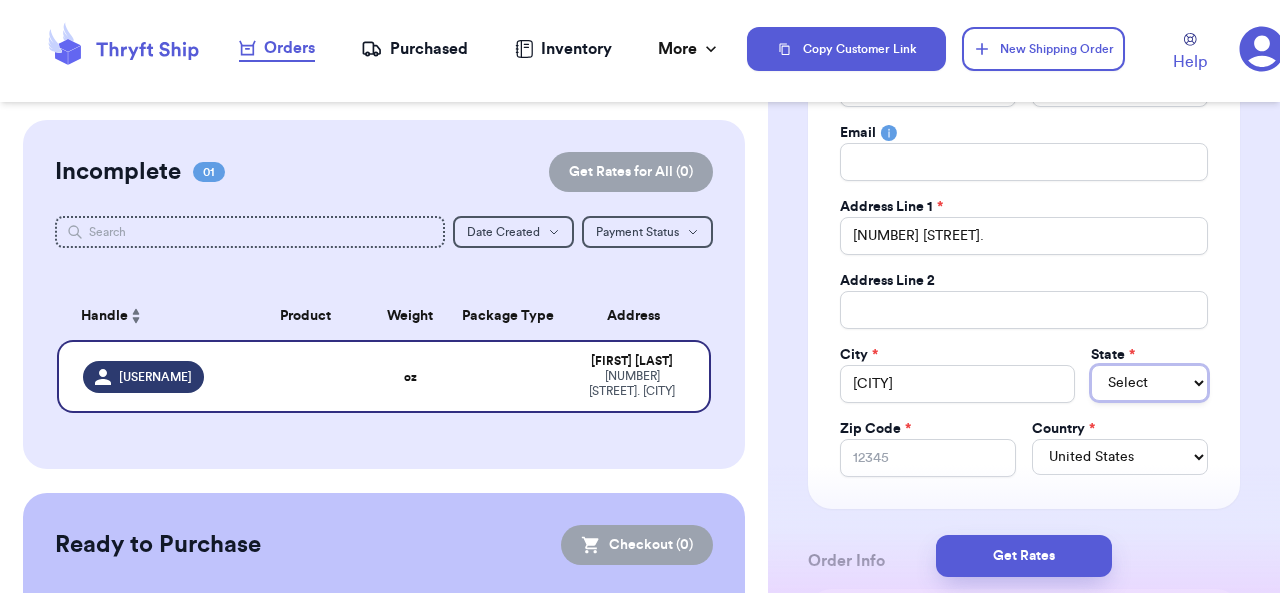 select on "TN" 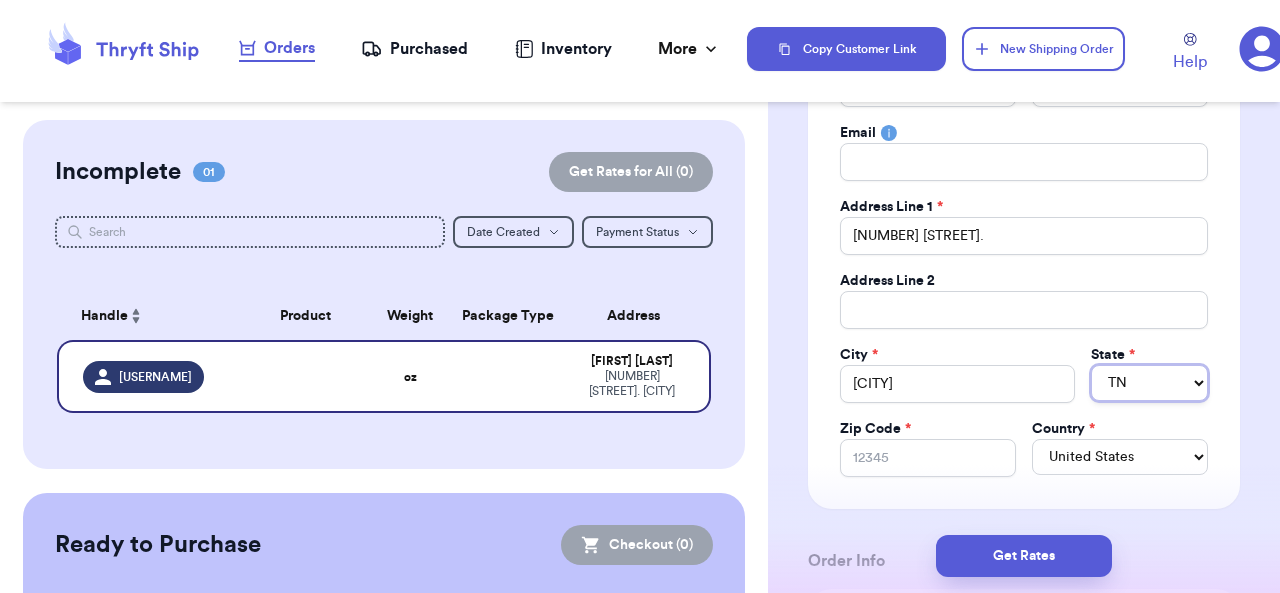 type 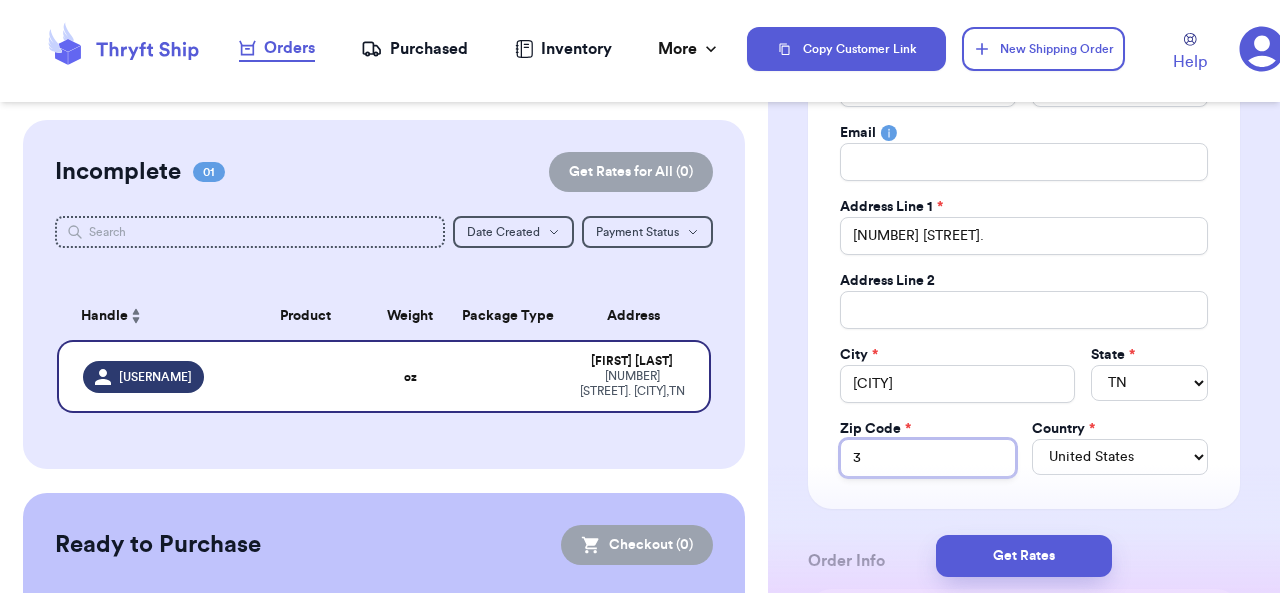 type on "3" 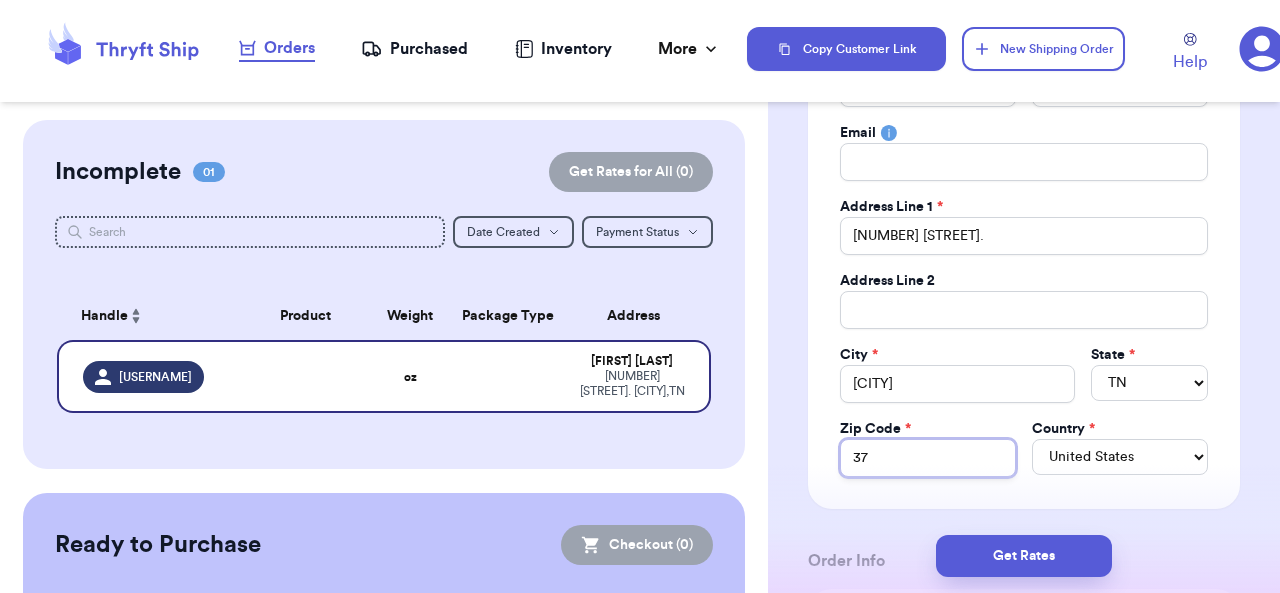 type on "[ZIP]" 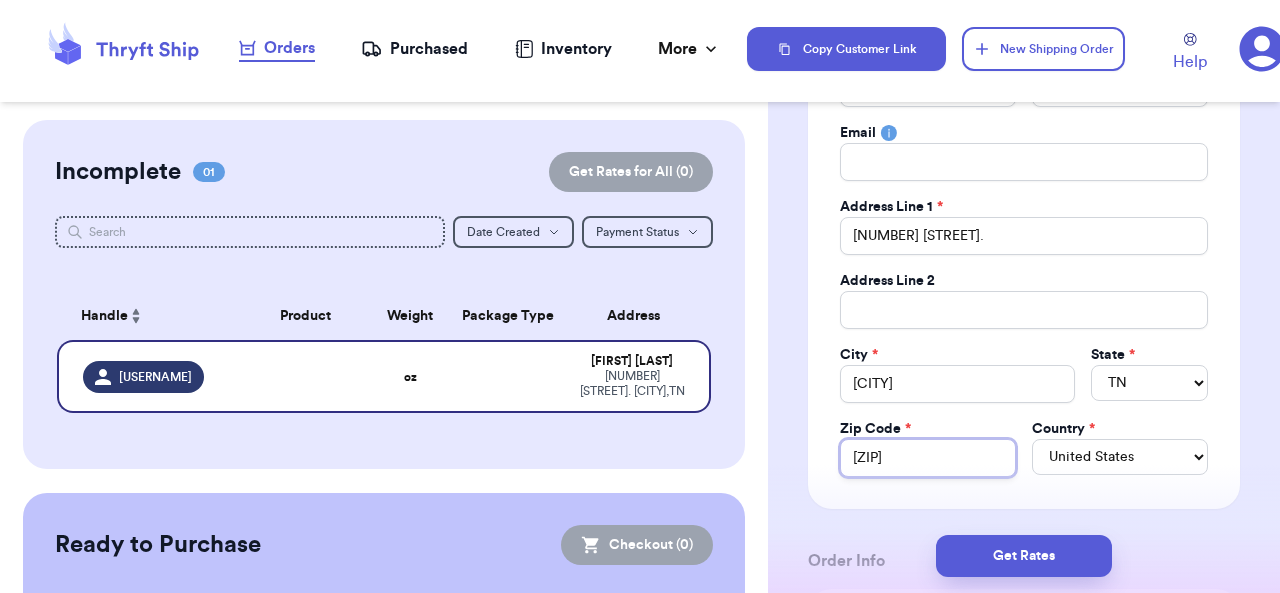 type on "[ZIP]" 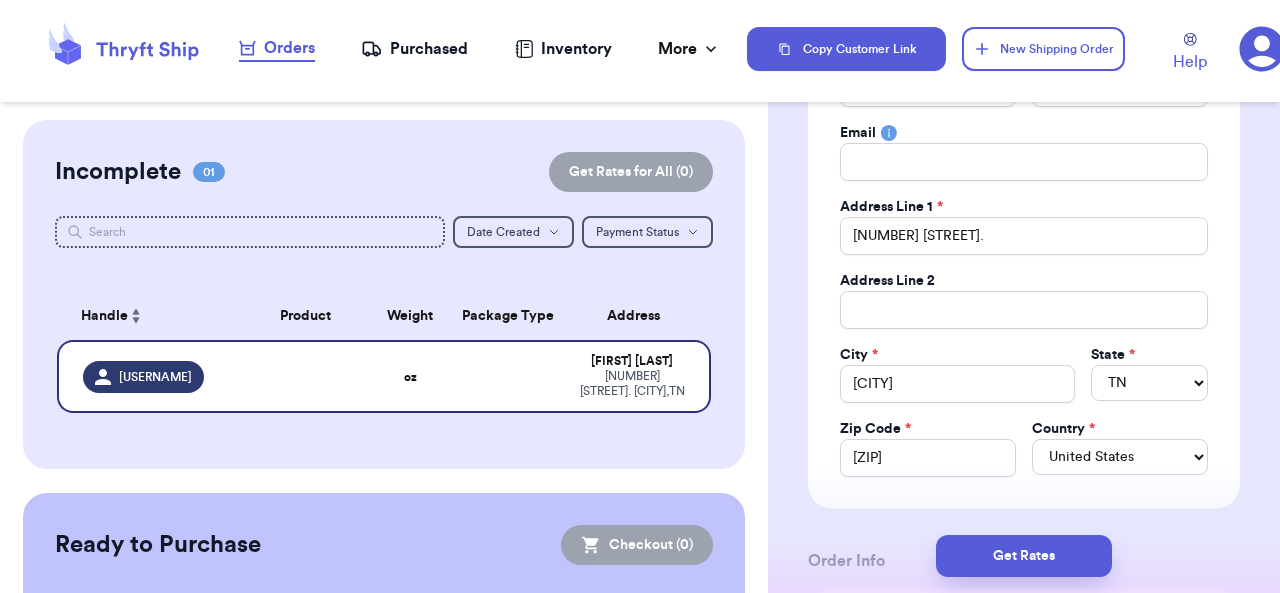 click on "Shipping Information Delete Label Customer Info Social Handle * @ [USERNAME] First Name * Cassandra Last Name * Yurick Email Address Line 1 * [NUMBER] [STREET]. Address Line 2 City * Gallatin State * [AL] [AK] [AZ] [AR] [CA] [CO] [CT] [DE] [DC] [FL] [GA] [HI] [ID] [IL] [IN] [IA] [KS] [KY] [LA] [ME] [MD] [MA] [MI] [MN] [MS] [MO] [MT] [NE] [NV] [NH] [NJ] [NM] [NY] [NC] [ND] [OH] [OK] [OR] [PA] [RI] [SC] [SD] [TN] [TX] [UT] [VT] [VA] [WA] [WV] [WI] [WY] [AA] [AE] [AP] [AS] [GU] [MP] [PR] [VI] Zip Code * [ZIP] Country * United States Canada Australia Order Info Items Status -- Paid Owes + Add Item Total Amount Paid $ 0.00 Edit Package Info Print item name on label Print username on label Package Type * Select an option Weight * 0 lbs oz Hazardous Materials   (Perfume, nail polish, hair spray, dry ice, lithium batteries, firearms, lighters, fuels, etc.  Learn how to ship Hazardous Materials ) Length in Width in Height in Dimensions are not required unless package measures greater than one cubic foot (1728 inches). Calculate dimensions by L x W x H. Additional Features (Media Mail) Get Rates Edit Payment Amount: ✕ $ 0.00 $" at bounding box center (1024, 797) 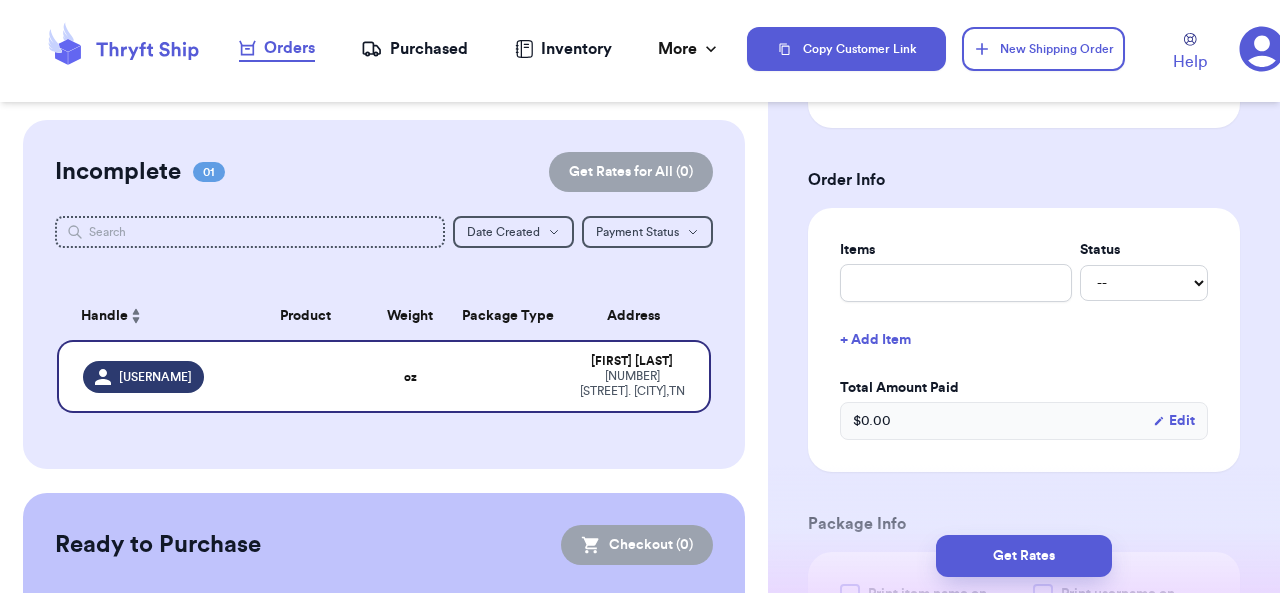 scroll, scrollTop: 680, scrollLeft: 0, axis: vertical 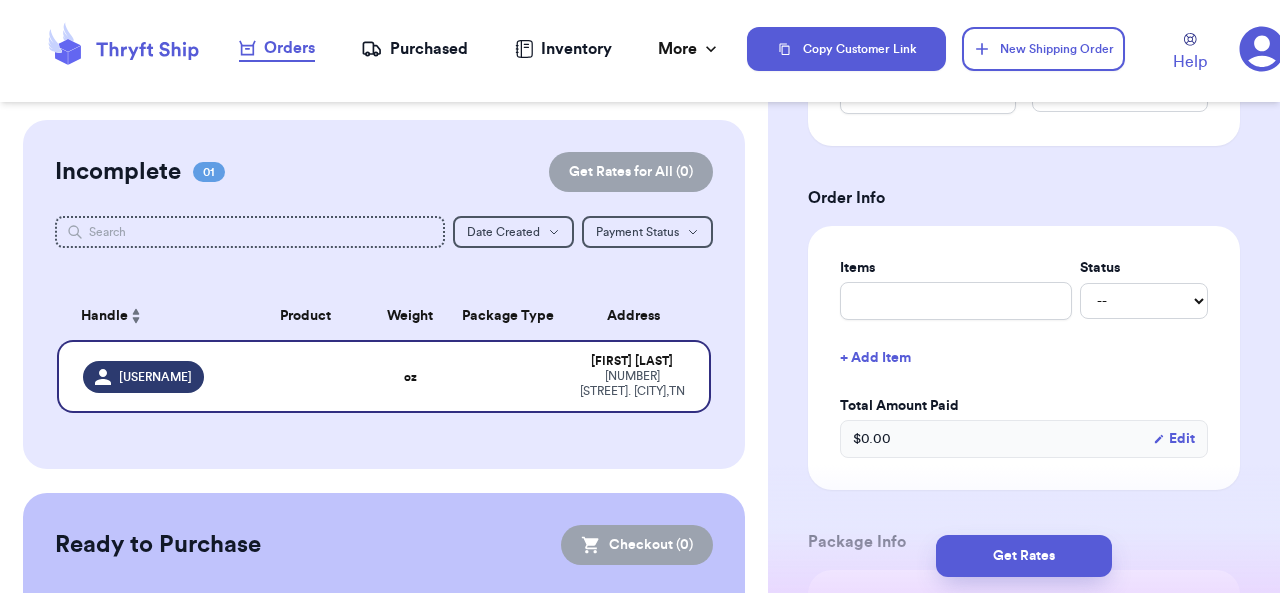 type 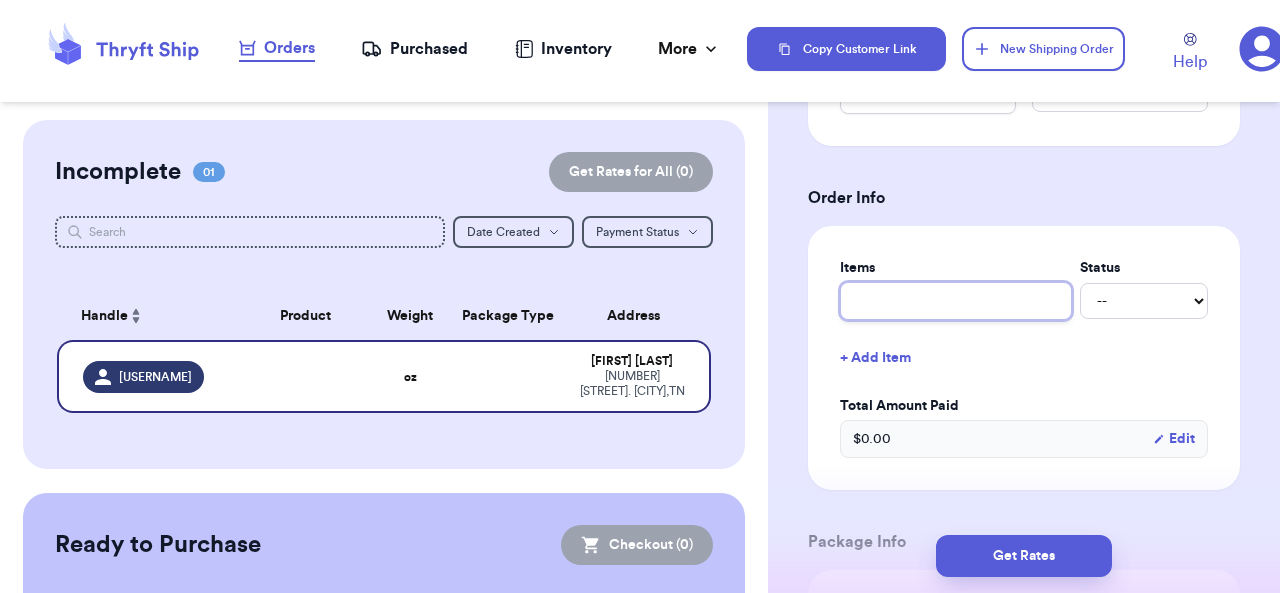 click at bounding box center [956, 301] 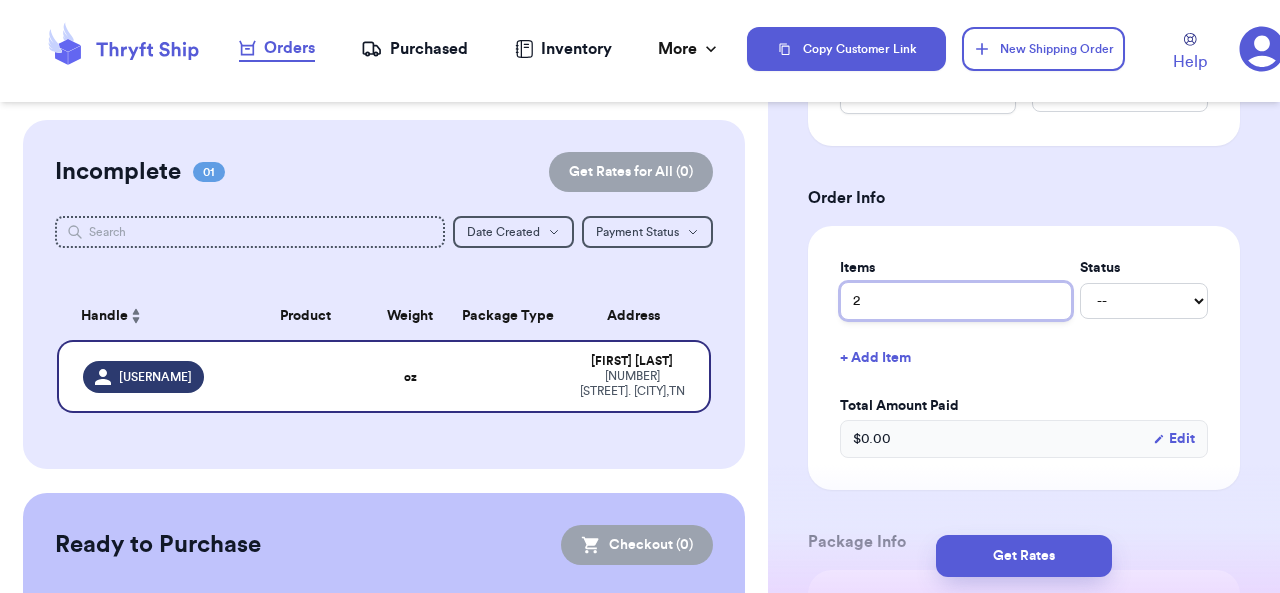 type on "2" 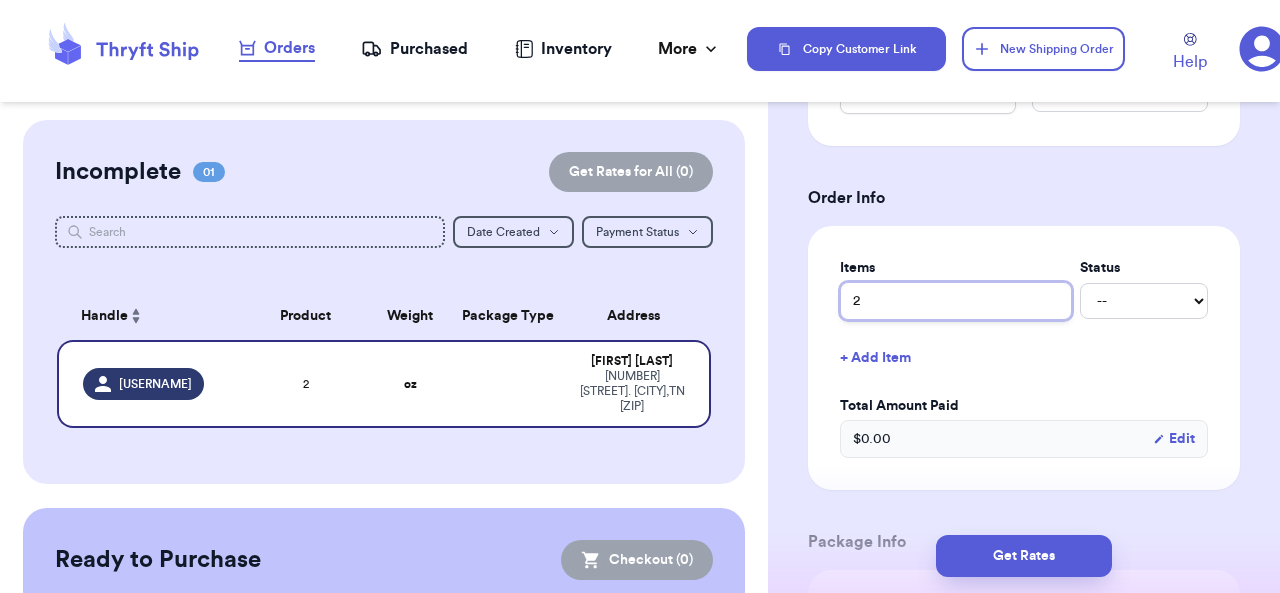 type 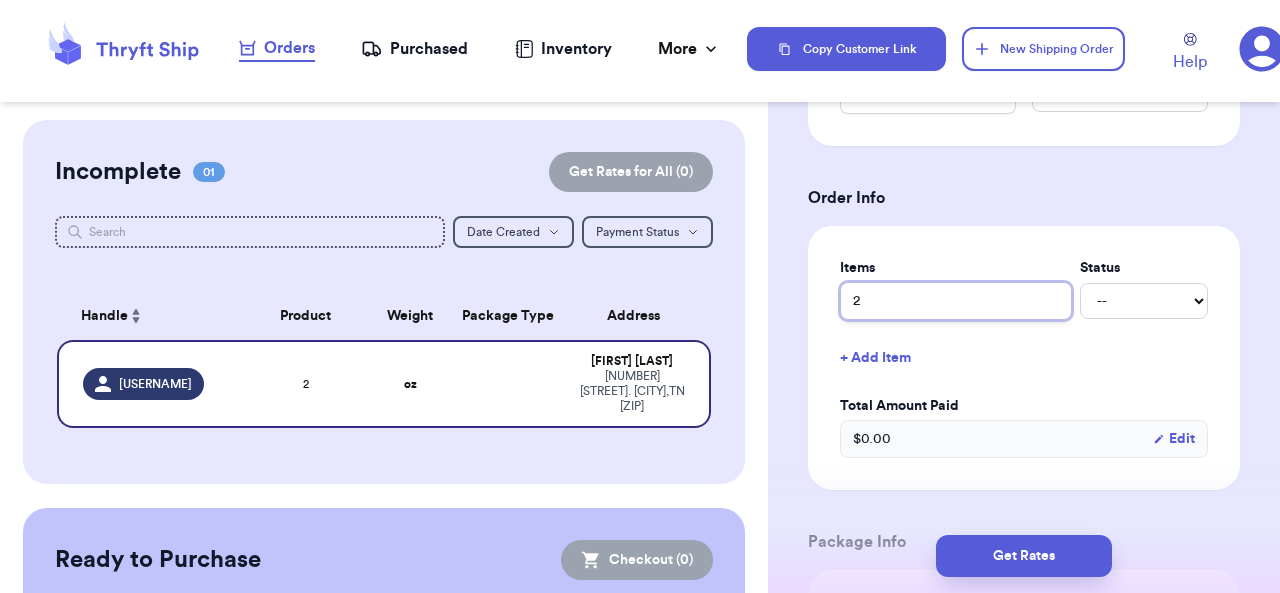 type on "2 d" 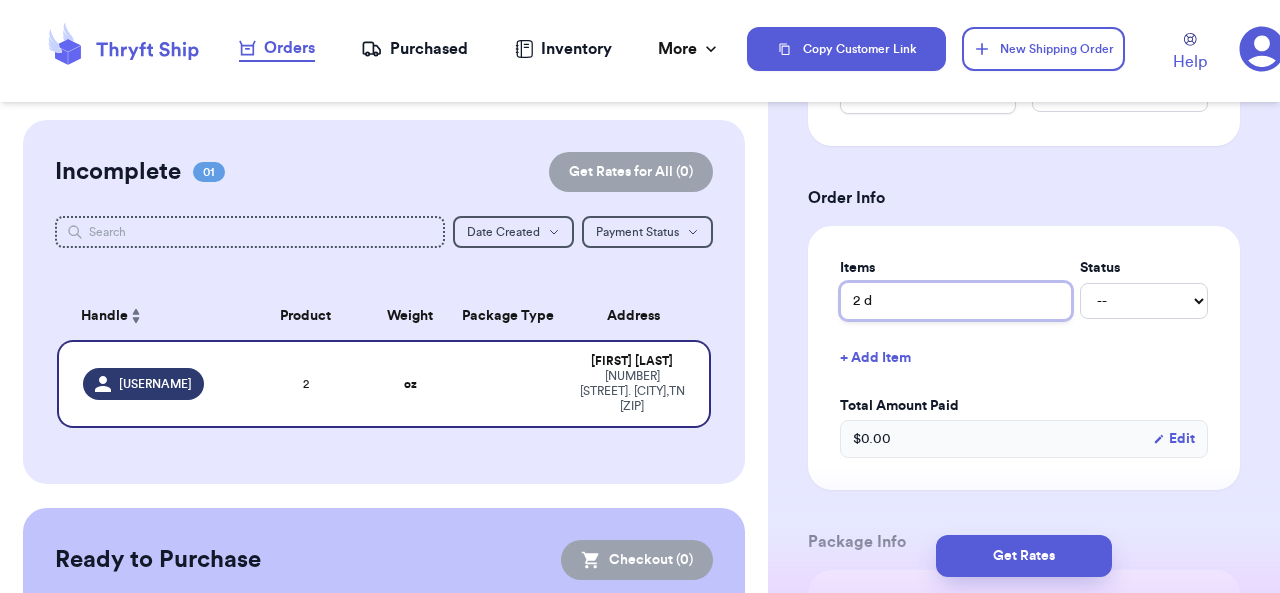 type on "2 do" 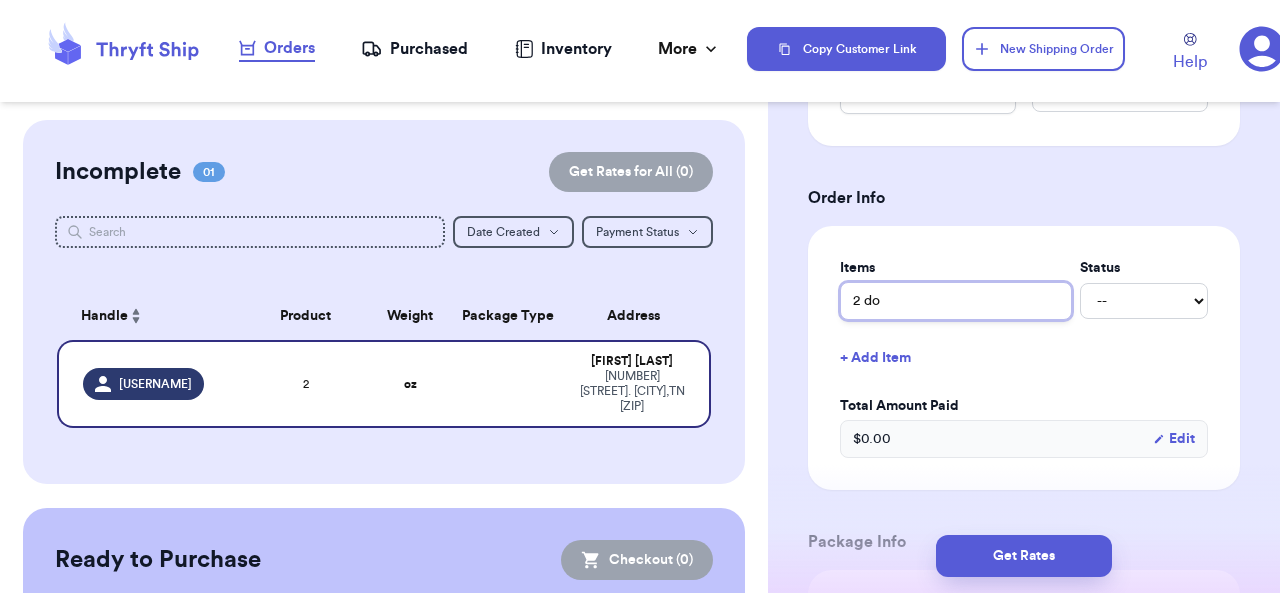 type 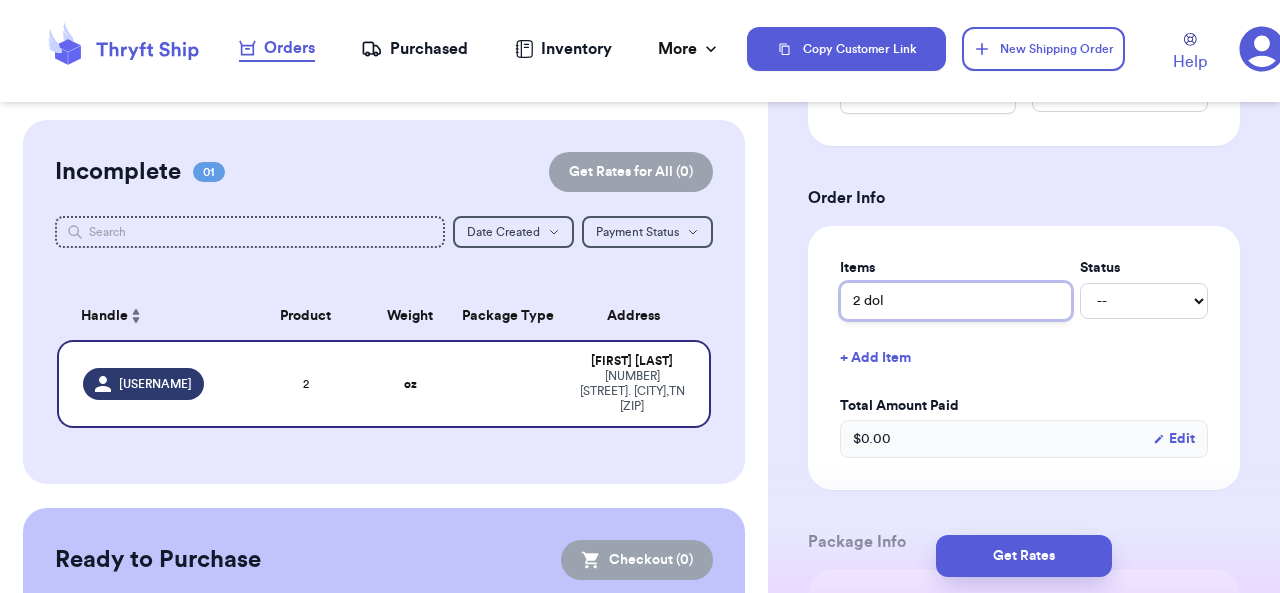 type 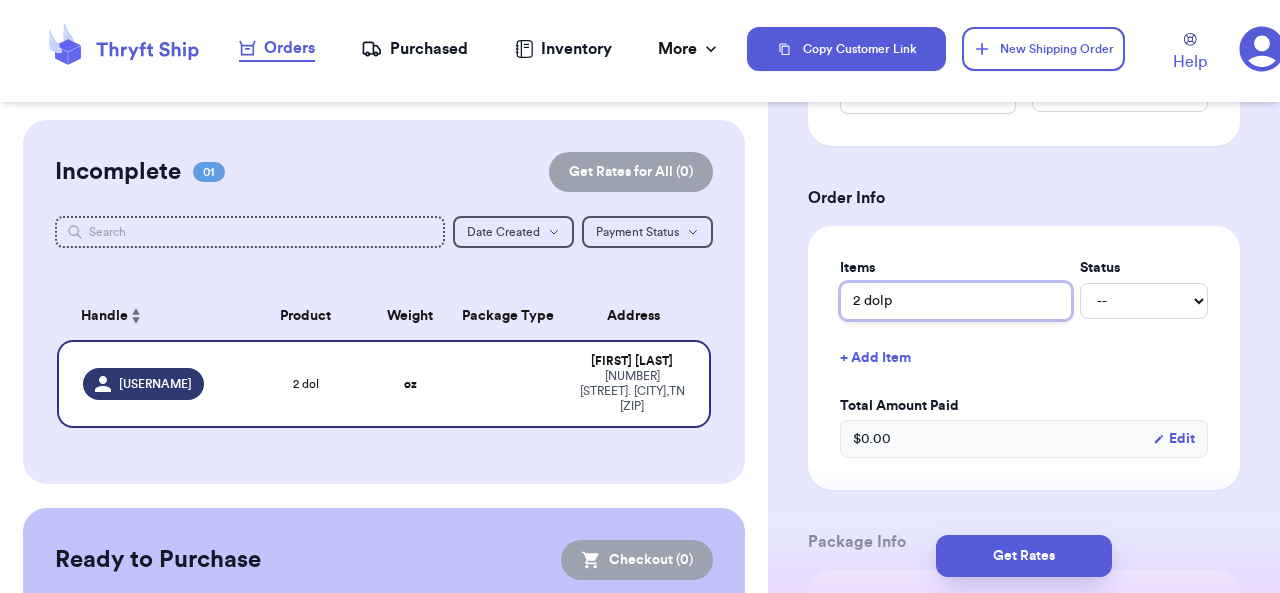 type 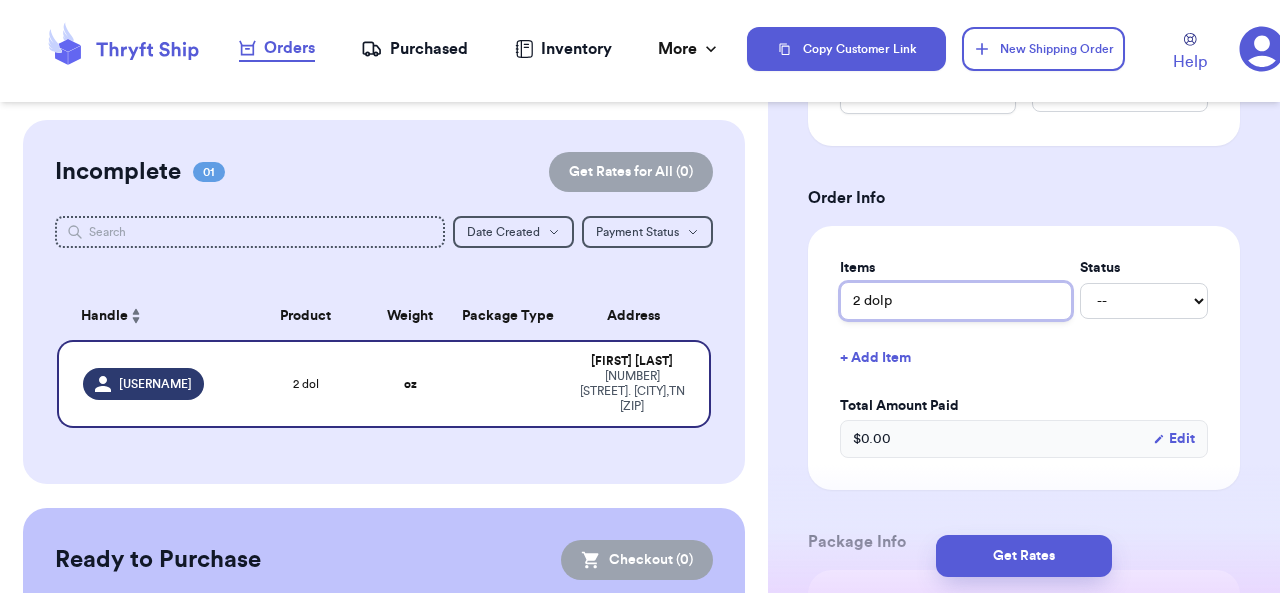 type on "2 dolphin" 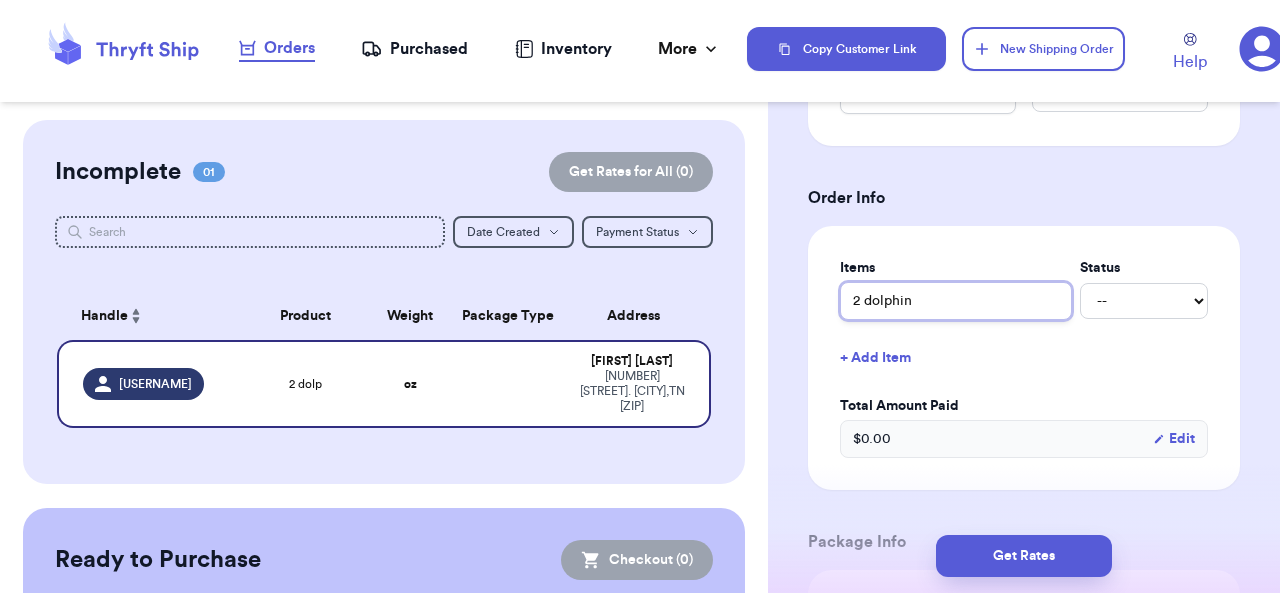 type on "2 dolphin" 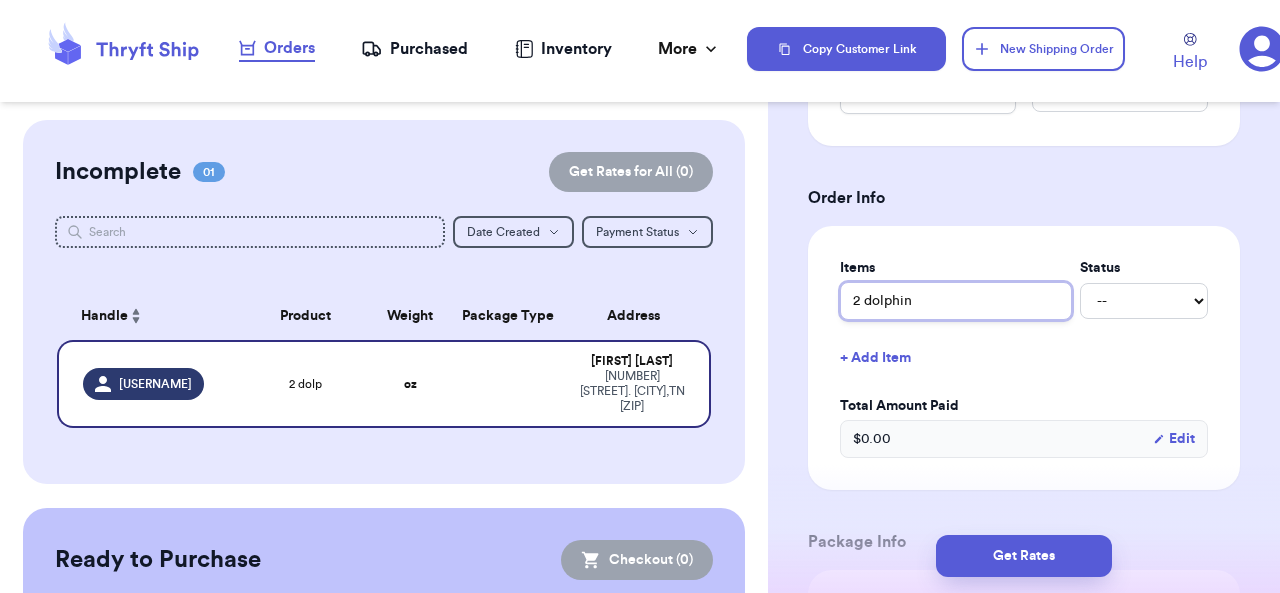 type 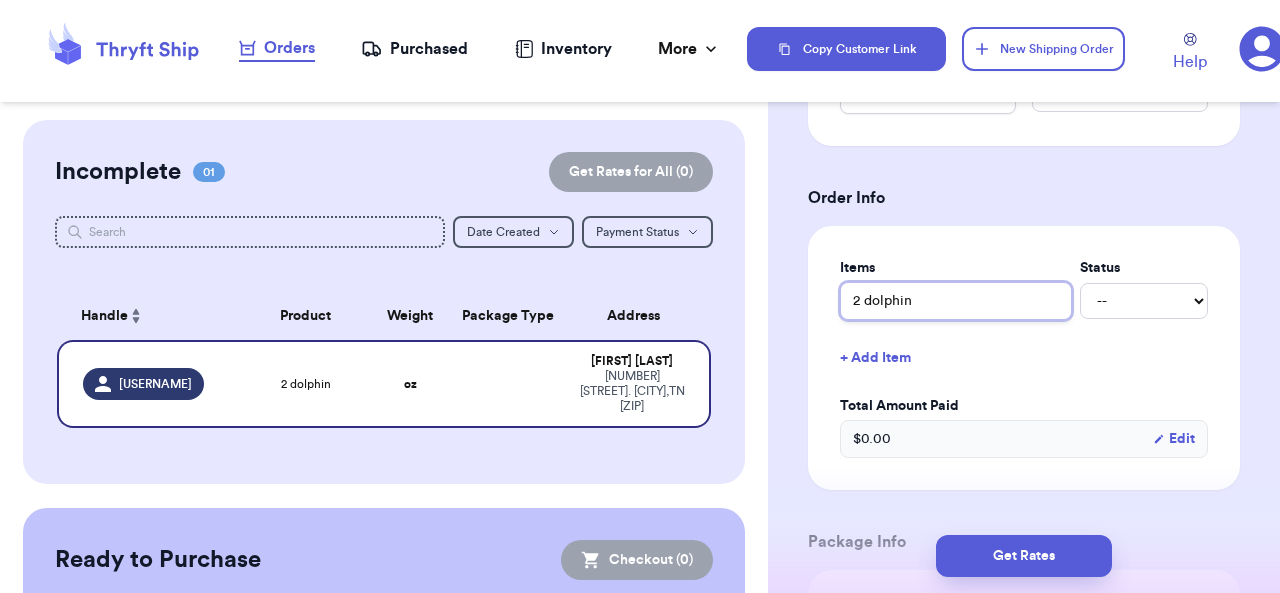 type 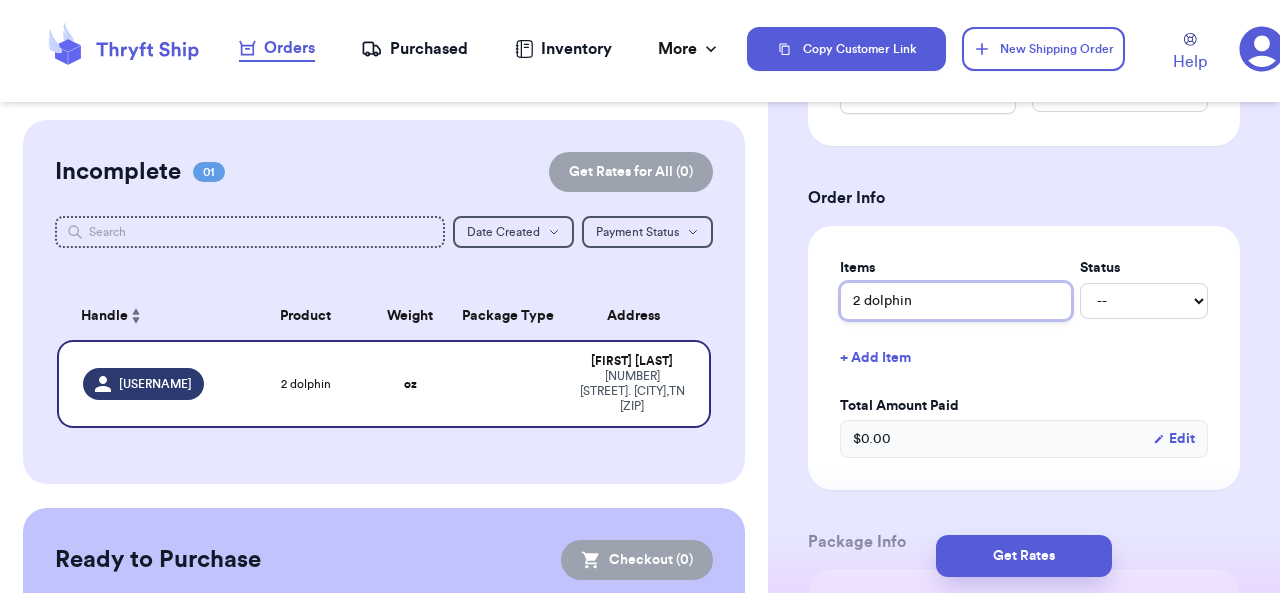 type on "2 dolphin" 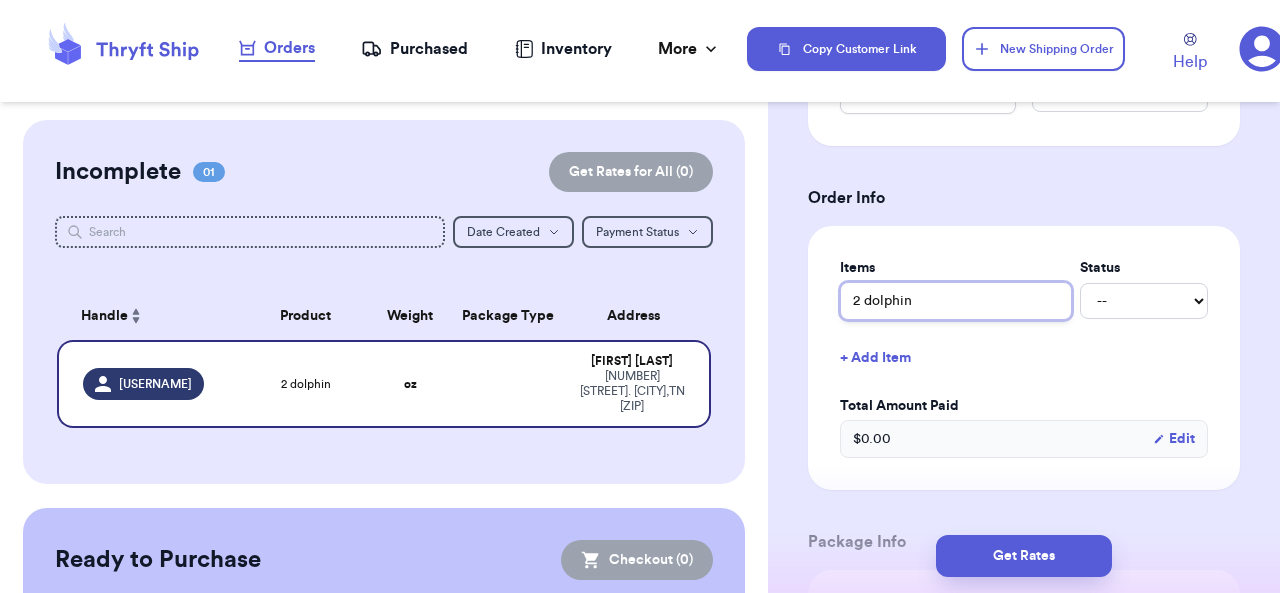 type 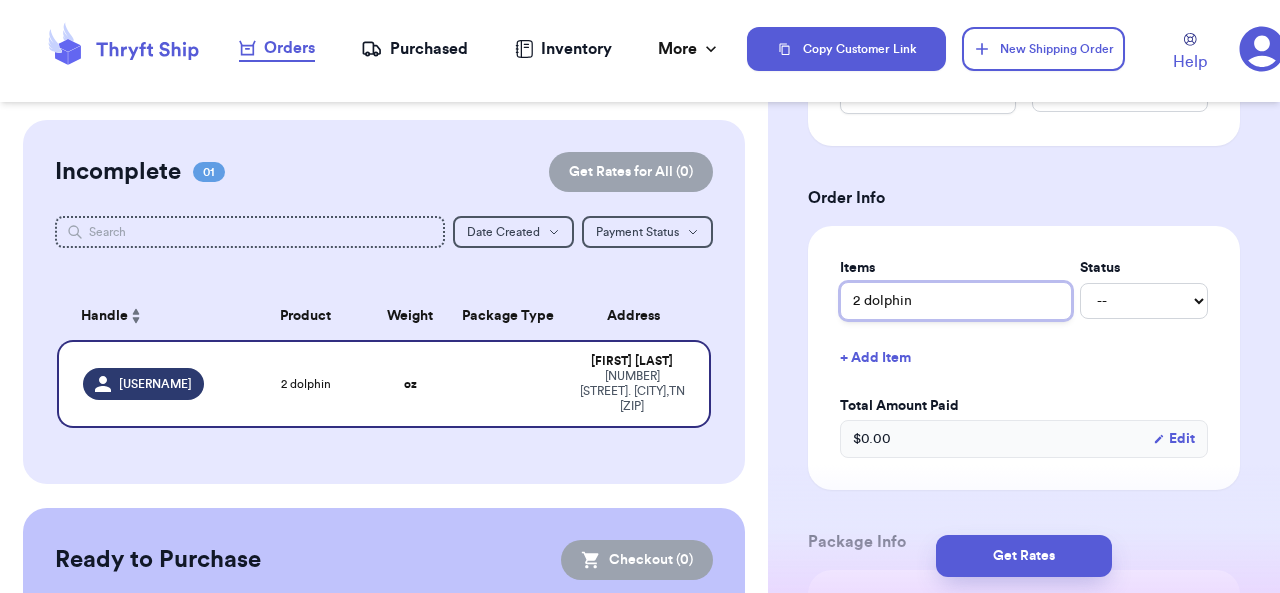 type on "2 dolphin s" 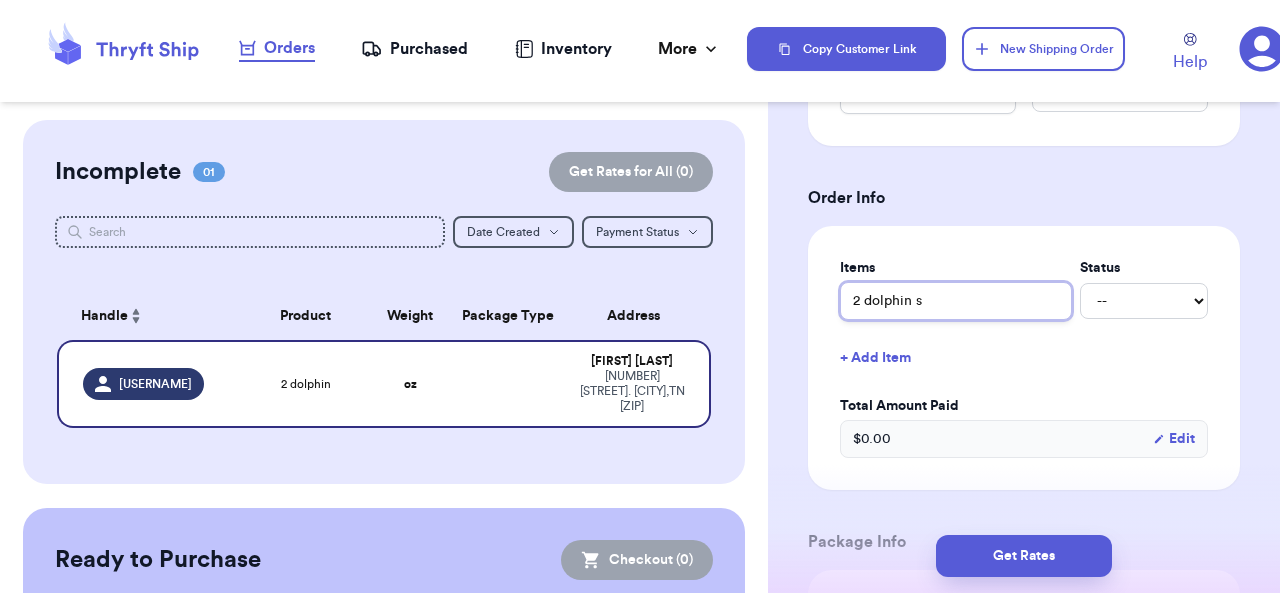 type on "2 dolphin sh" 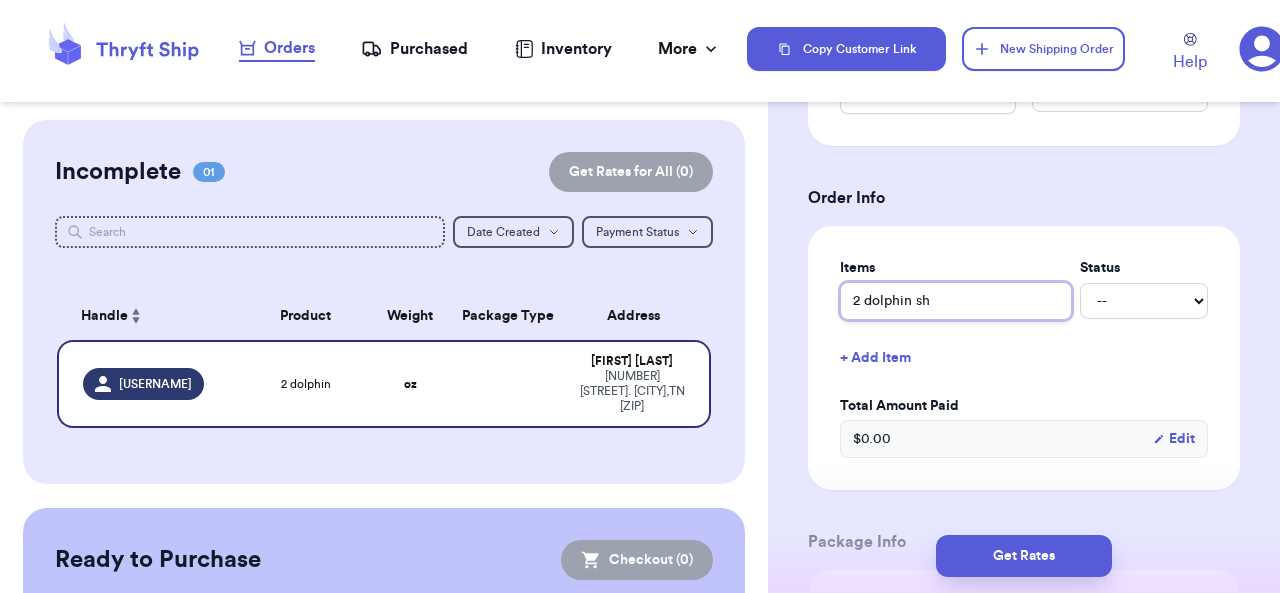 type 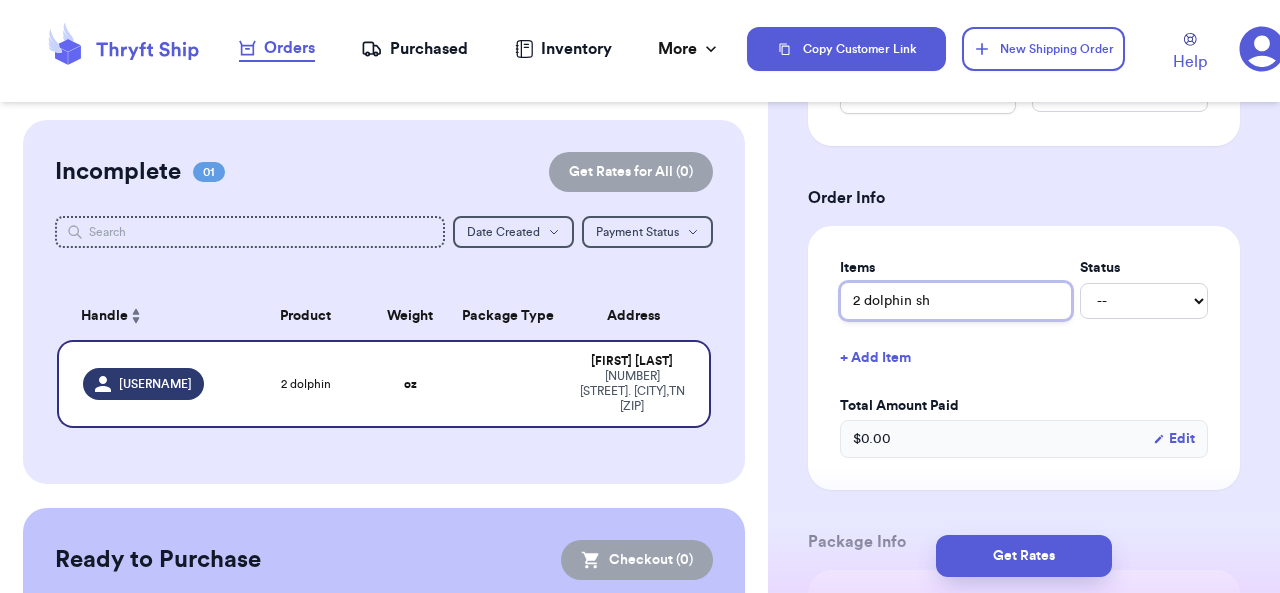 type on "2 dolphin sho" 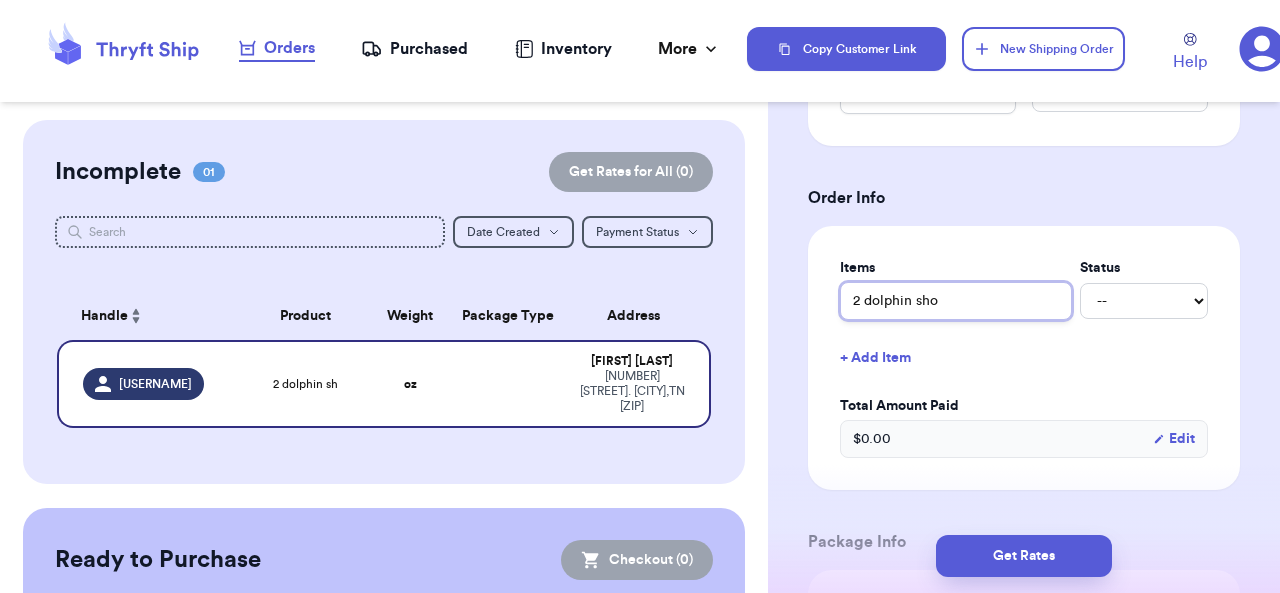 type on "2 dolphin shor" 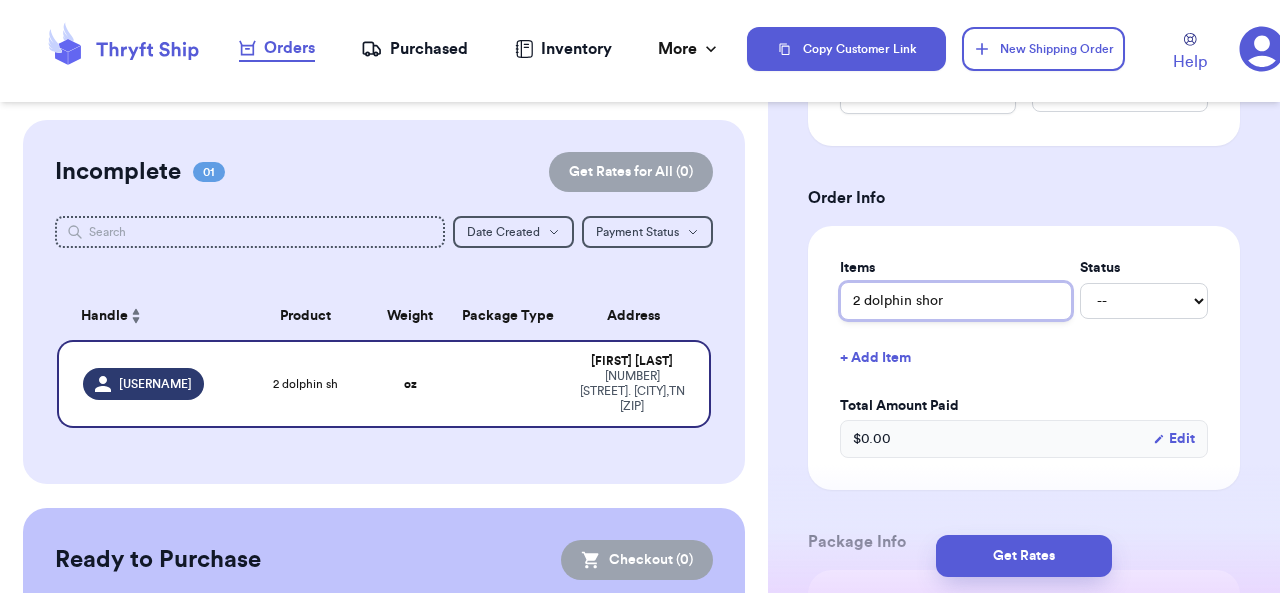 type 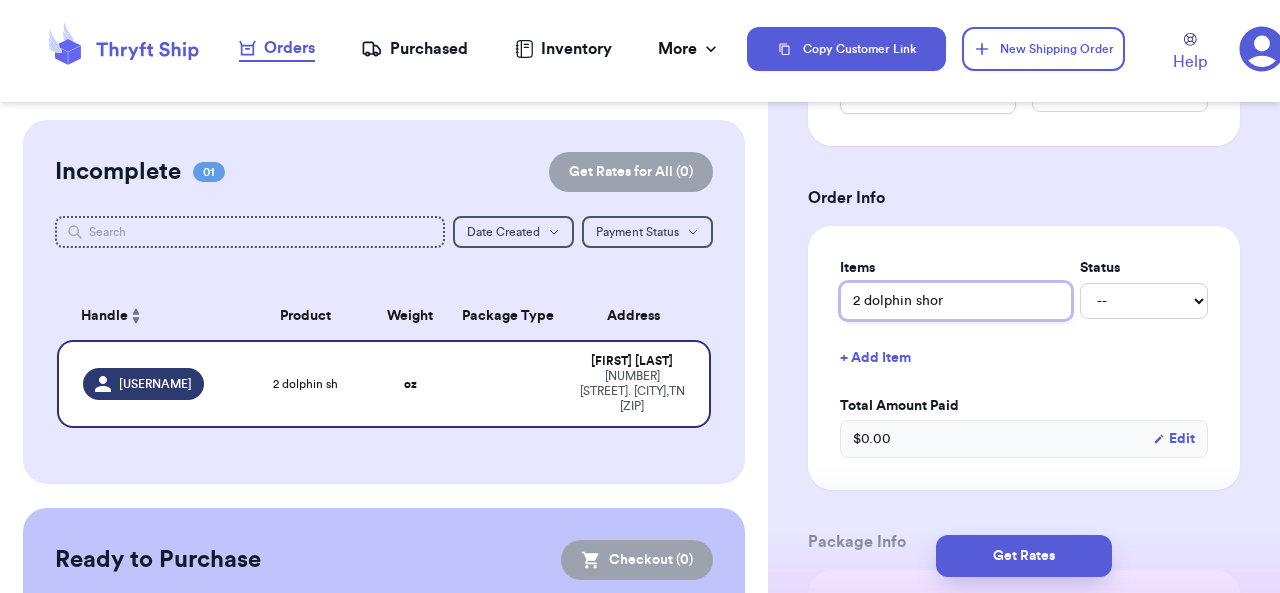 type 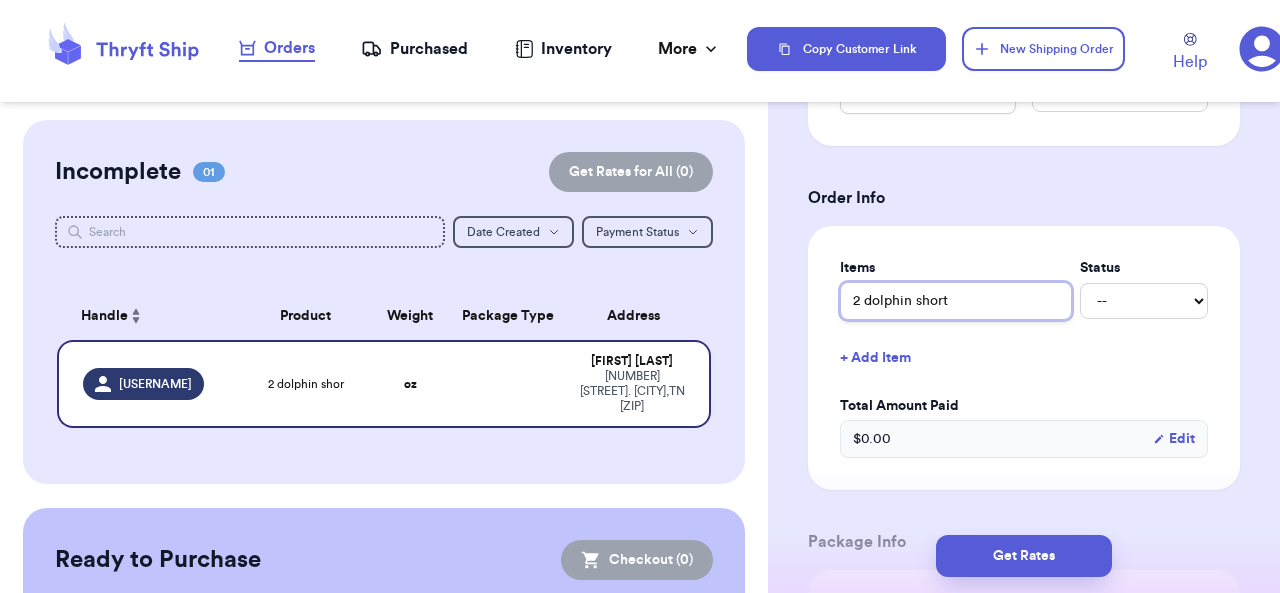 type on "2 dolphin shorts" 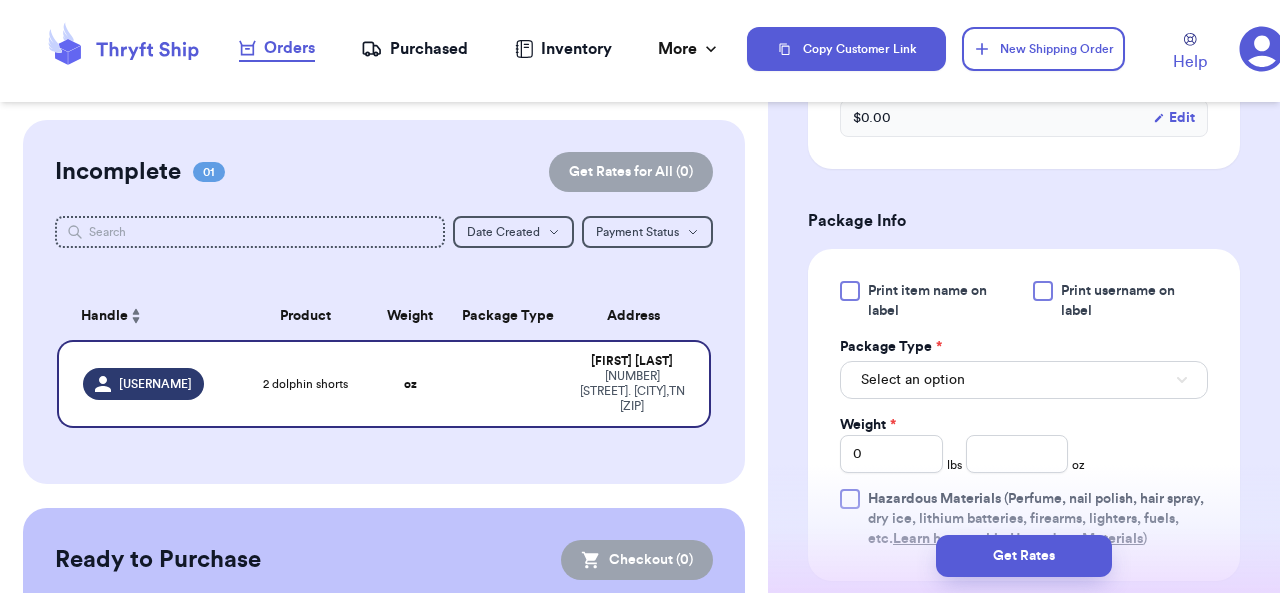 scroll, scrollTop: 1004, scrollLeft: 0, axis: vertical 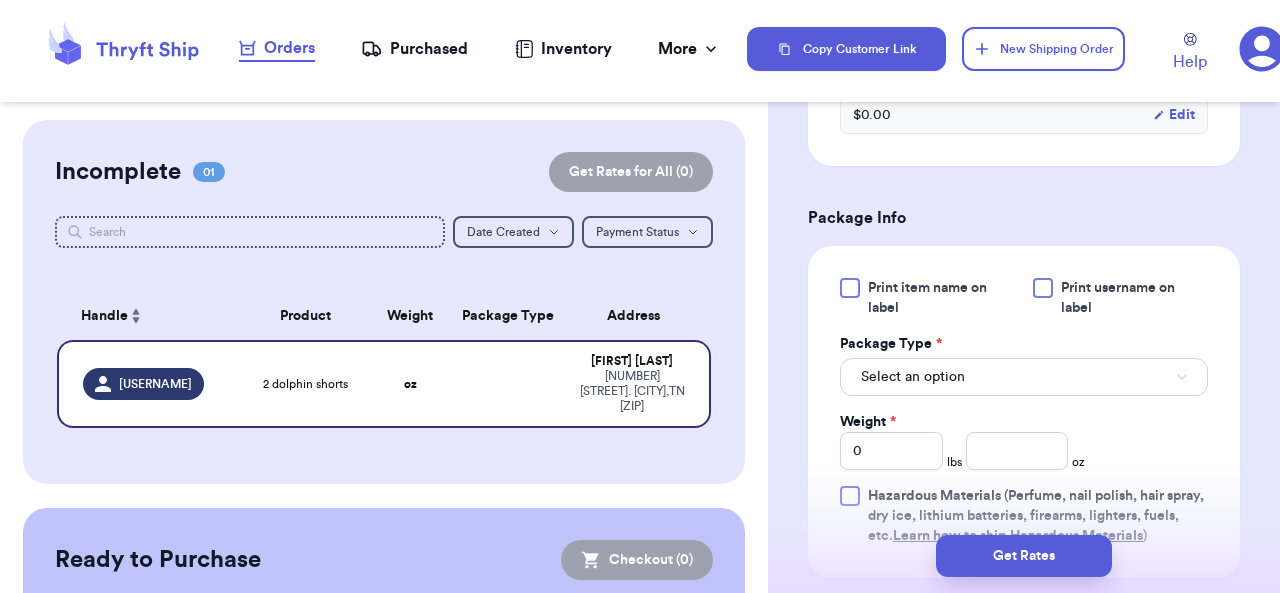type 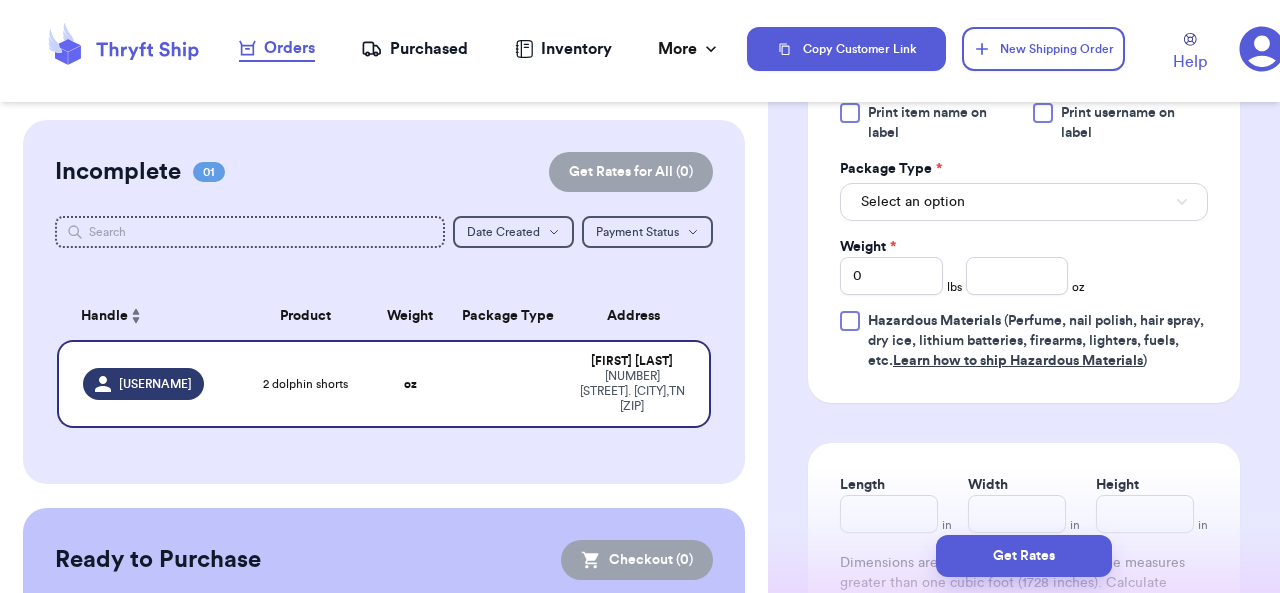 scroll, scrollTop: 1211, scrollLeft: 0, axis: vertical 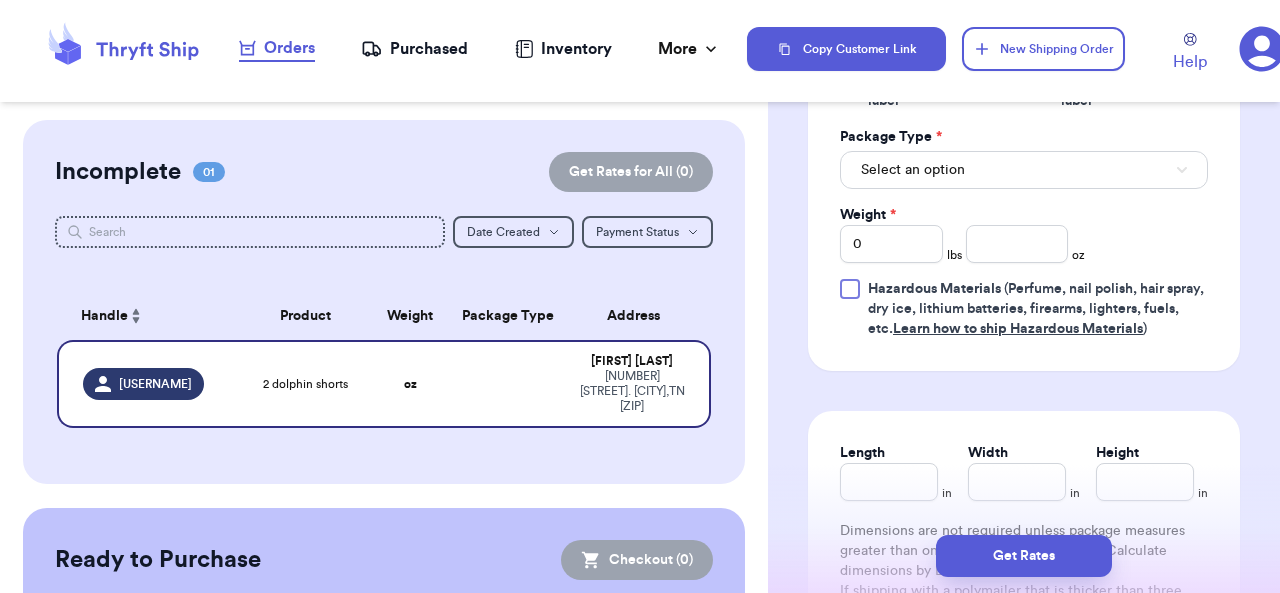 type on "2 dolphin shorts" 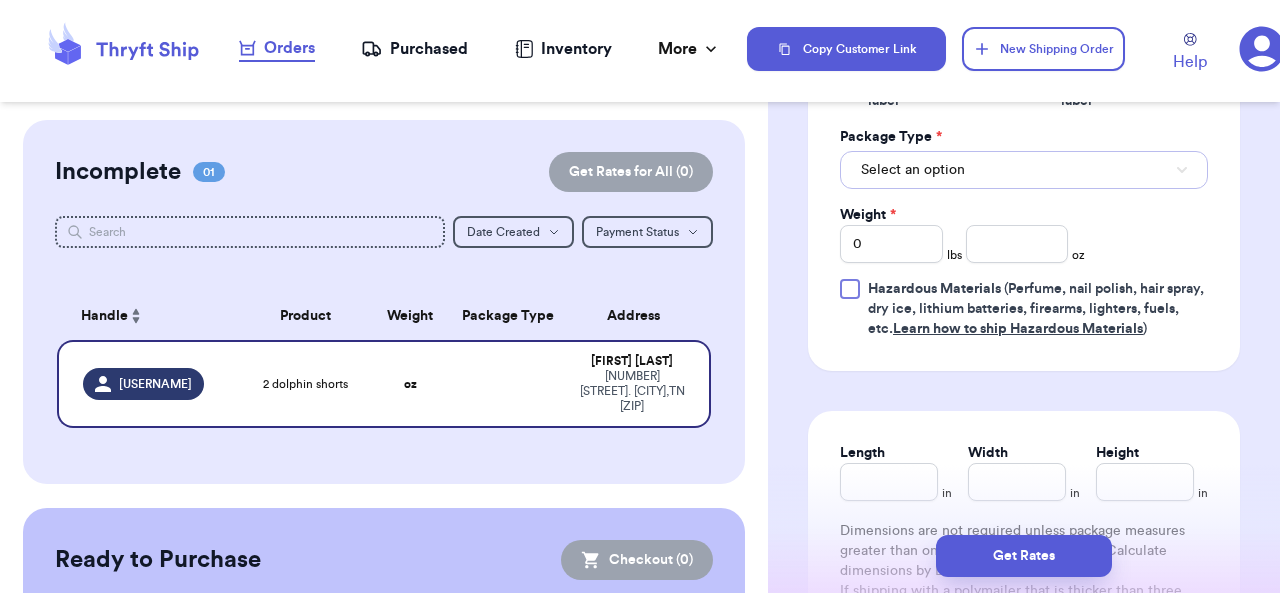 click on "Select an option" at bounding box center (1024, 170) 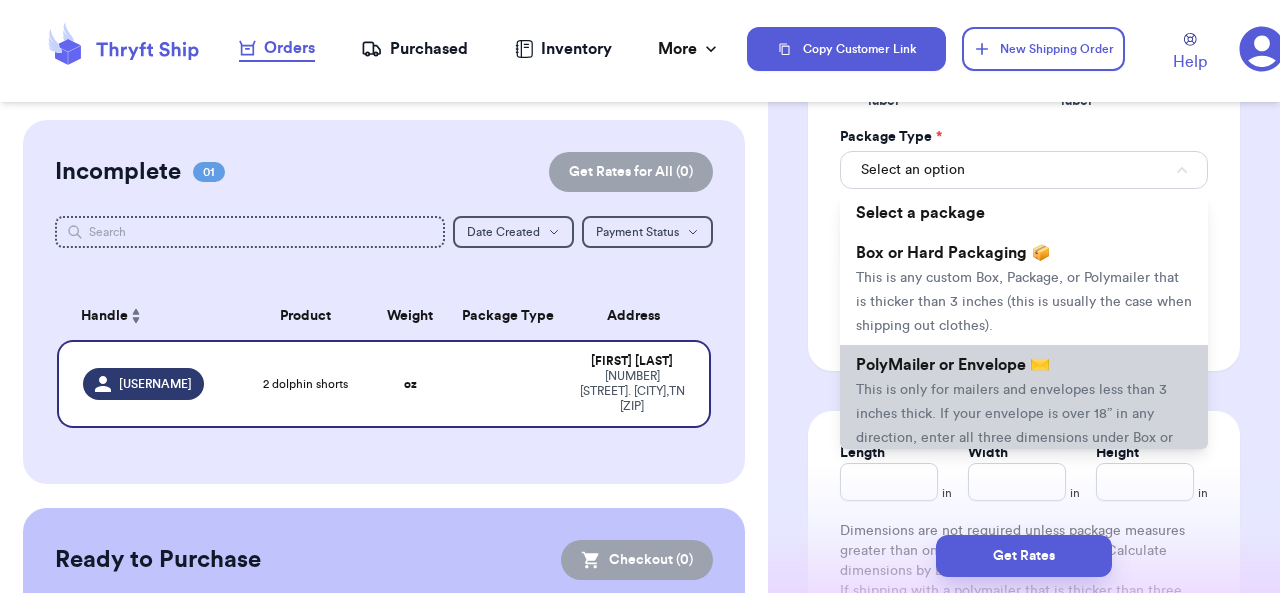 click on "PolyMailer or Envelope ✉️" at bounding box center (953, 365) 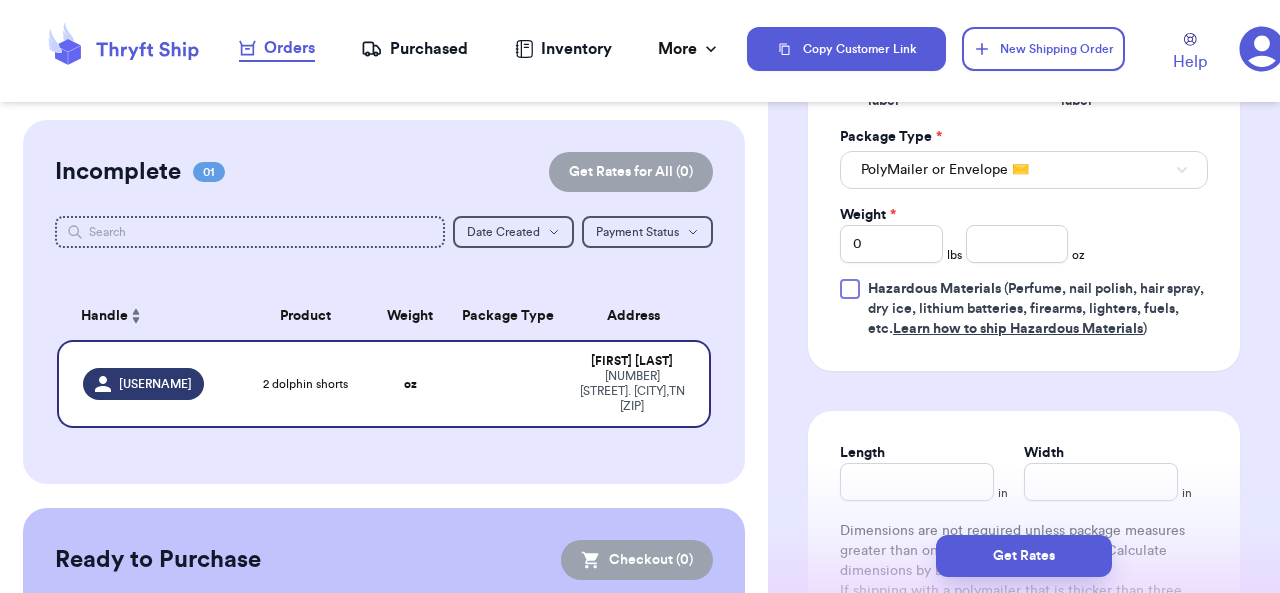 type 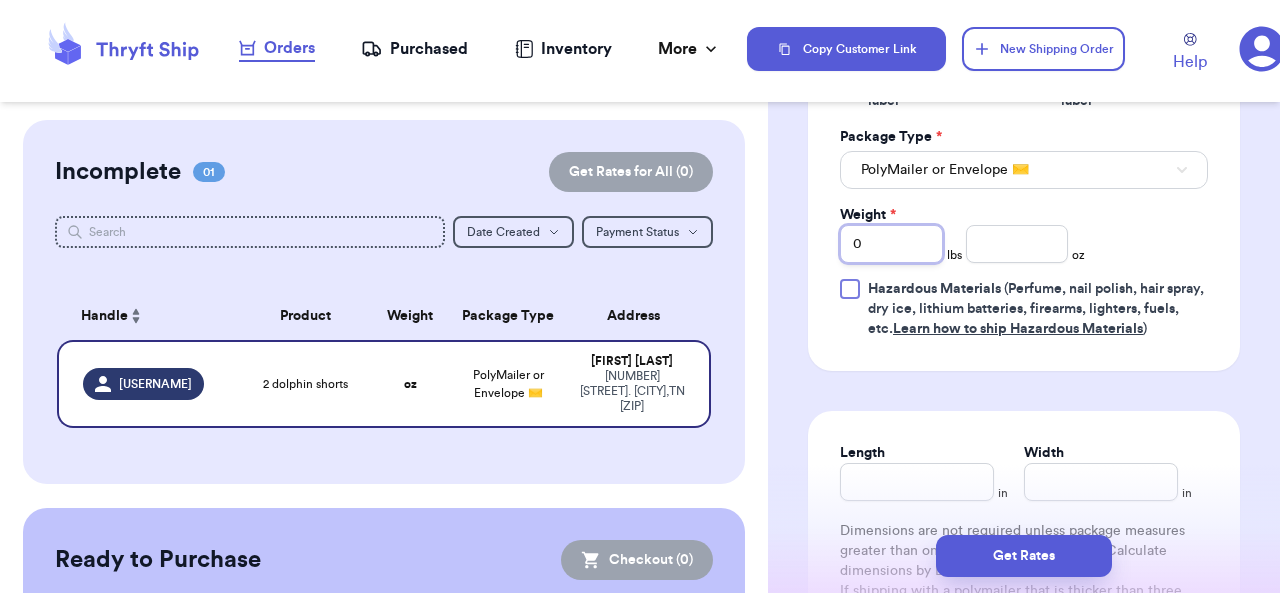 click on "0" at bounding box center [891, 244] 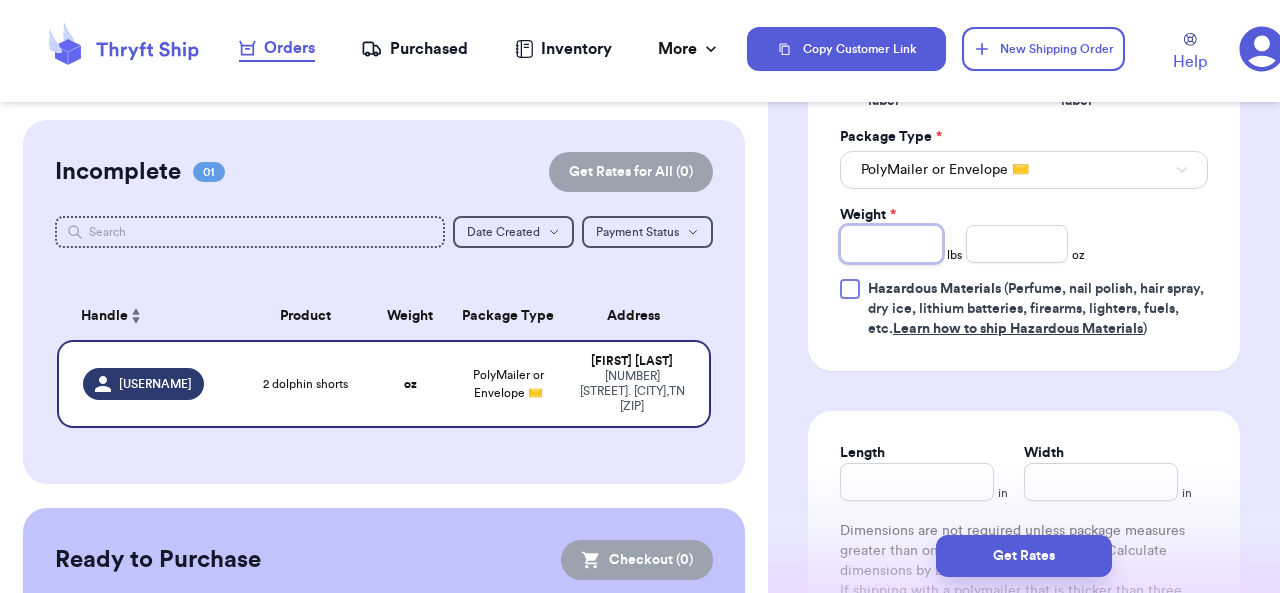 type on "0" 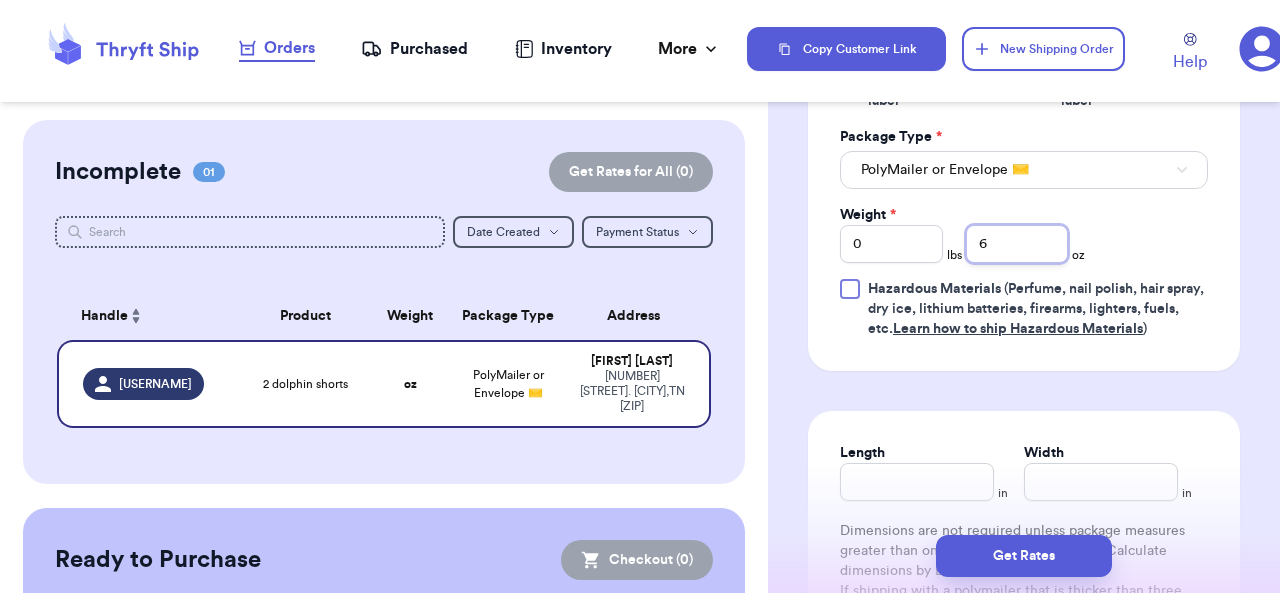 type on "6" 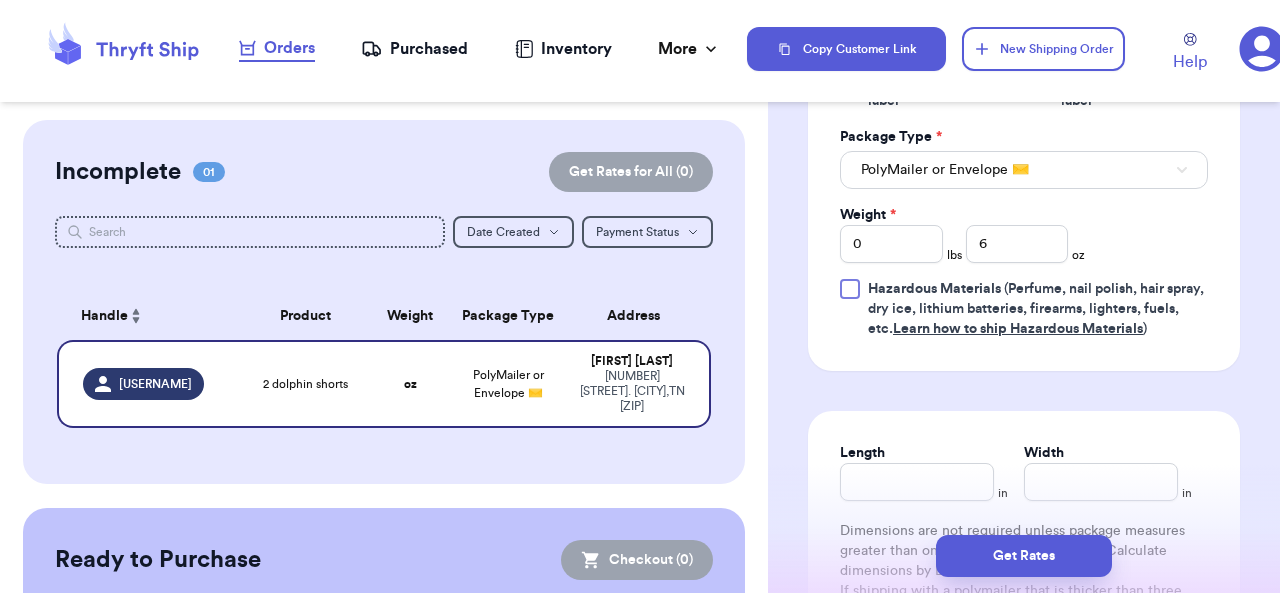 click on "Shipping Information Delete Label Customer Info Social Handle * @ [USERNAME] First Name * Cassandra Last Name * Yurick Email Address Line 1 * [NUMBER] [STREET]. Address Line 2 City * Gallatin State * [AL] [AK] [AZ] [AR] [CA] [CO] [CT] [DE] [DC] [FL] [GA] [HI] [ID] [IL] [IN] [IA] [KS] [KY] [LA] [ME] [MD] [MA] [MI] [MN] [MS] [MO] [MT] [NE] [NV] [NH] [NJ] [NM] [NY] [NC] [ND] [OH] [OK] [OR] [PA] [RI] [SC] [SD] [TN] [TX] [UT] [VT] [VA] [WA] [WV] [WI] [WY] [AA] [AE] [AP] [AS] [GU] [MP] [PR] [VI] Zip Code * [ZIP] Country * United States Canada Australia Order Info Items Status 2 dolphin shorts -- Paid Owes + Add Item Total Amount Paid $ 0.00 Edit Package Info Print item name on label Print username on label Package Type * PolyMailer or Envelope ✉️ Weight * 0 lbs 6 oz Hazardous Materials   (Perfume, nail polish, hair spray, dry ice, lithium batteries, firearms, lighters, fuels, etc.  Learn how to ship Hazardous Materials ) Length in Width in Dimensions are not required unless package measures greater than one cubic foot (1728 inches). Calculate dimensions by L x W x H. Additional Features (Media Mail) Get Rates ✕ $ 0.00" at bounding box center [1024, -97] 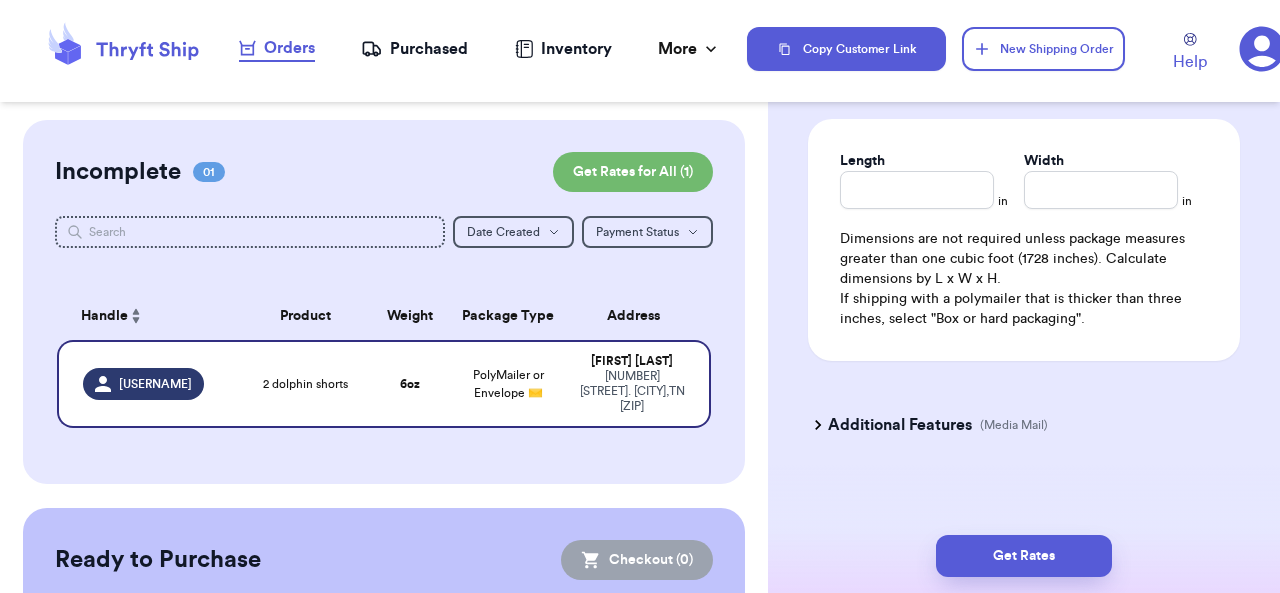 scroll, scrollTop: 1518, scrollLeft: 0, axis: vertical 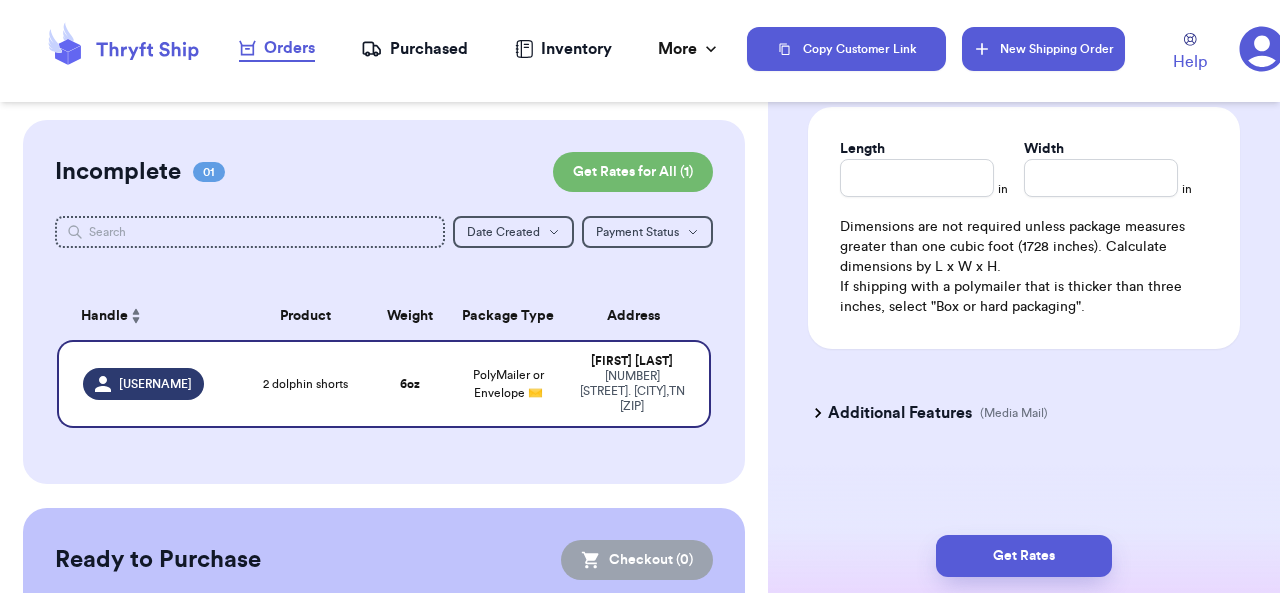click on "New Shipping Order" at bounding box center (1044, 49) 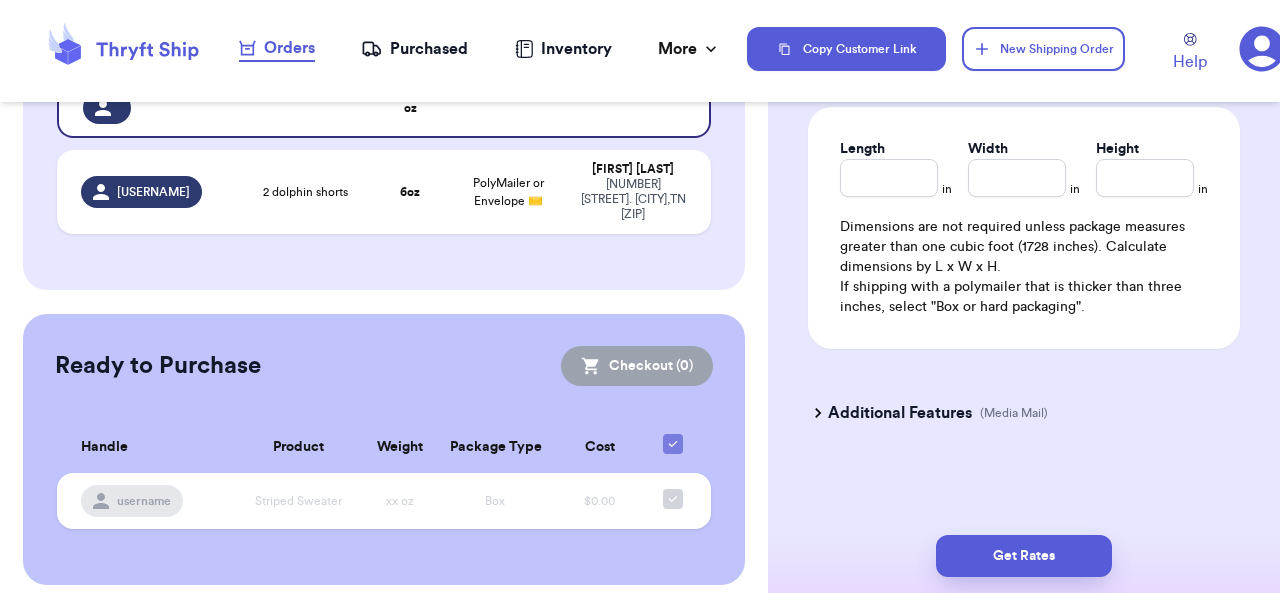 scroll, scrollTop: 0, scrollLeft: 0, axis: both 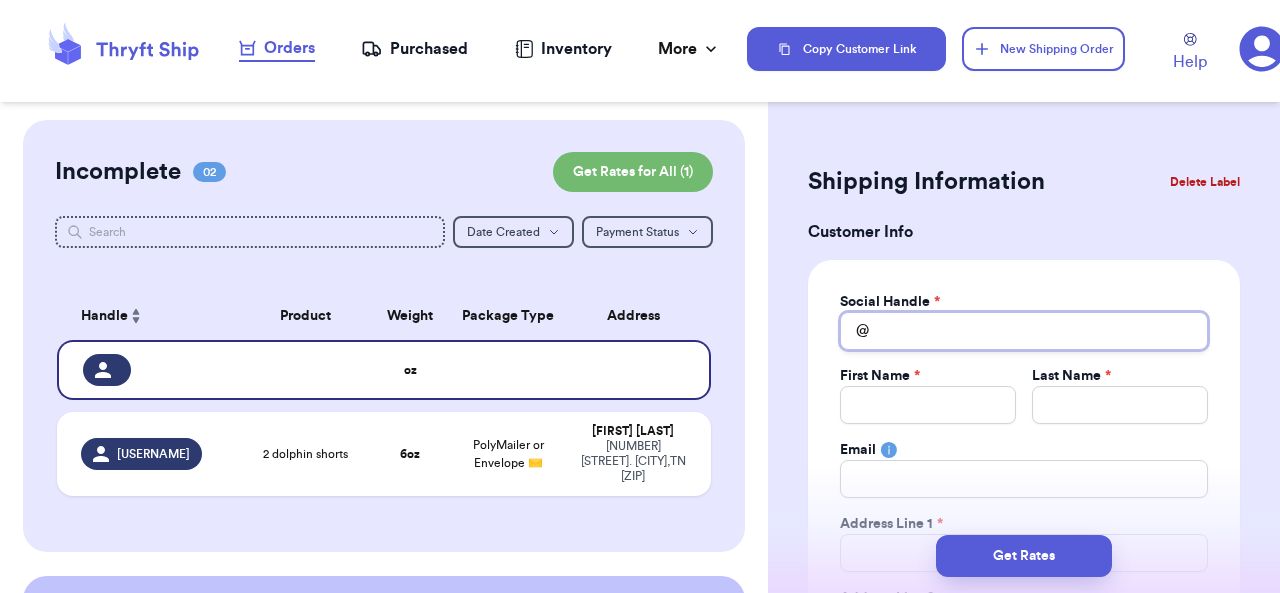 click on "Total Amount Paid" at bounding box center [1024, 331] 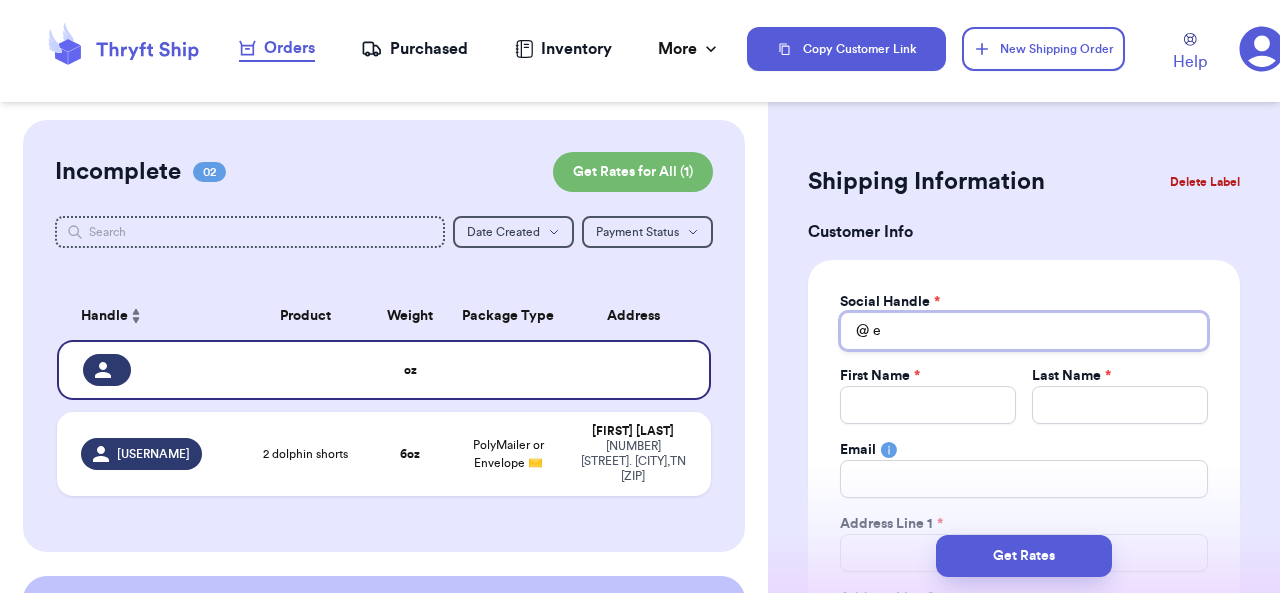 type on "em" 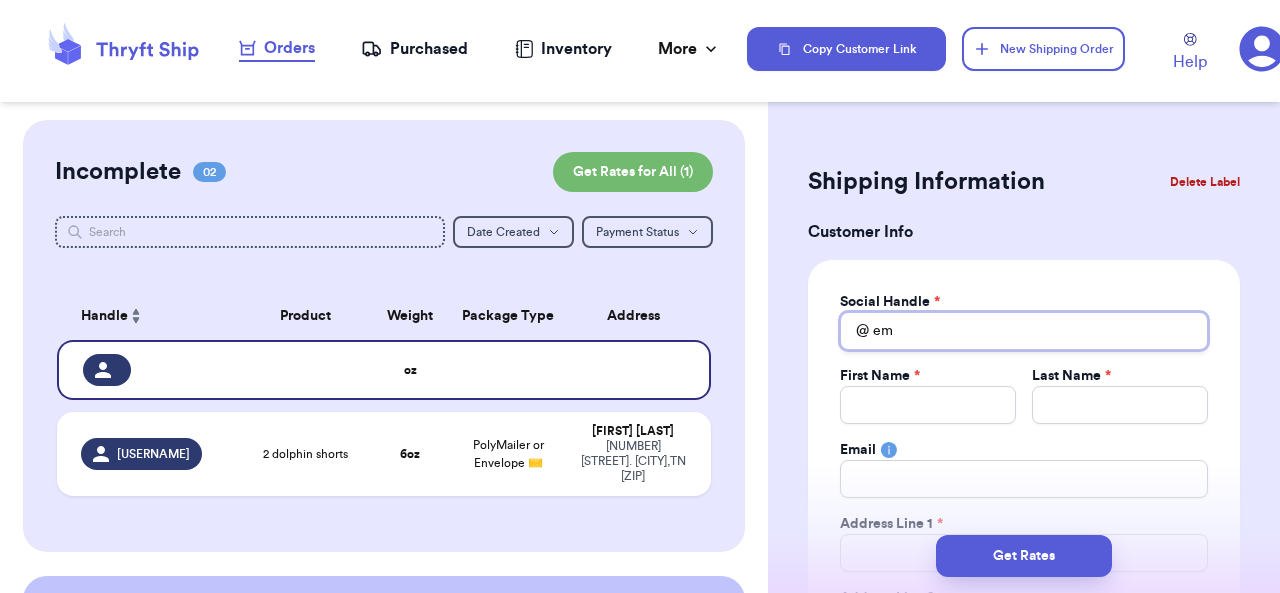type 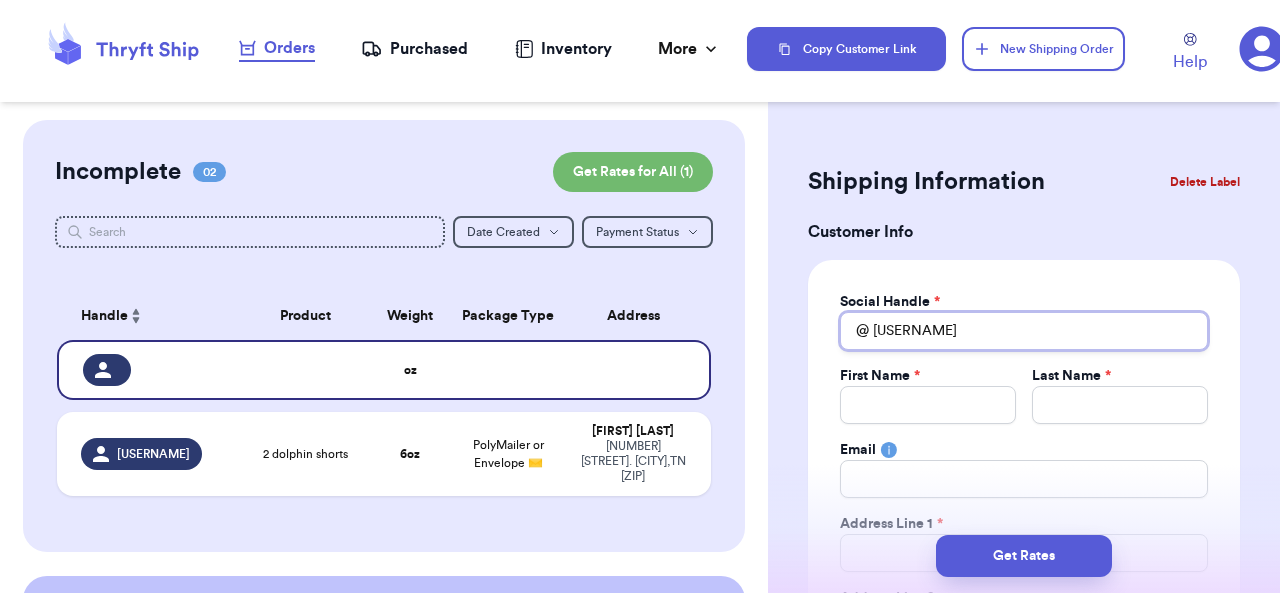 type 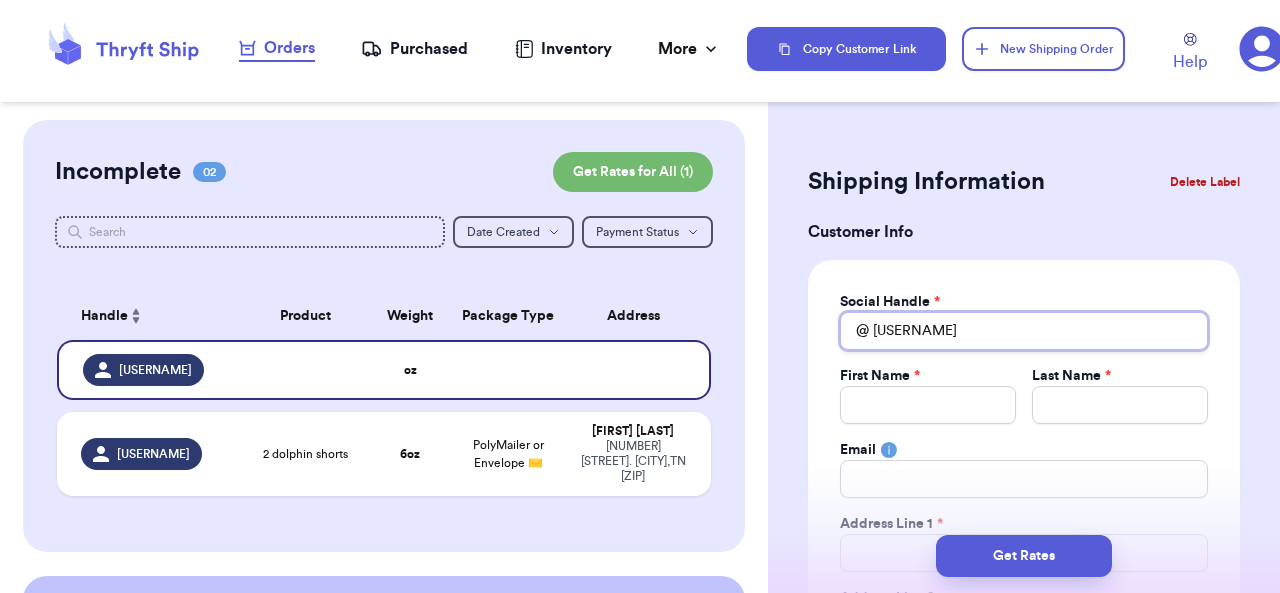 type 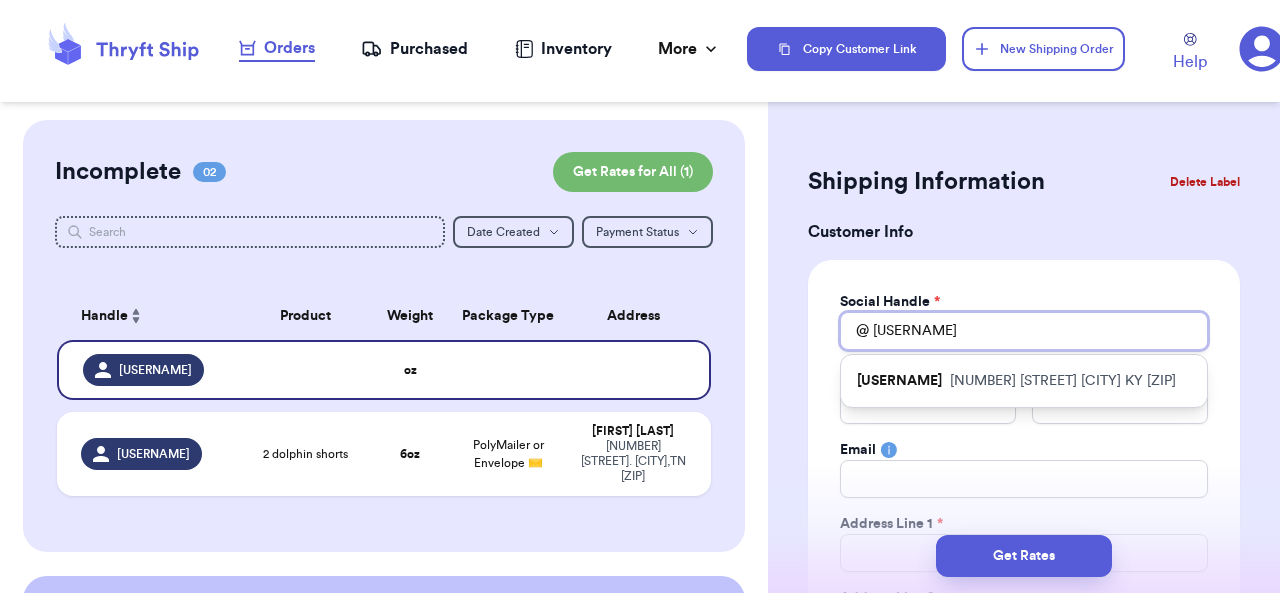 type 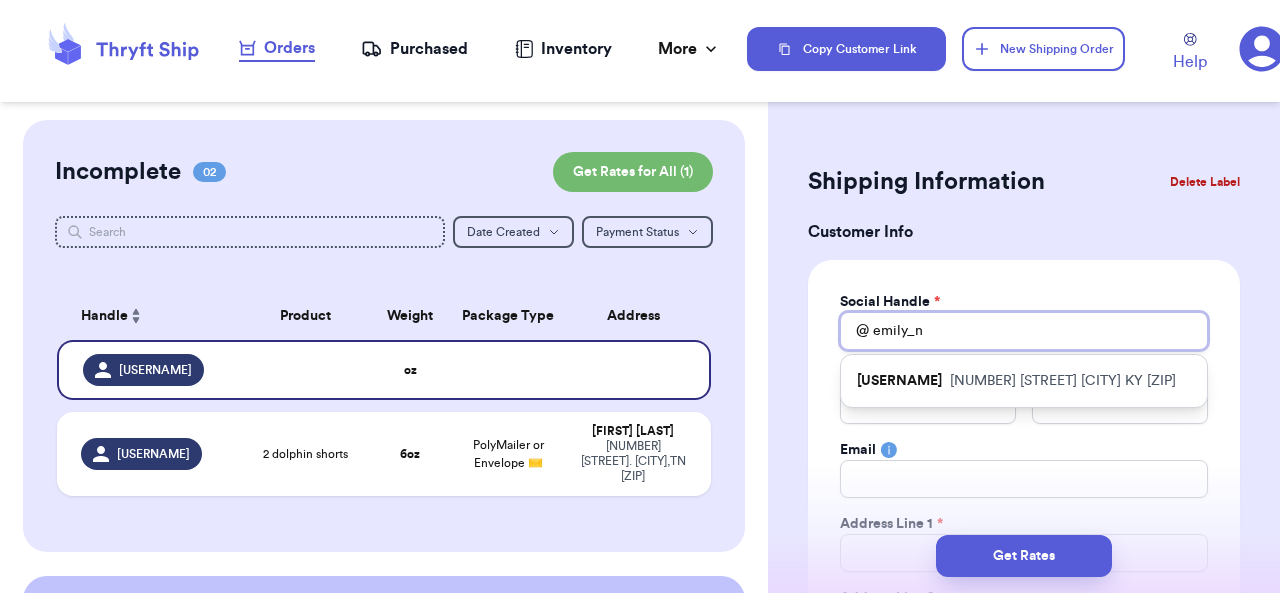 type on "emily_ni" 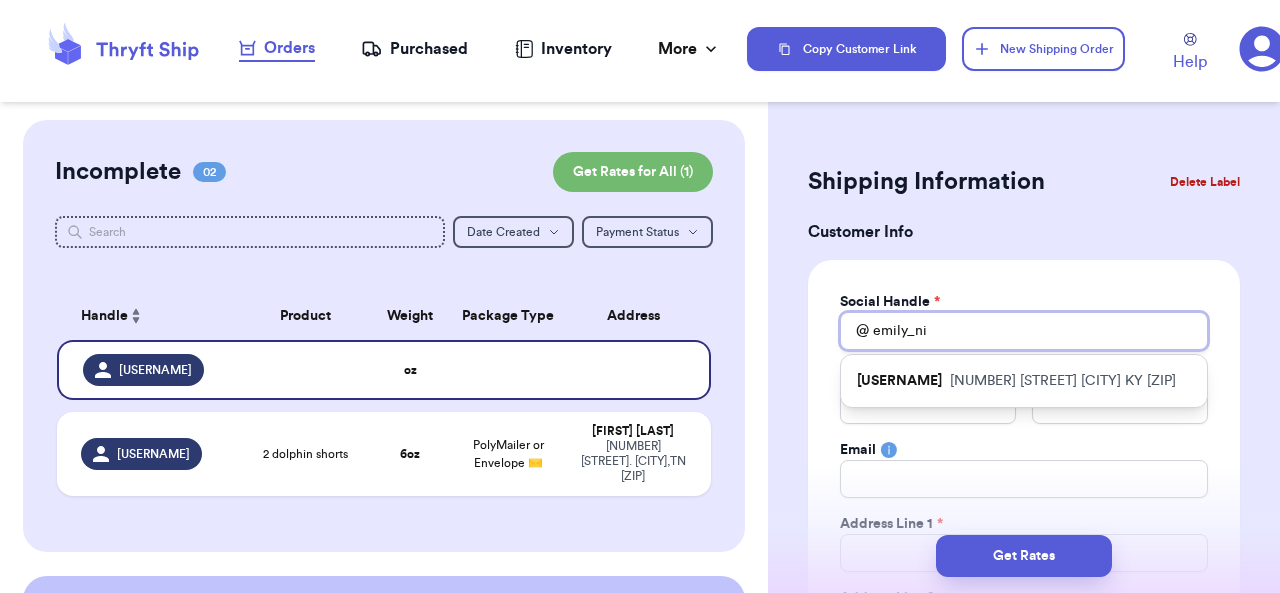 type 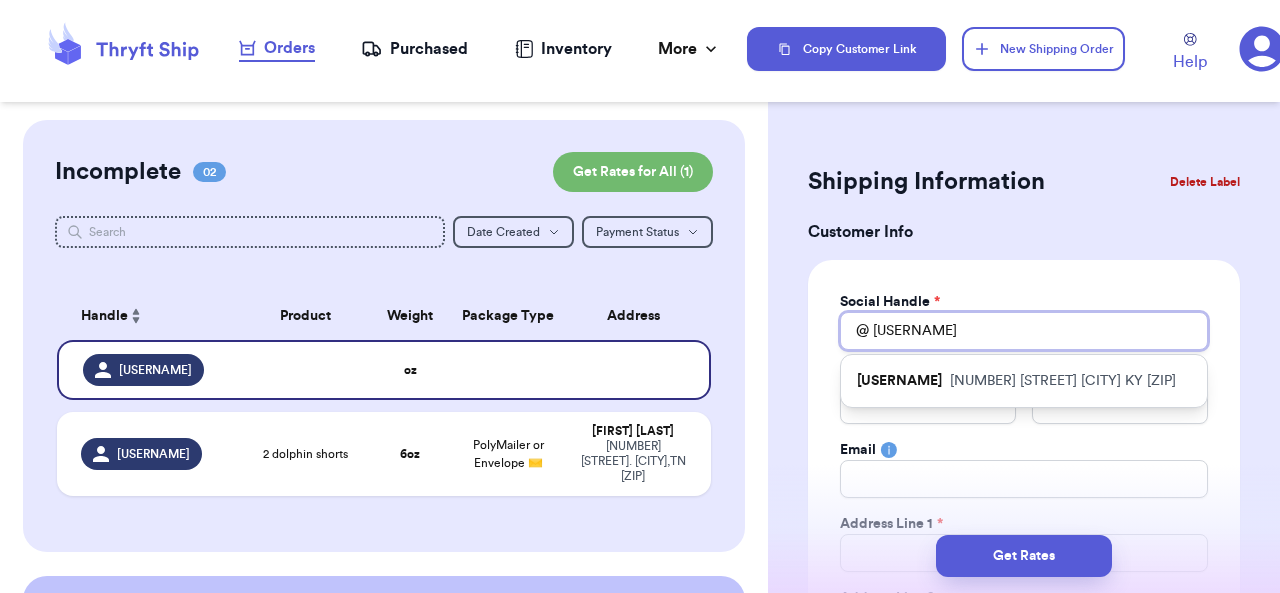 type 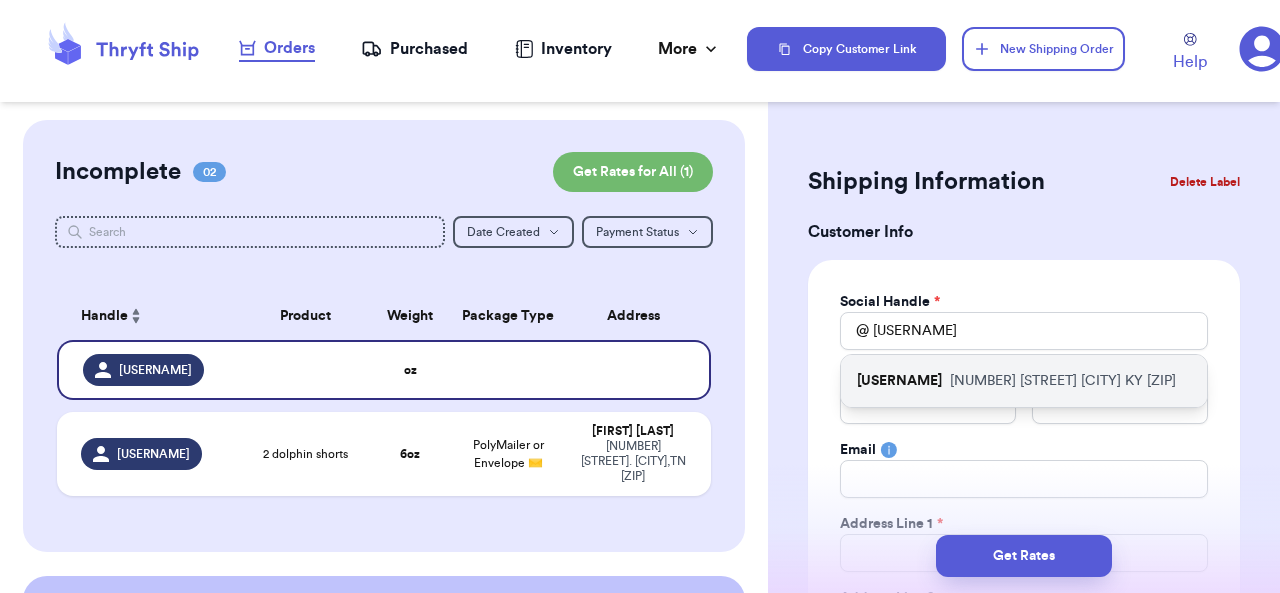 click on "[NUMBER] [STREET]   [CITY]    [STATE]   [ZIP]" at bounding box center (1063, 381) 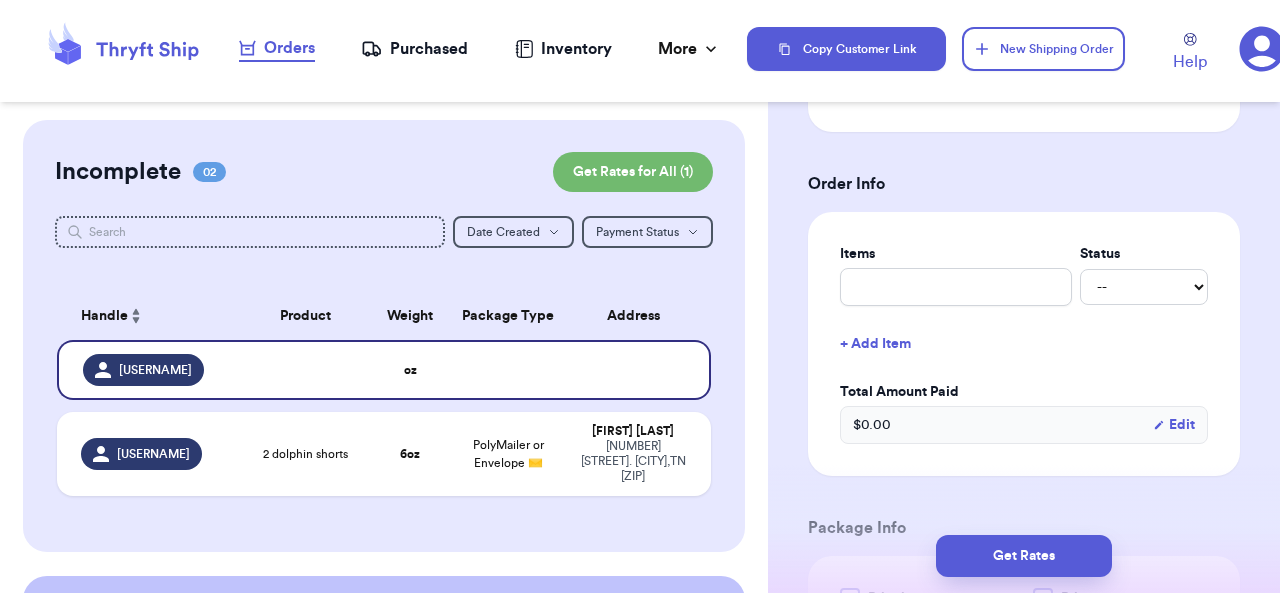 scroll, scrollTop: 698, scrollLeft: 0, axis: vertical 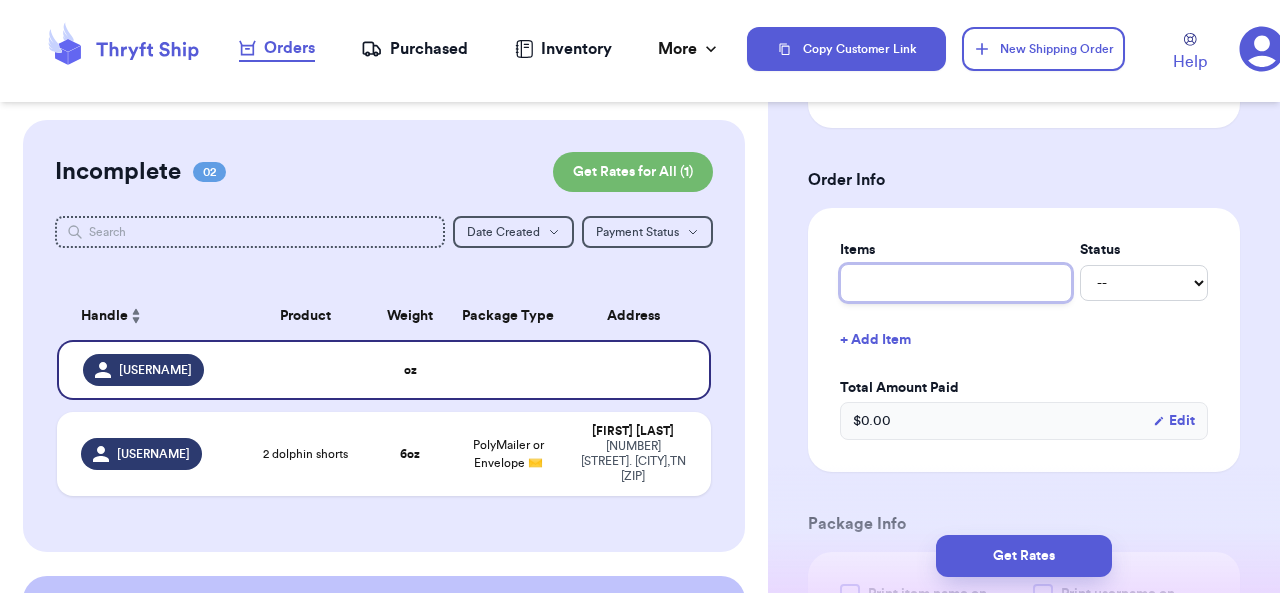 click at bounding box center (956, 283) 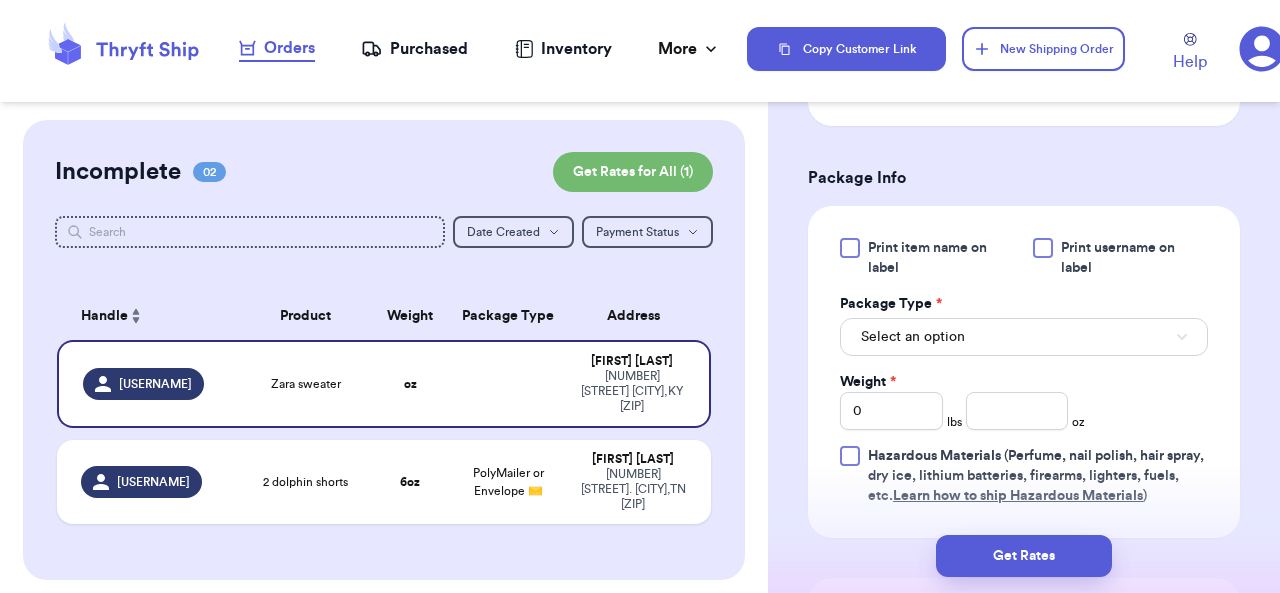 scroll, scrollTop: 1047, scrollLeft: 0, axis: vertical 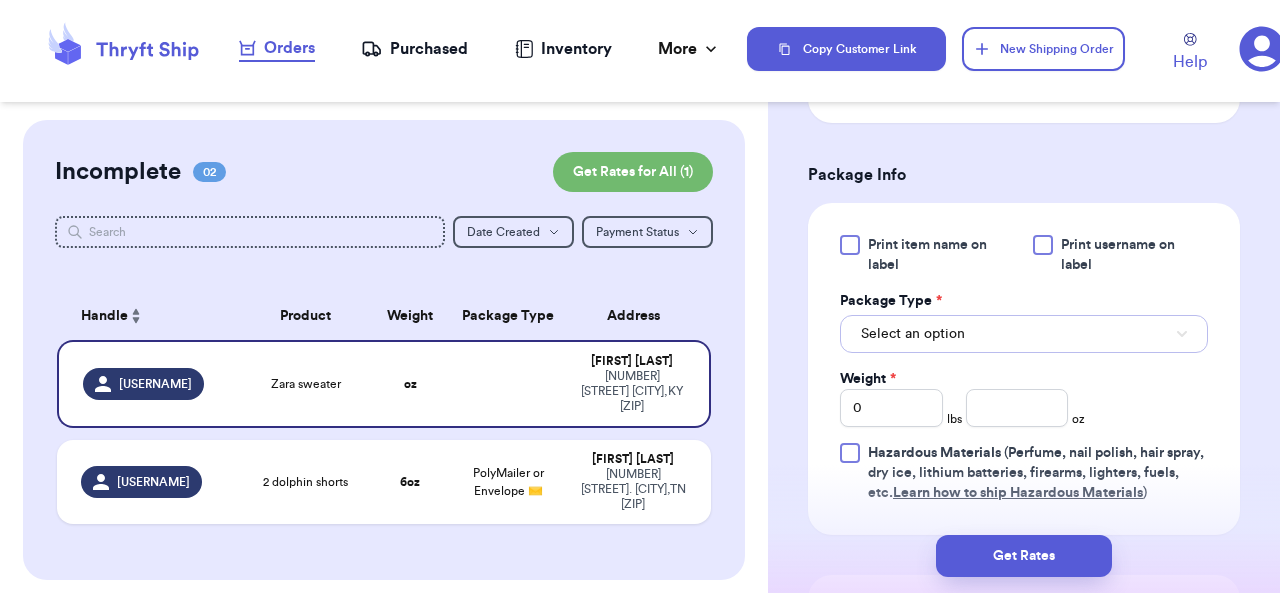 click on "Select an option" at bounding box center (1024, 334) 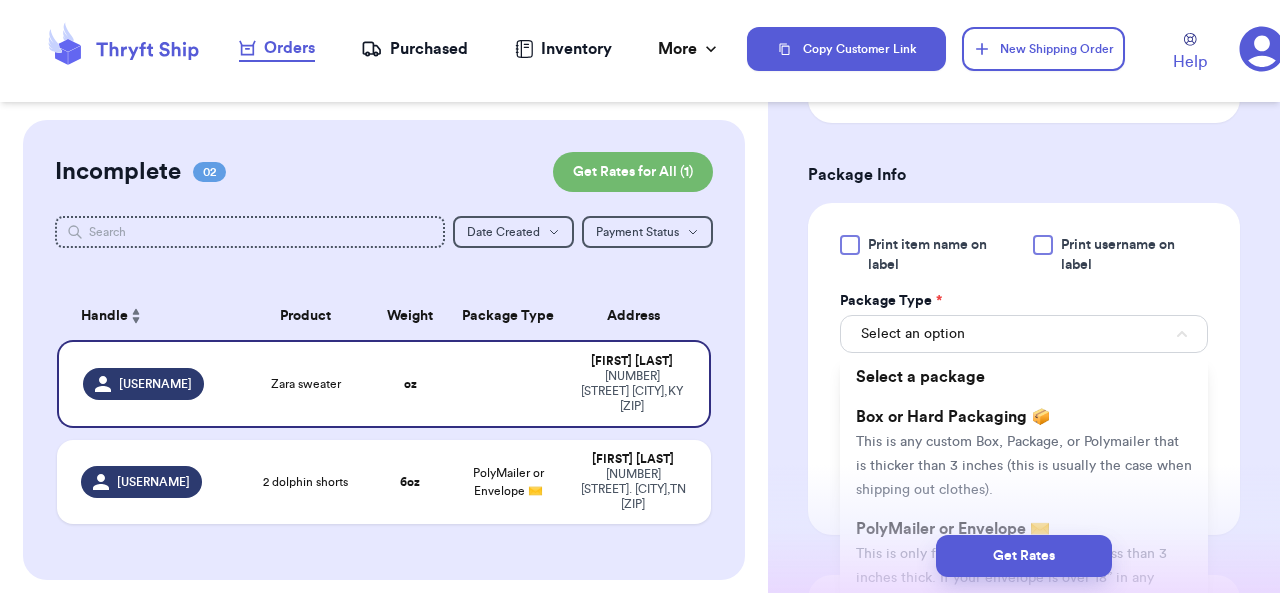 click on "Get Rates" at bounding box center (1024, 556) 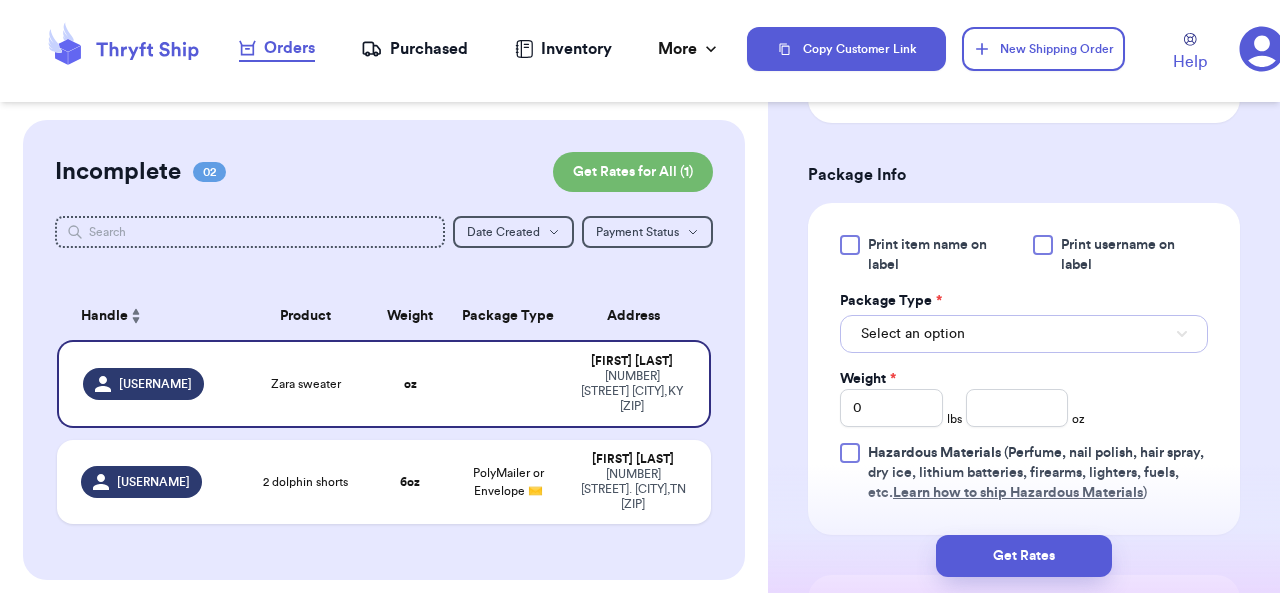click on "Select an option" at bounding box center [1024, 334] 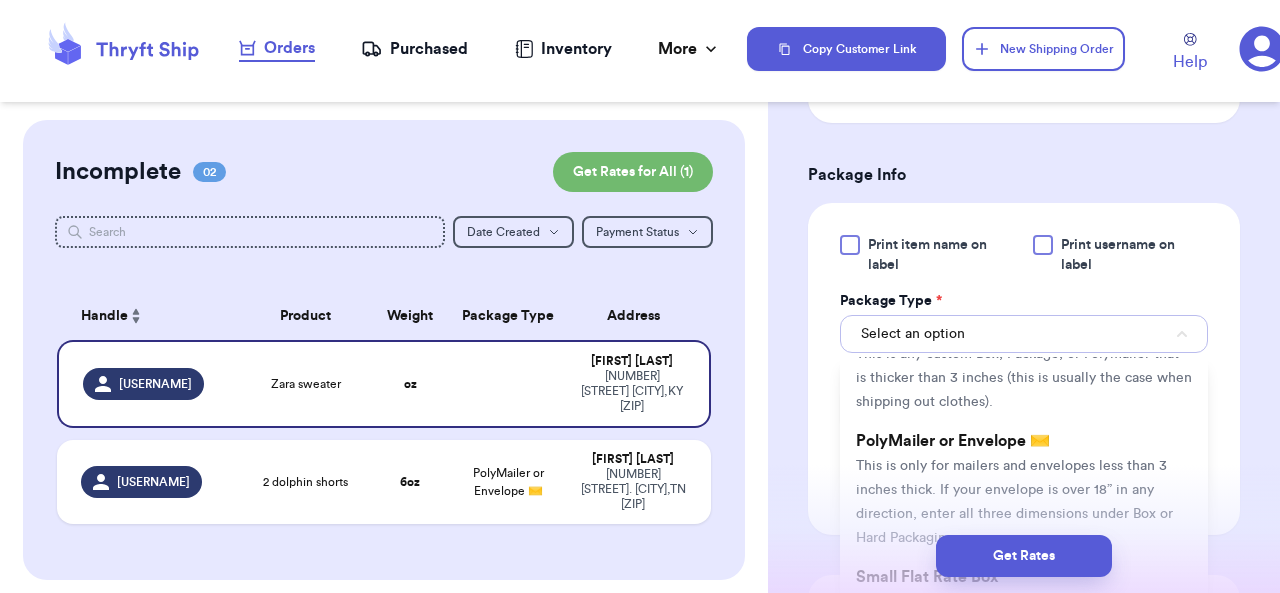 scroll, scrollTop: 104, scrollLeft: 0, axis: vertical 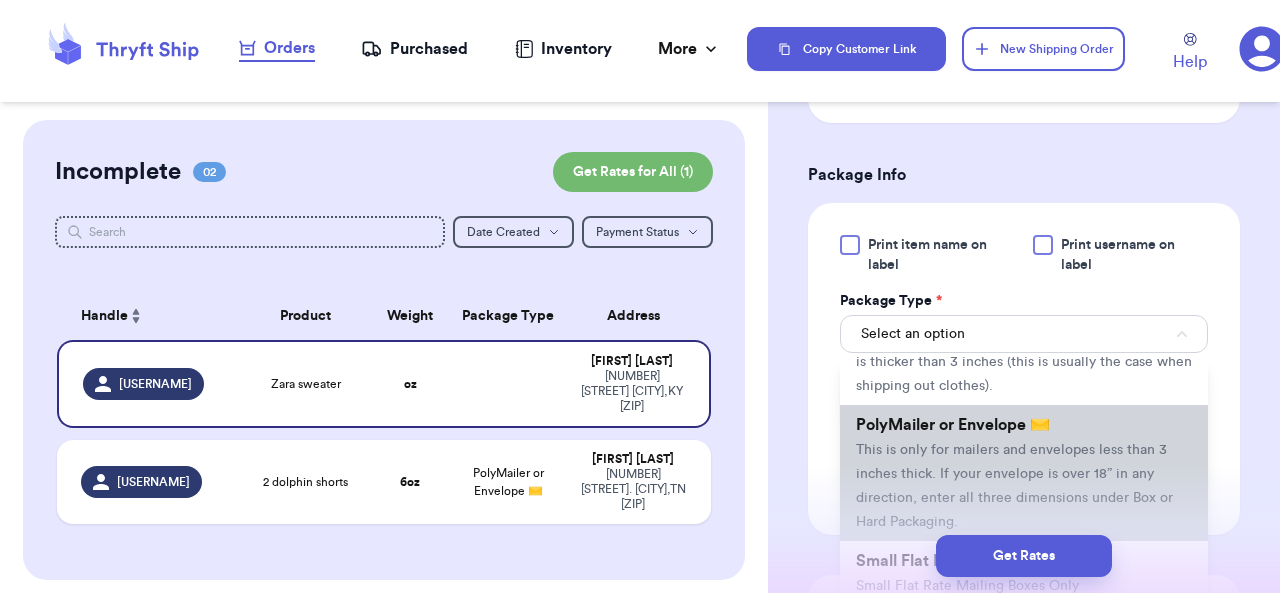 click on "This is only for mailers and envelopes less than 3 inches thick. If your envelope is over 18” in any direction, enter all three dimensions under Box or Hard Packaging." at bounding box center [1014, 486] 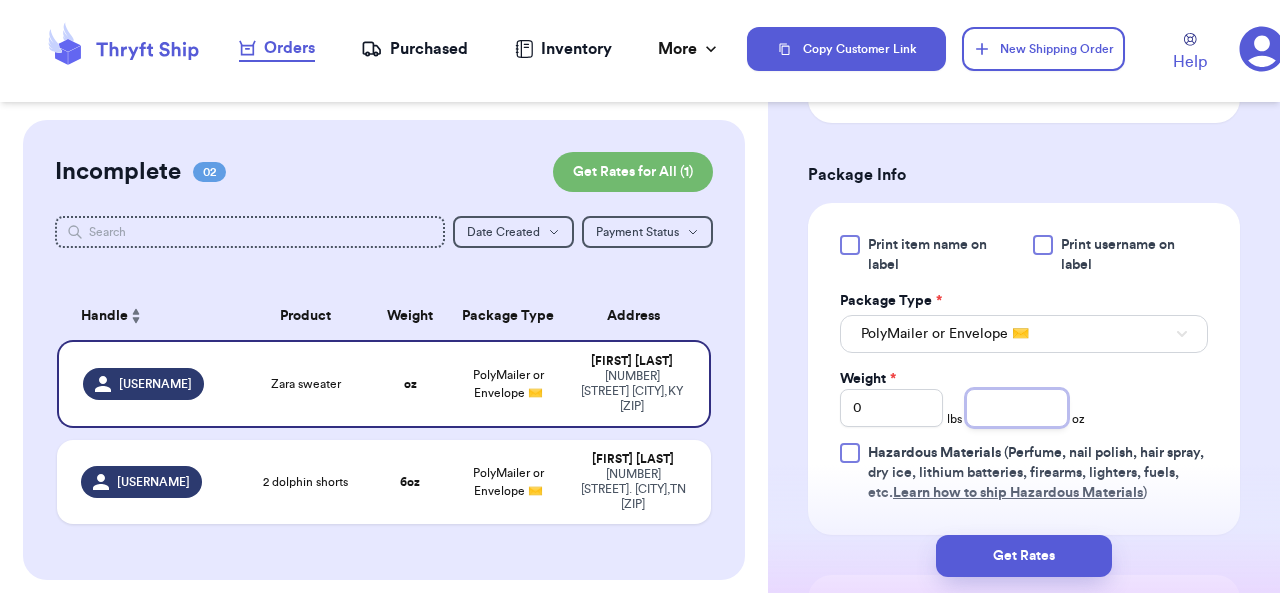 click at bounding box center [1017, 408] 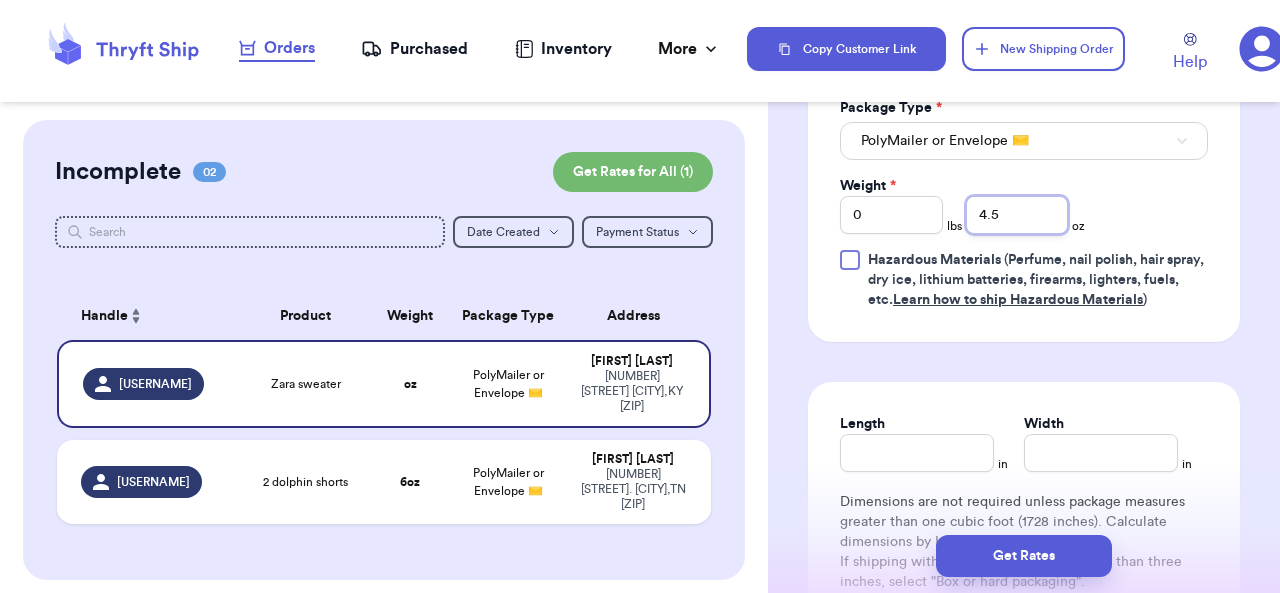 scroll, scrollTop: 1300, scrollLeft: 0, axis: vertical 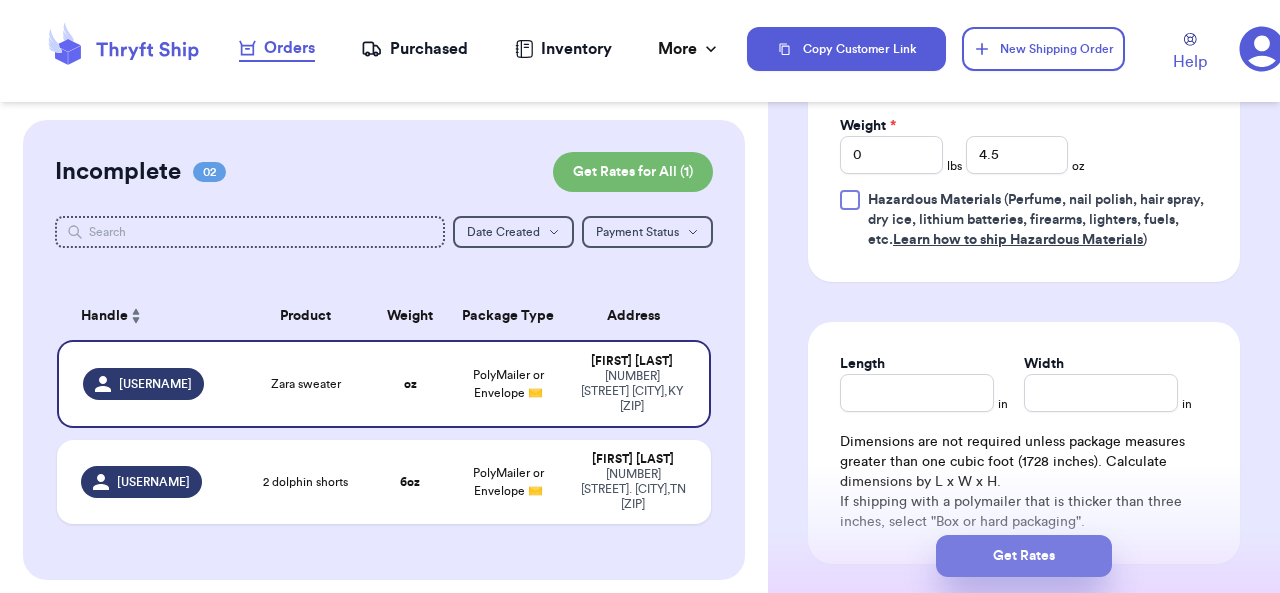 click on "Get Rates" at bounding box center [1024, 556] 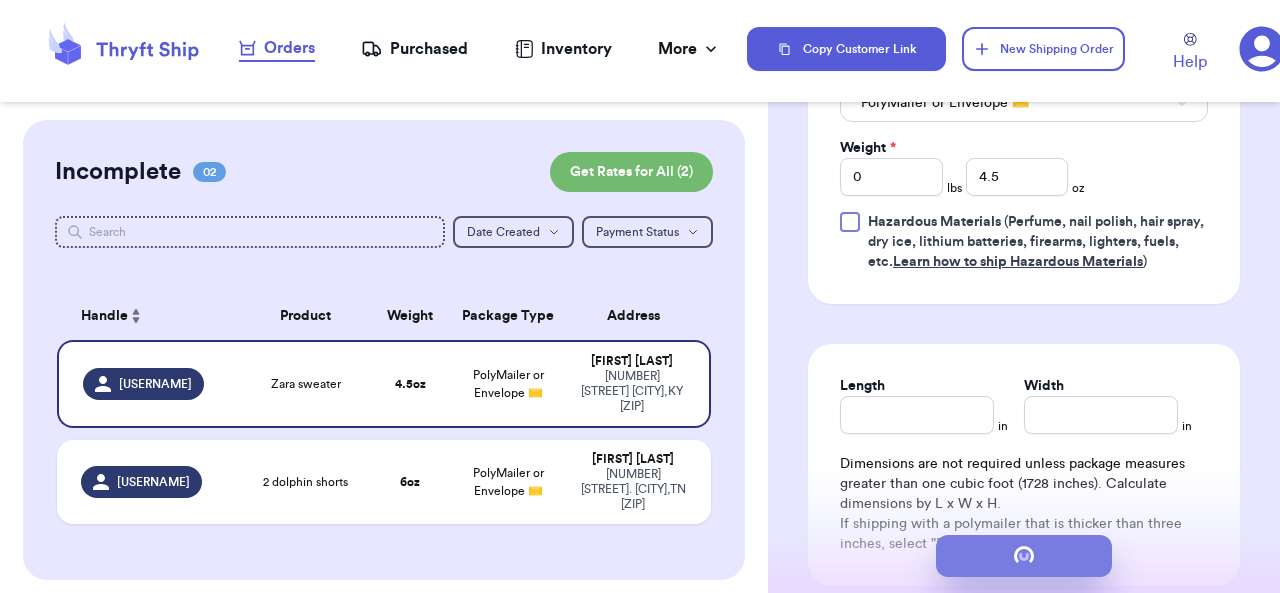 scroll, scrollTop: 0, scrollLeft: 0, axis: both 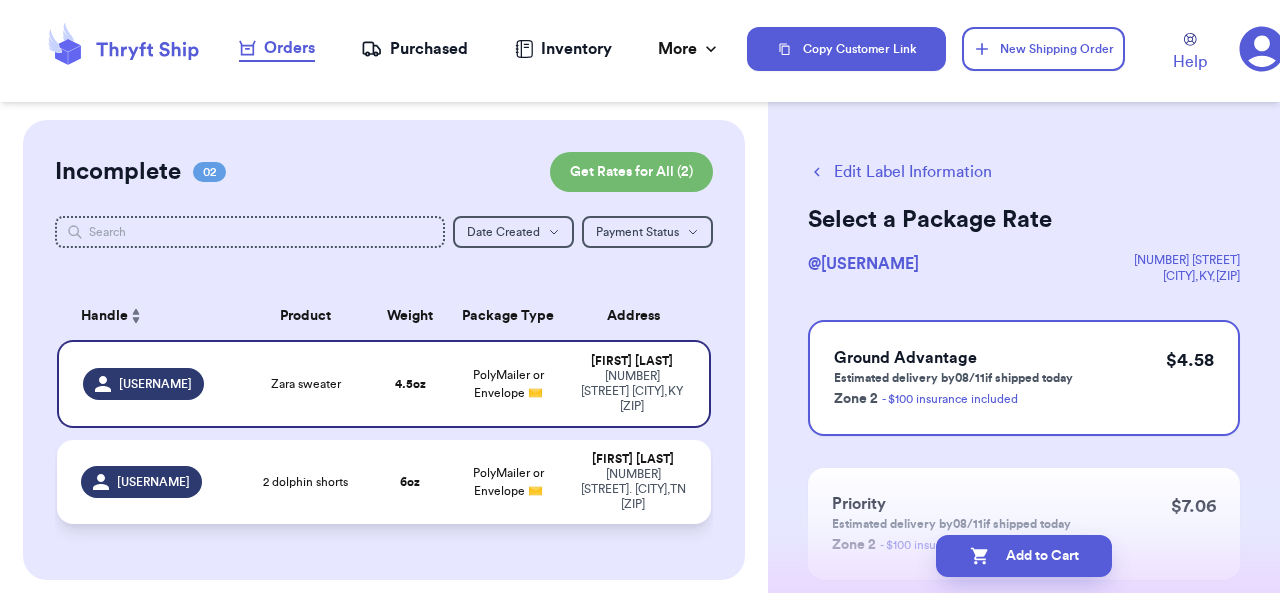 click on "6  oz" at bounding box center (410, 482) 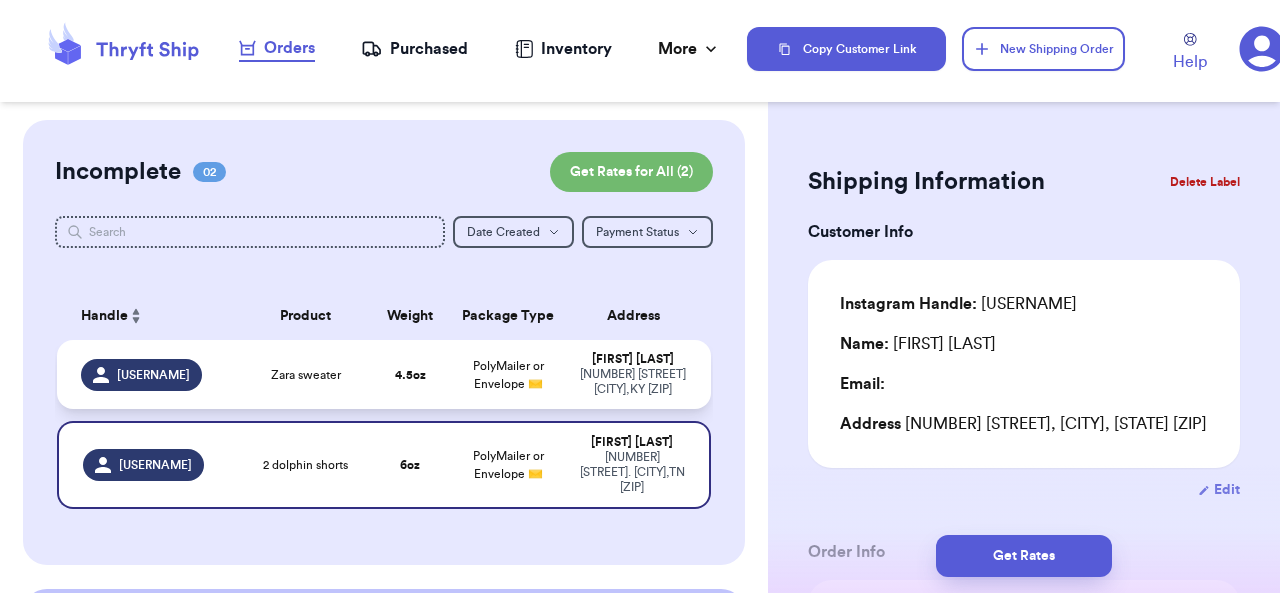 click on "PolyMailer or Envelope ✉️" at bounding box center (508, 374) 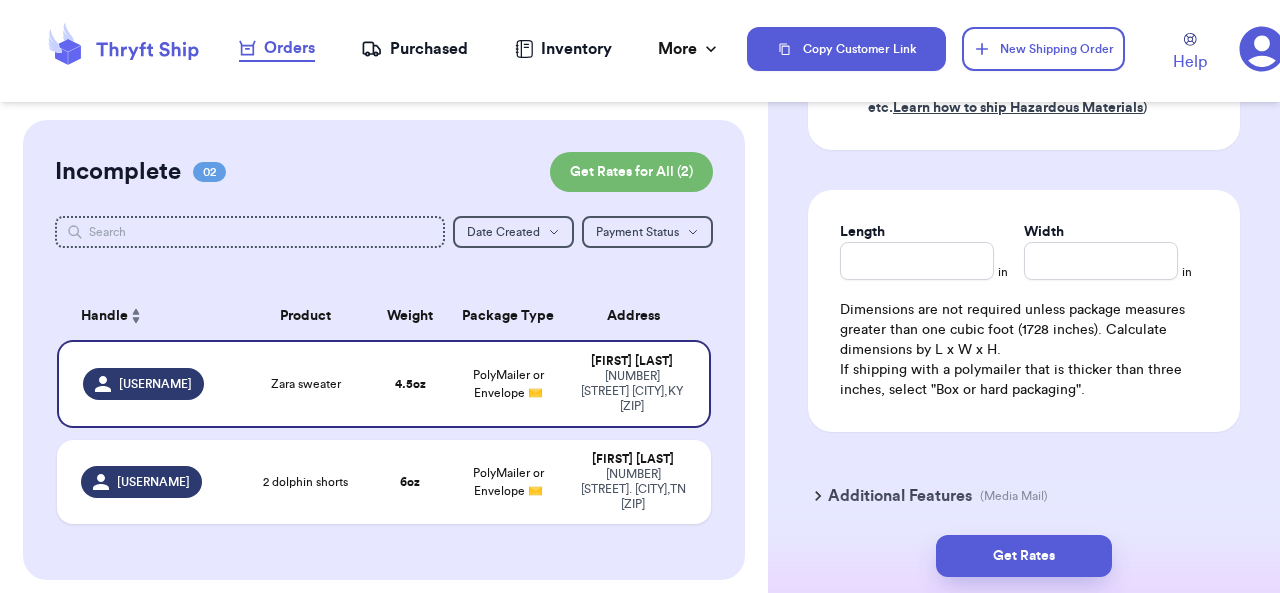 scroll, scrollTop: 1194, scrollLeft: 0, axis: vertical 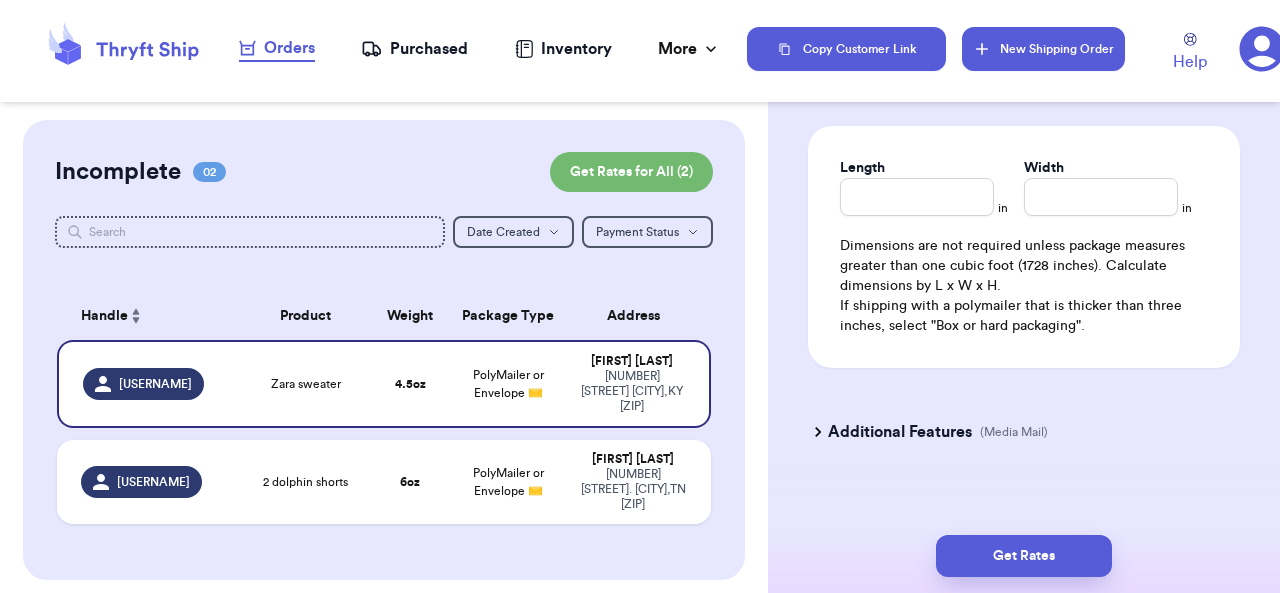 click on "New Shipping Order" at bounding box center (1044, 49) 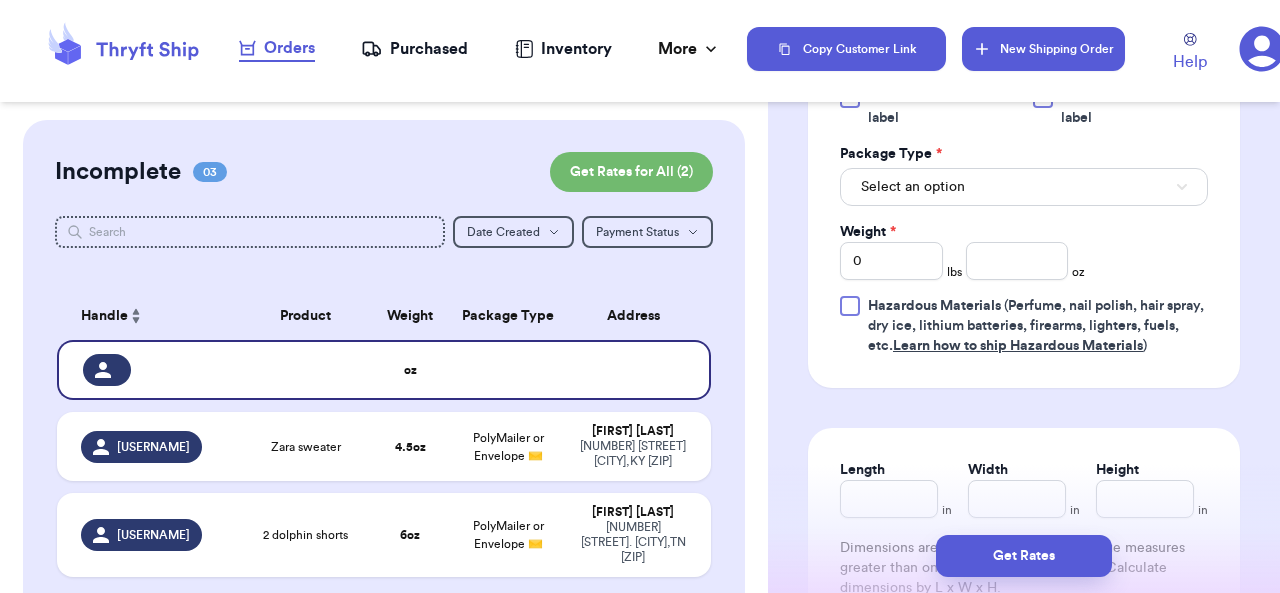 scroll, scrollTop: 1518, scrollLeft: 0, axis: vertical 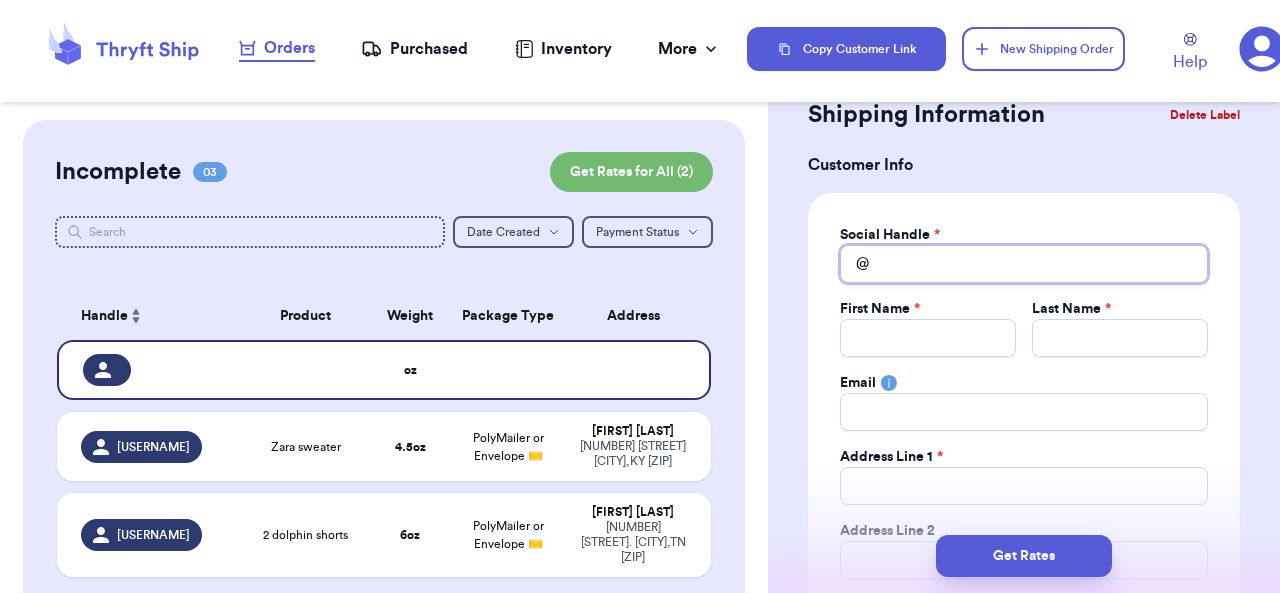 click on "Total Amount Paid" at bounding box center [1024, 264] 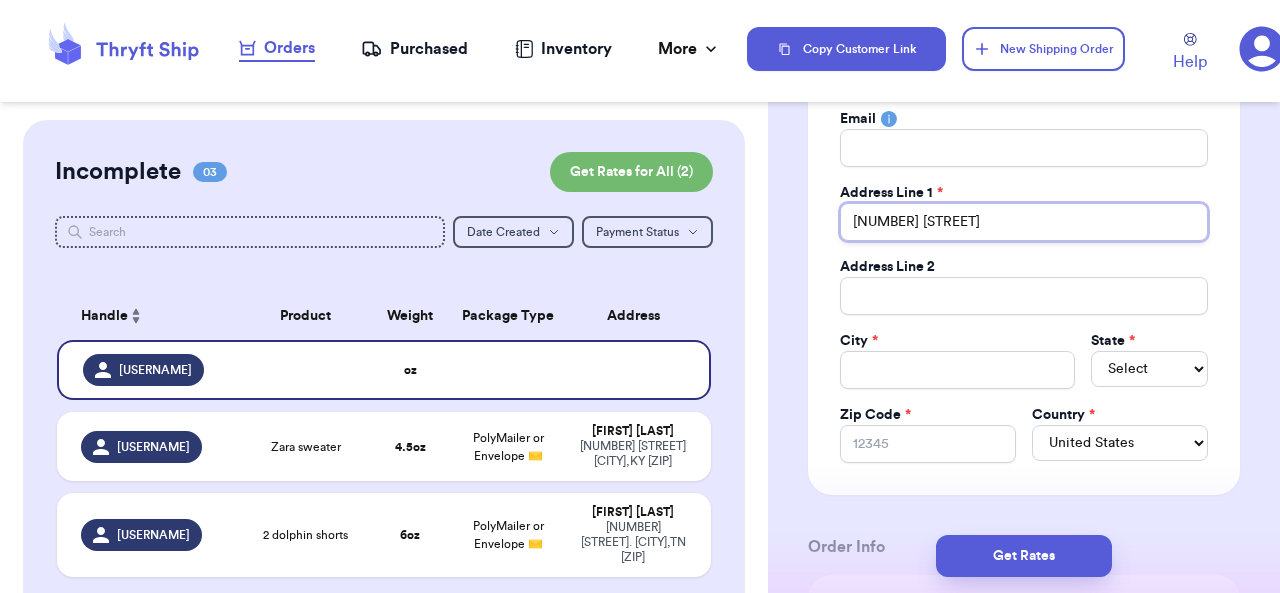 scroll, scrollTop: 424, scrollLeft: 0, axis: vertical 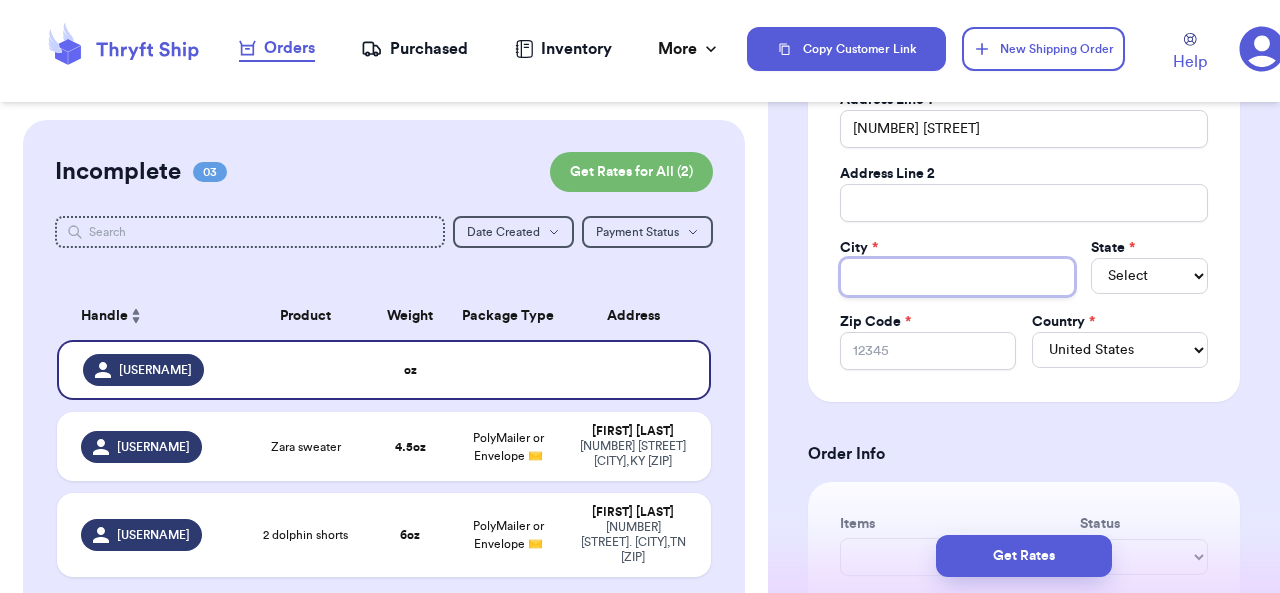 click on "Total Amount Paid" at bounding box center [957, 277] 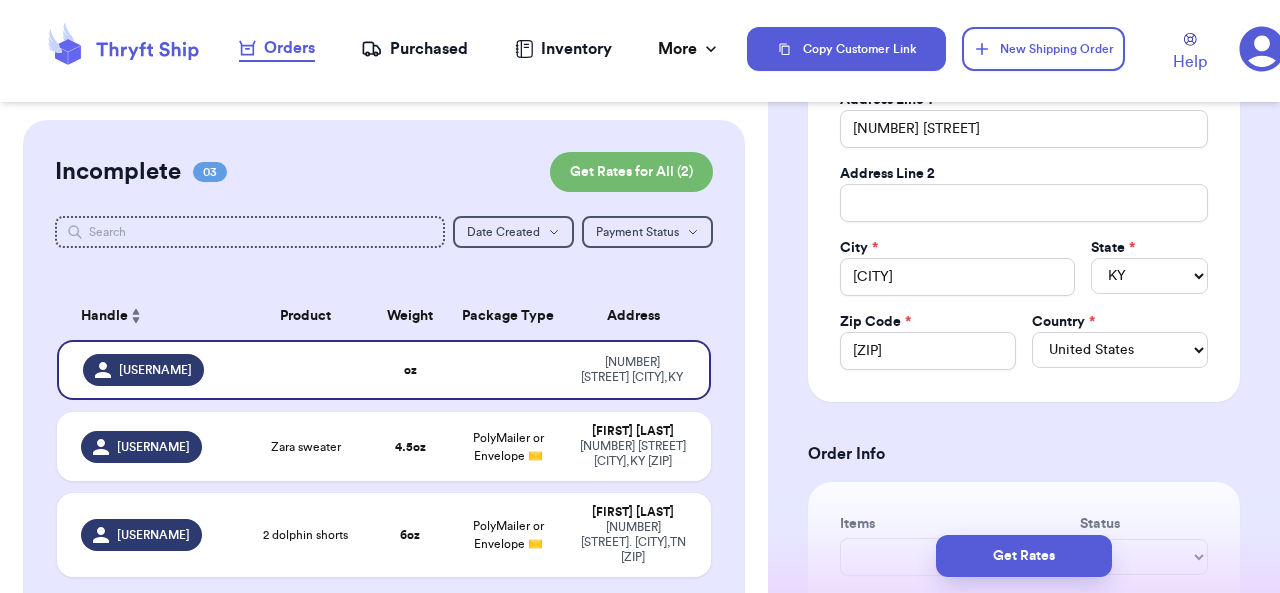 click on "Shipping Information Delete Label Customer Info Social Handle * @ [USERNAME] First Name * Last Name * Email Address Line 1 * [NUMBER] [STREET] Address Line 2 City * Lexington State * [AL] [AK] [AZ] [AR] [CA] [CO] [CT] [DE] [DC] [FL] [GA] [HI] [ID] [IL] [IN] [IA] [KS] [KY] [LA] [ME] [MD] [MA] [MI] [MN] [MS] [MO] [MT] [NE] [NV] [NH] [NJ] [NM] [NY] [NC] [ND] [OH] [OK] [OR] [PA] [RI] [SC] [SD] [TN] [TX] [UT] [VT] [VA] [WA] [WV] [WI] [WY] [AA] [AE] [AP] [AS] [GU] [MP] [PR] [VI] Zip Code * [ZIP] Country * United States Canada Australia Order Info Items Status -- Paid Owes + Add Item Total Amount Paid $ 0.00 Edit Package Info Print item name on label Print username on label Package Type * Select an option Weight * 0 lbs oz Hazardous Materials   (Perfume, nail polish, hair spray, dry ice, lithium batteries, firearms, lighters, fuels, etc.  Learn how to ship Hazardous Materials ) Length in Width in Height in Dimensions are not required unless package measures greater than one cubic foot (1728 inches). Calculate dimensions by L x W x H. If shipping with a polymailer that is thicker than three inches, select "Box or hard packaging"." at bounding box center (1024, 690) 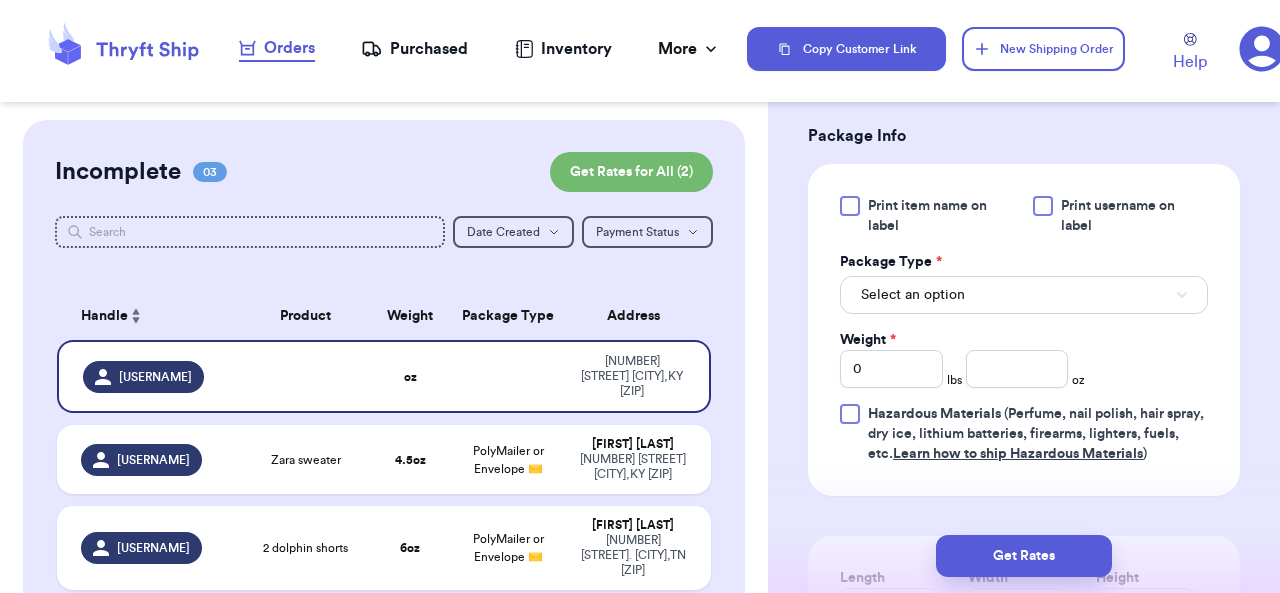 scroll, scrollTop: 1129, scrollLeft: 0, axis: vertical 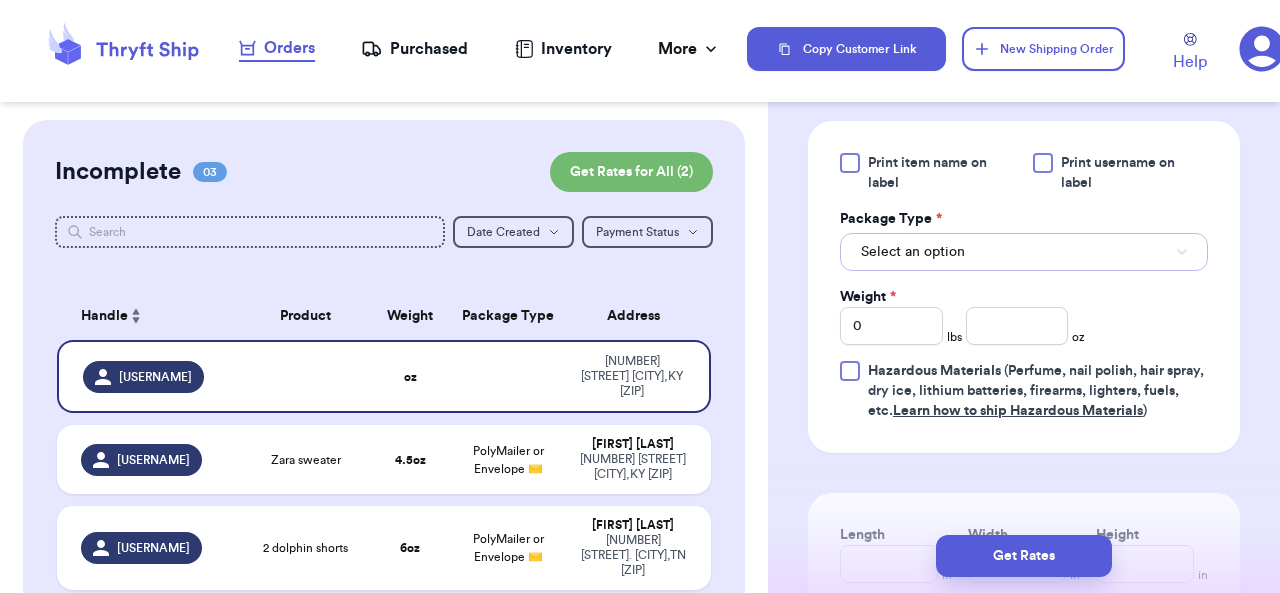 click on "Select an option" at bounding box center (1024, 252) 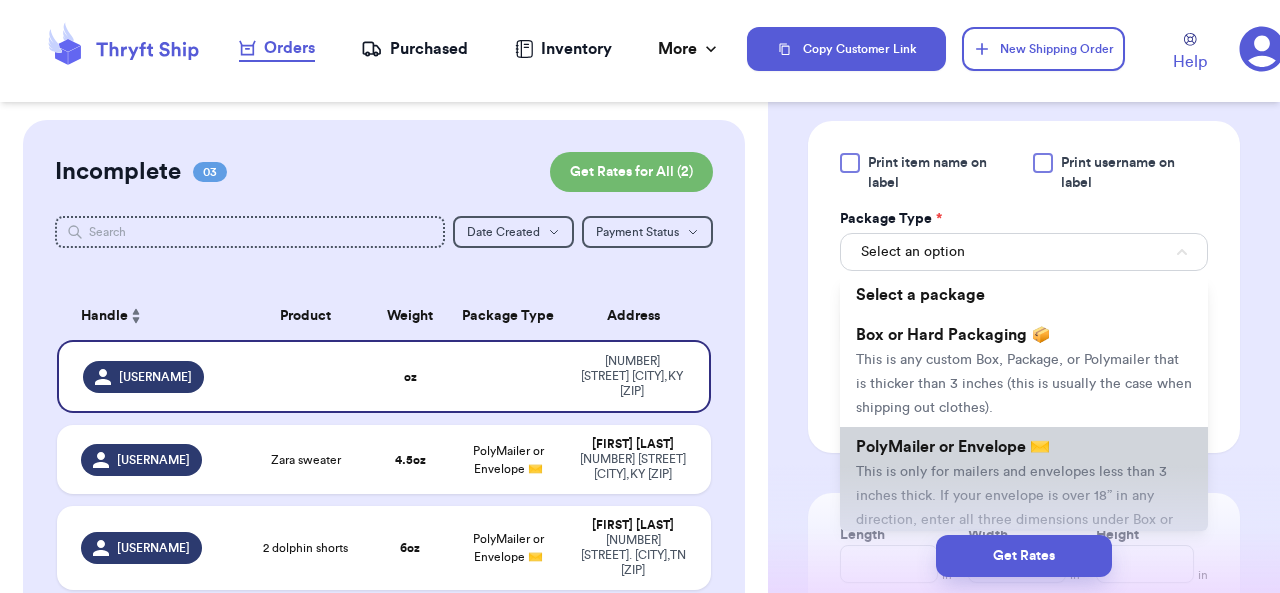 click on "PolyMailer or Envelope ✉️ This is only for mailers and envelopes less than 3 inches thick. If your envelope is over 18” in any direction, enter all three dimensions under Box or Hard Packaging." at bounding box center [1024, 495] 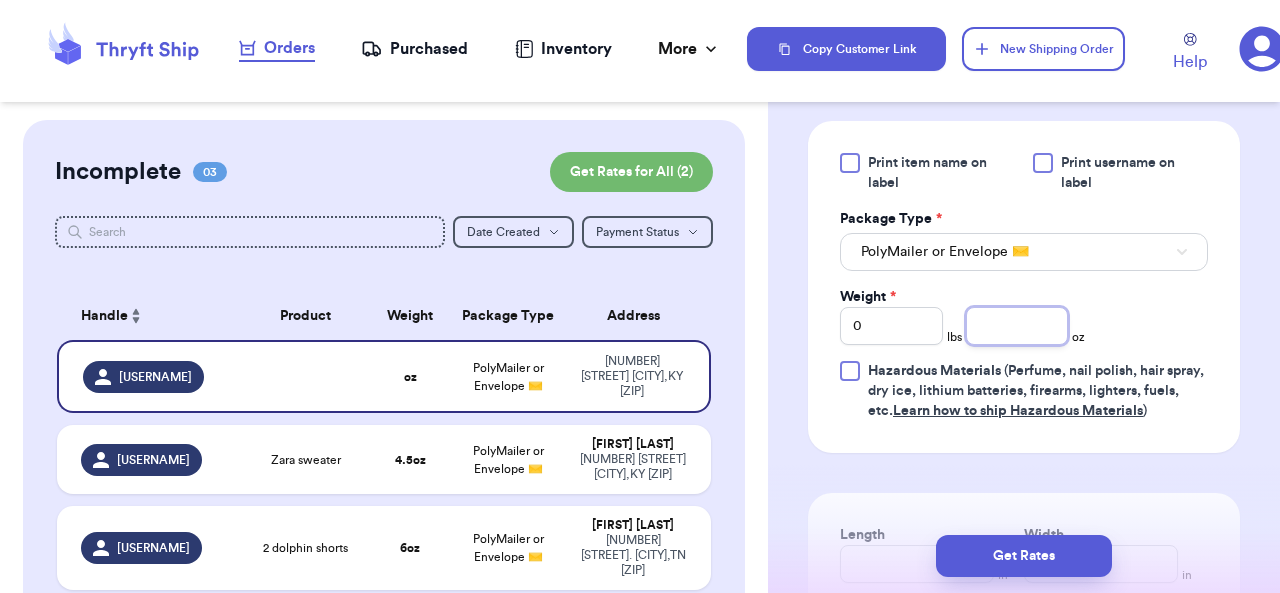 click at bounding box center [1017, 326] 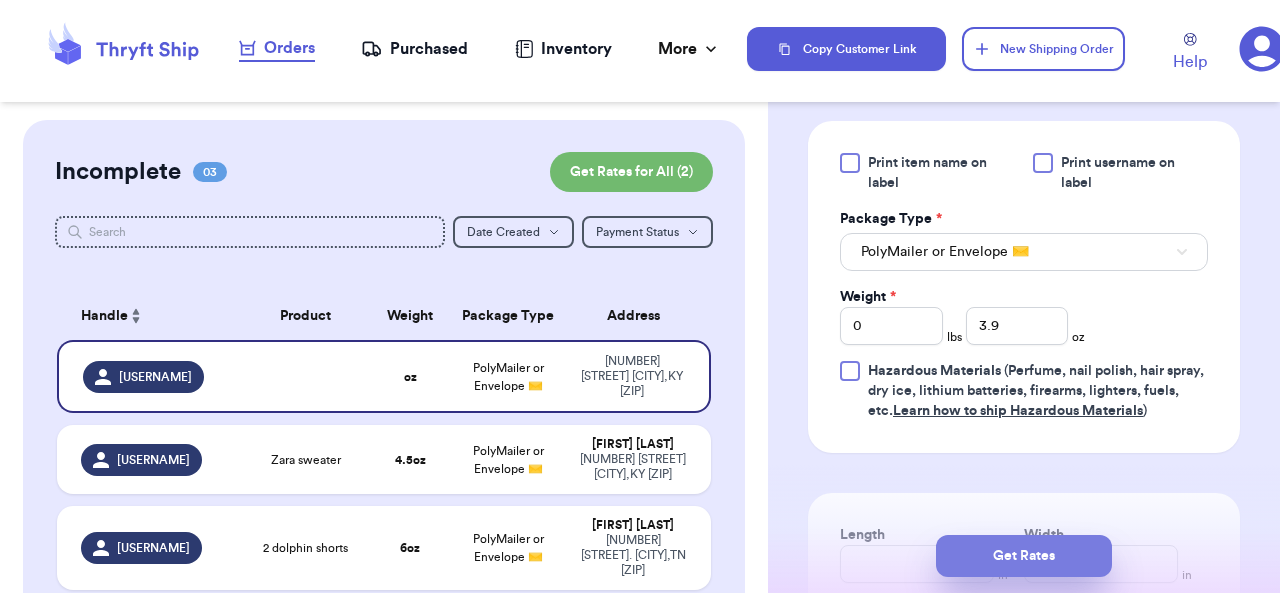 click on "Get Rates" at bounding box center [1024, 556] 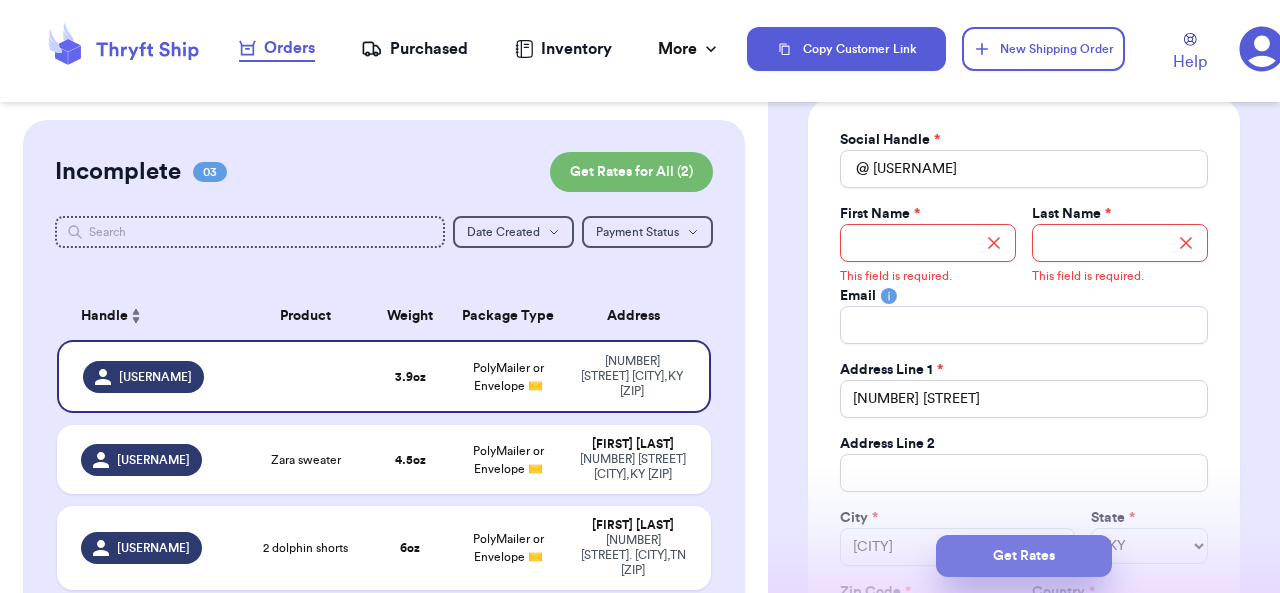 scroll, scrollTop: 109, scrollLeft: 0, axis: vertical 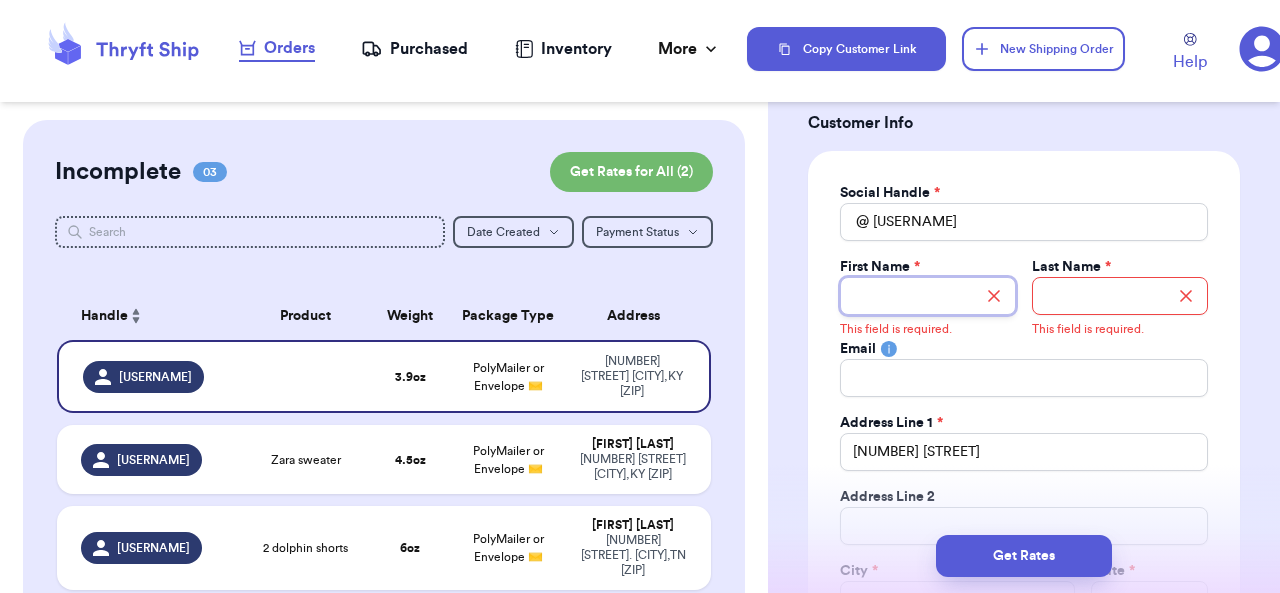 click on "Total Amount Paid" at bounding box center [928, 296] 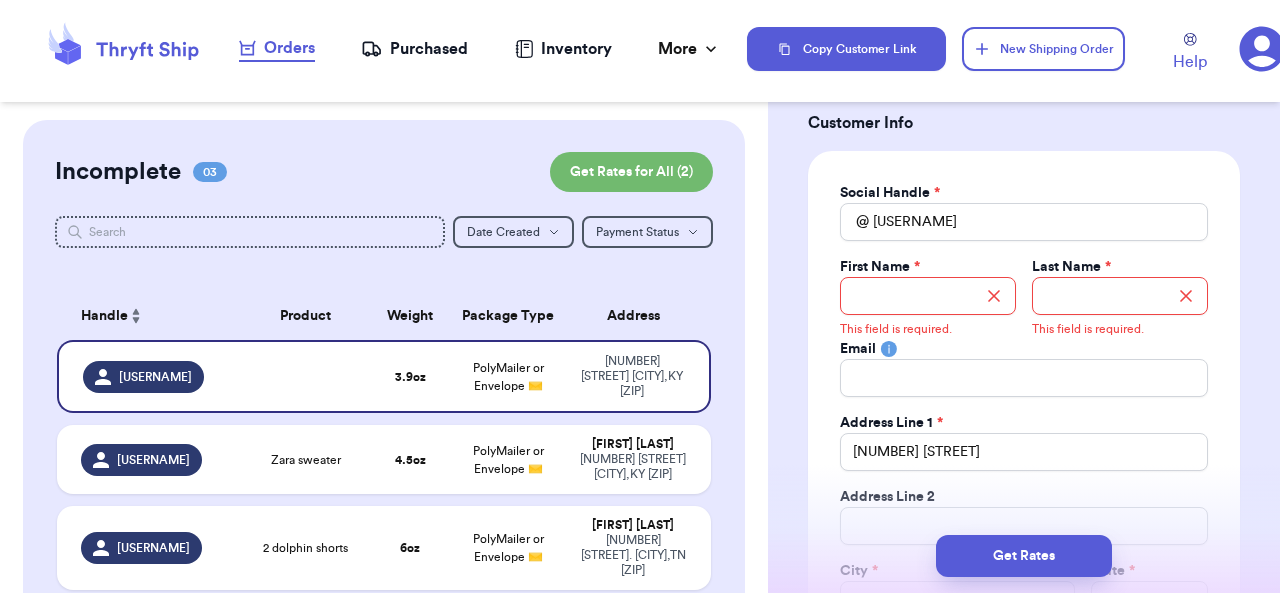click on "Shipping Information Delete Label Customer Info Social Handle * @ [USERNAME] First Name * Last Name * Email Address Line 1 * [NUMBER] [STREET] Address Line 2 City * Lexington State * [AL] [AK] [AZ] [AR] [CA] [CO] [CT] [DE] [DC] [FL] [GA] [HI] [ID] [IL] [IN] [IA] [KS] [KY] [LA] [ME] [MD] [MA] [MI] [MN] [MS] [MO] [MT] [NE] [NV] [NH] [NJ] [NM] [NY] [NC] [ND] [OH] [OK] [OR] [PA] [RI] [SC] [SD] [TN] [TX] [UT] [VT] [VA] [WA] [WV] [WI] [WY] [AA] [AE] [AP] [AS] [GU] [MP] [PR] [VI] Zip Code * [ZIP] Country * United States Canada Australia Order Info Items Status -- Paid Owes + Add Item Total Amount Paid $ 0.00 Edit Package Info Print item name on label Print username on label Package Type * Select an option Weight * 0 lbs 3.9 oz Hazardous Materials   (Perfume, nail polish, hair spray, dry ice, lithium batteries, firearms, lighters, fuels, etc.  Learn how to ship Hazardous Materials ) Length in Width in Dimensions are not required unless package measures greater than one cubic foot (1728 inches). Calculate dimensions by L x W x H. Additional Features (Media Mail) Get Rates" at bounding box center (1024, 1009) 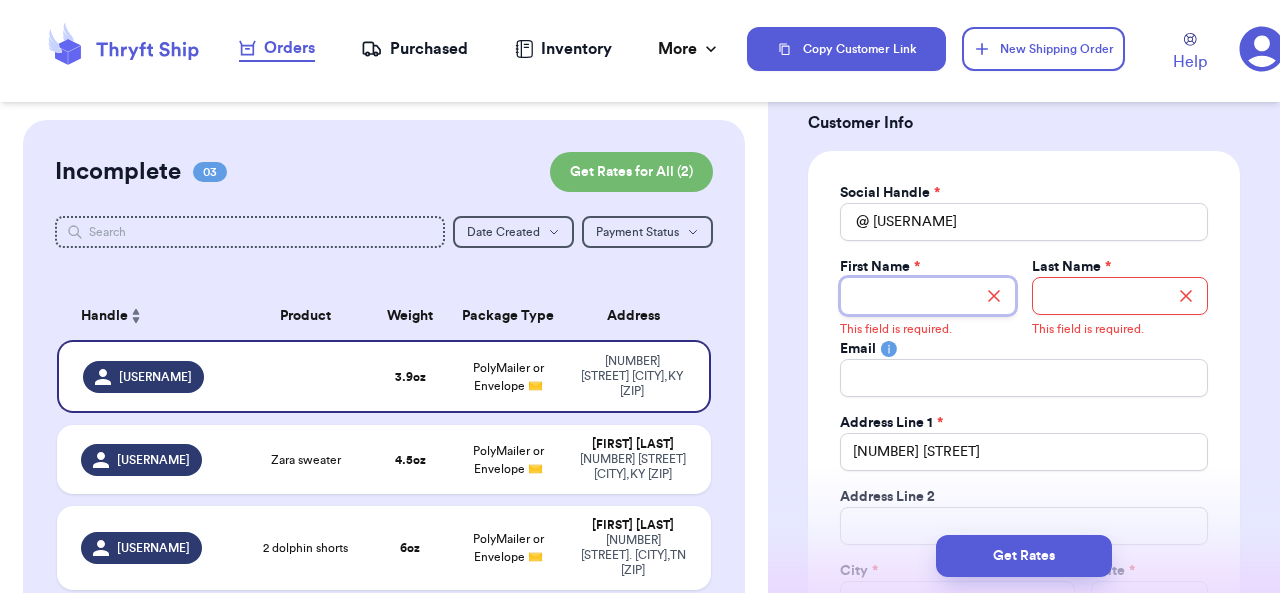click on "Total Amount Paid" at bounding box center [928, 296] 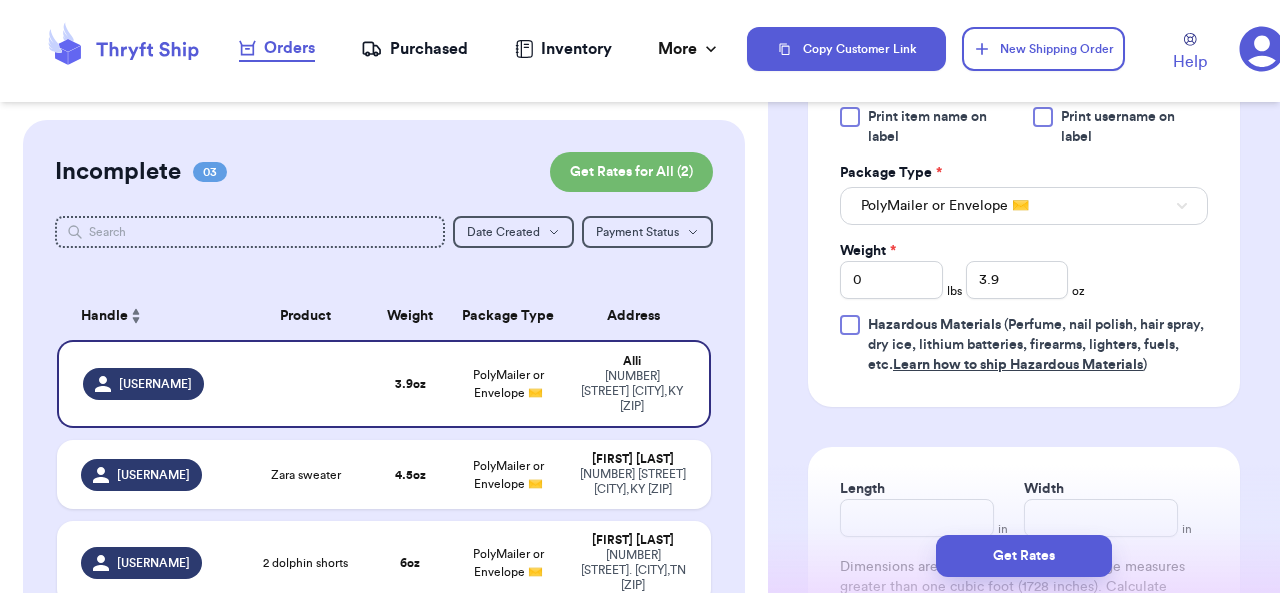 scroll, scrollTop: 1140, scrollLeft: 0, axis: vertical 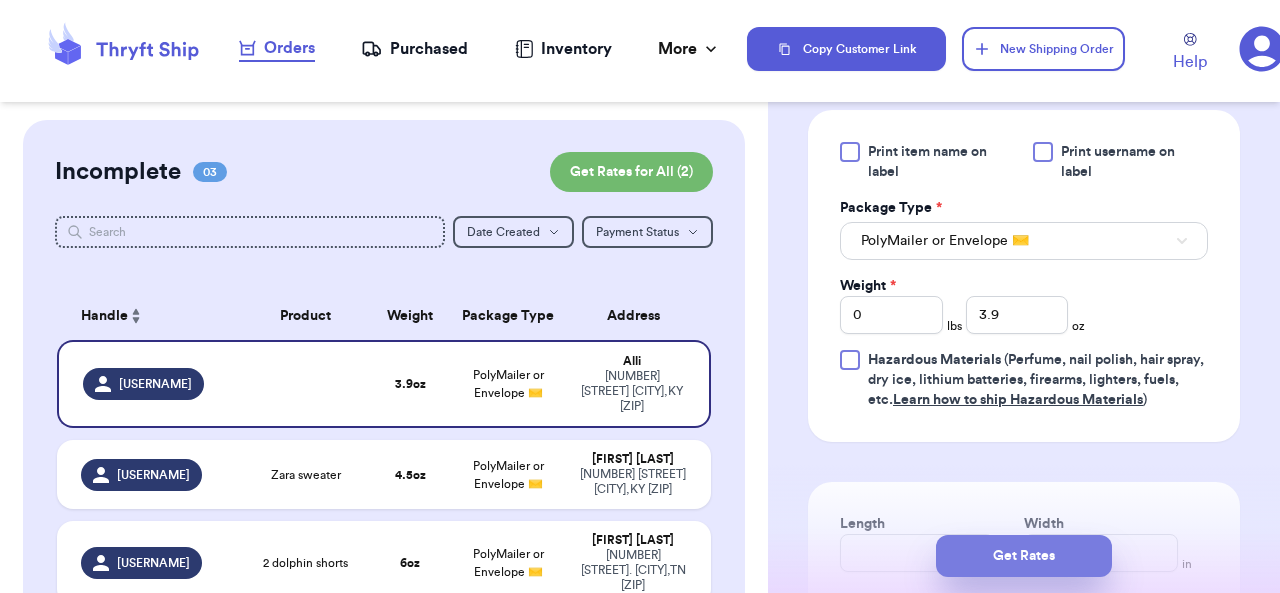 click on "Get Rates" at bounding box center (1024, 556) 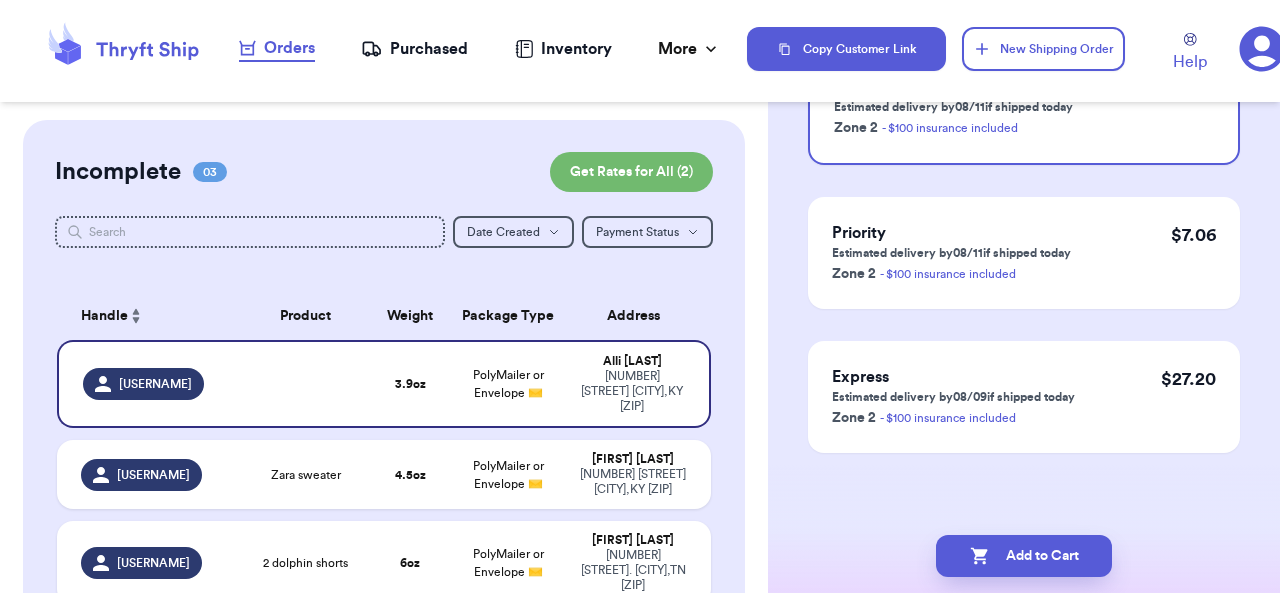 scroll, scrollTop: 0, scrollLeft: 0, axis: both 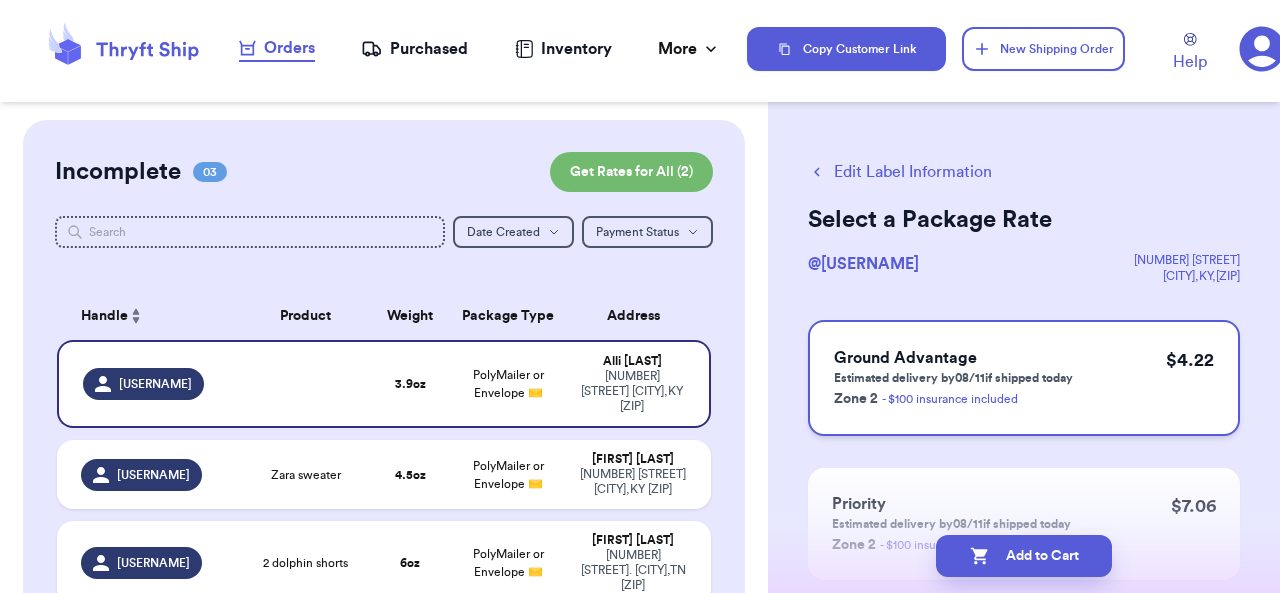 click on "$ 4.22" at bounding box center [1190, 378] 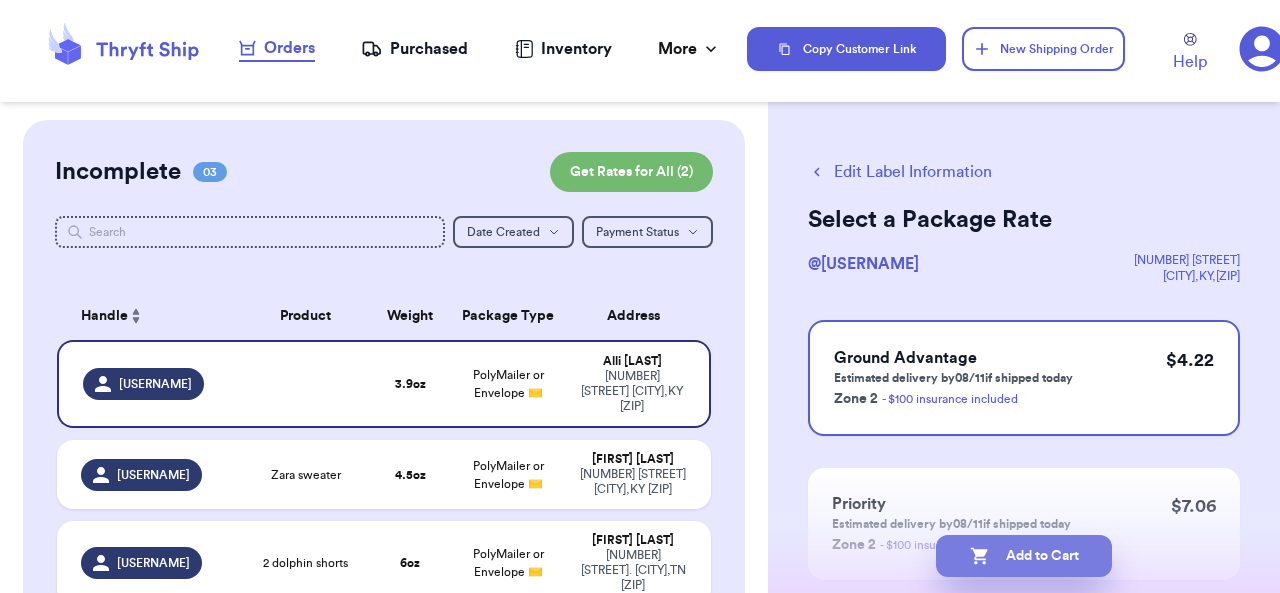 click on "Add to Cart" at bounding box center [1024, 556] 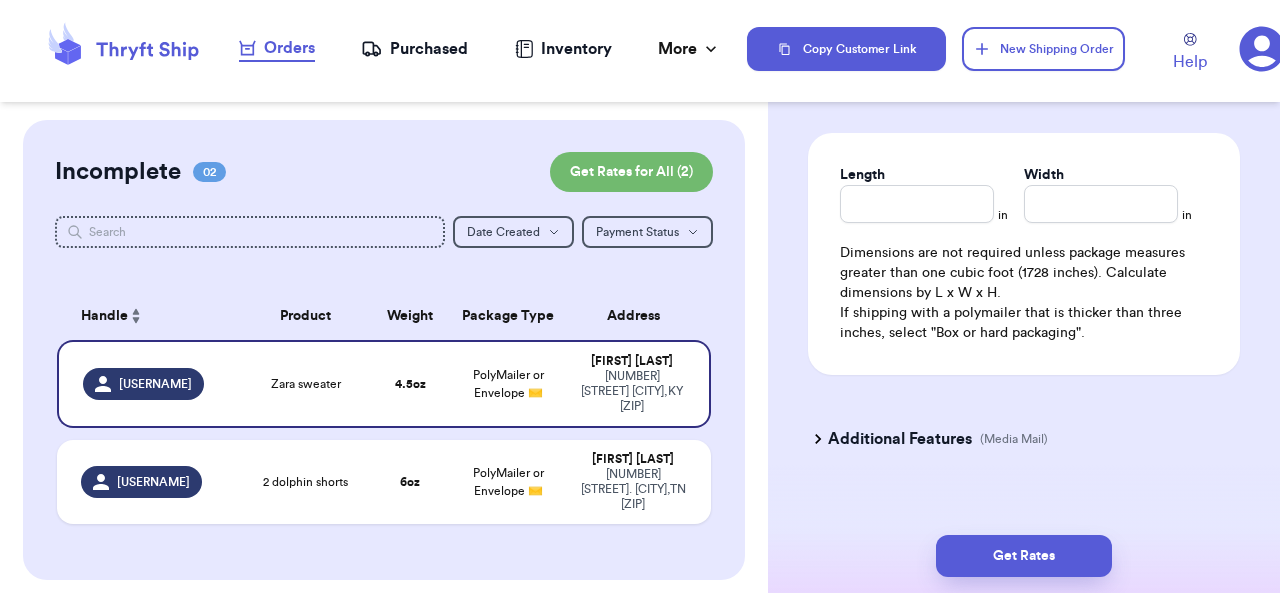 scroll, scrollTop: 1194, scrollLeft: 0, axis: vertical 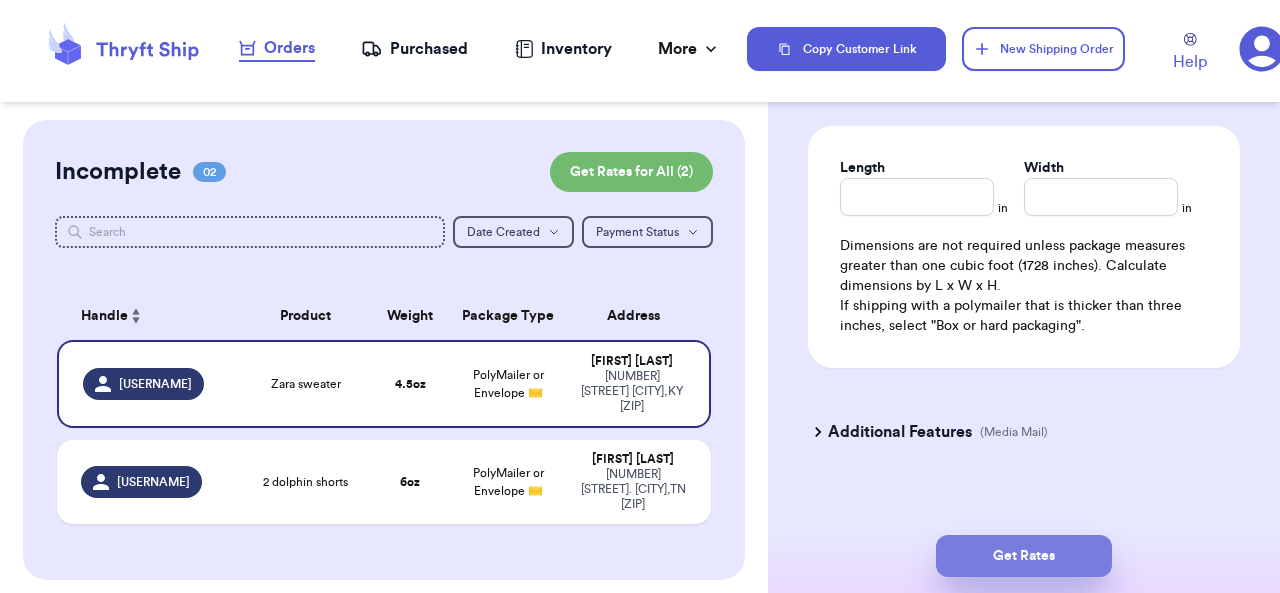 click on "Get Rates" at bounding box center (1024, 556) 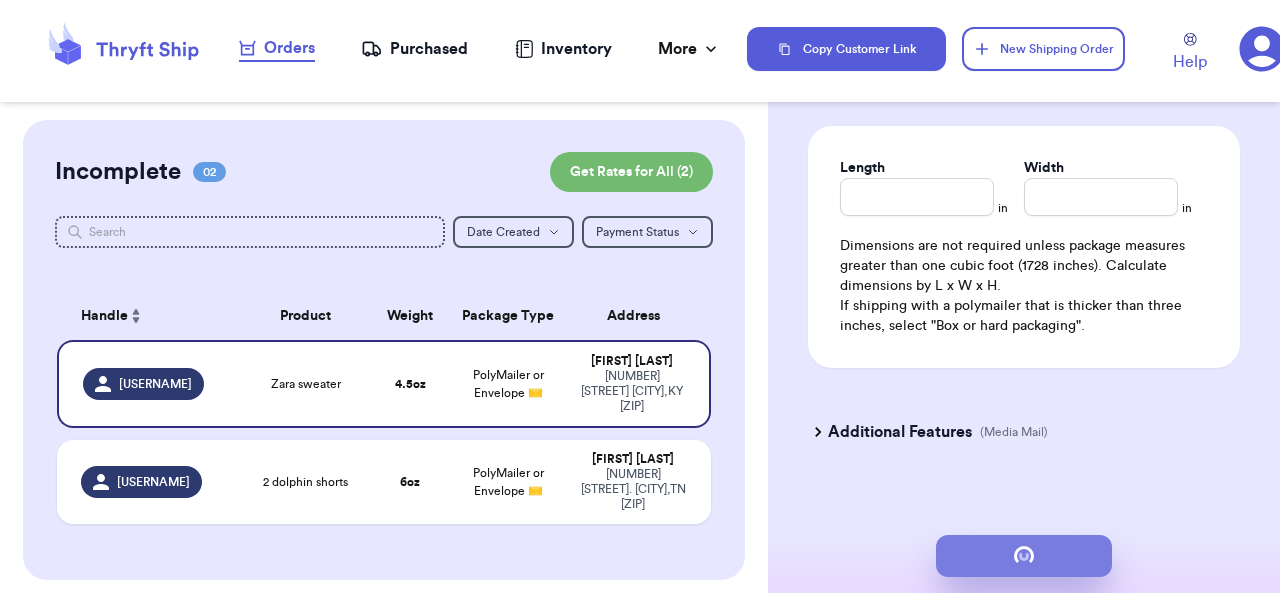 scroll, scrollTop: 0, scrollLeft: 0, axis: both 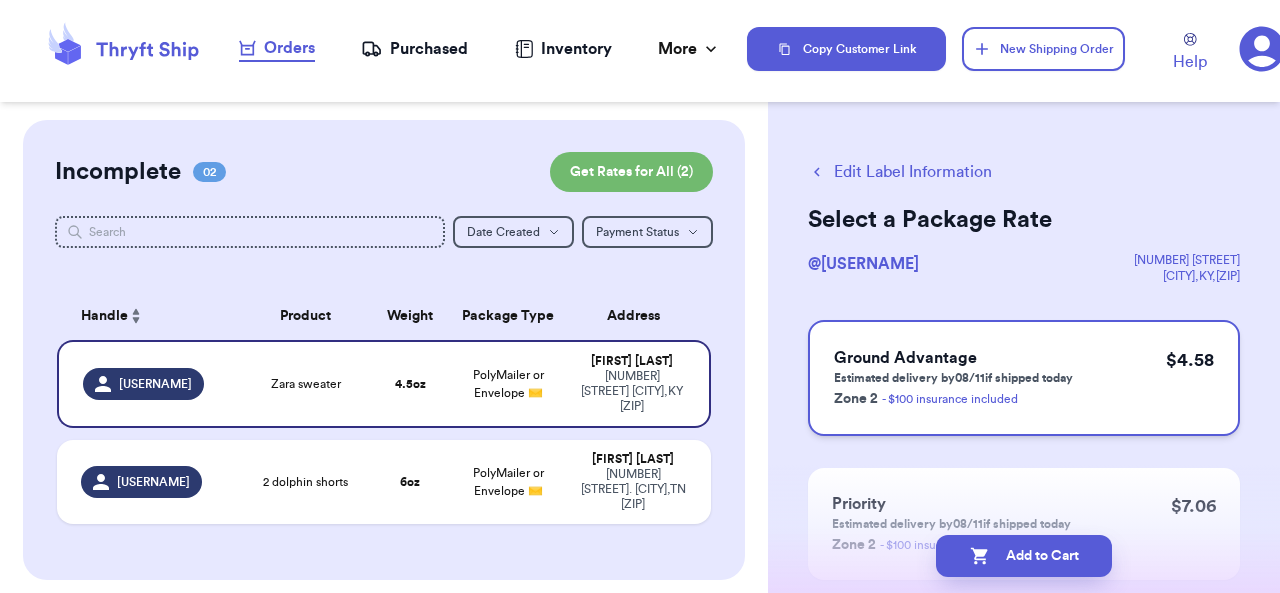 click on "Ground Advantage Estimated delivery by  [DATE]  if shipped today Zone 2 - $100 insurance included $ 4.58" at bounding box center (1024, 378) 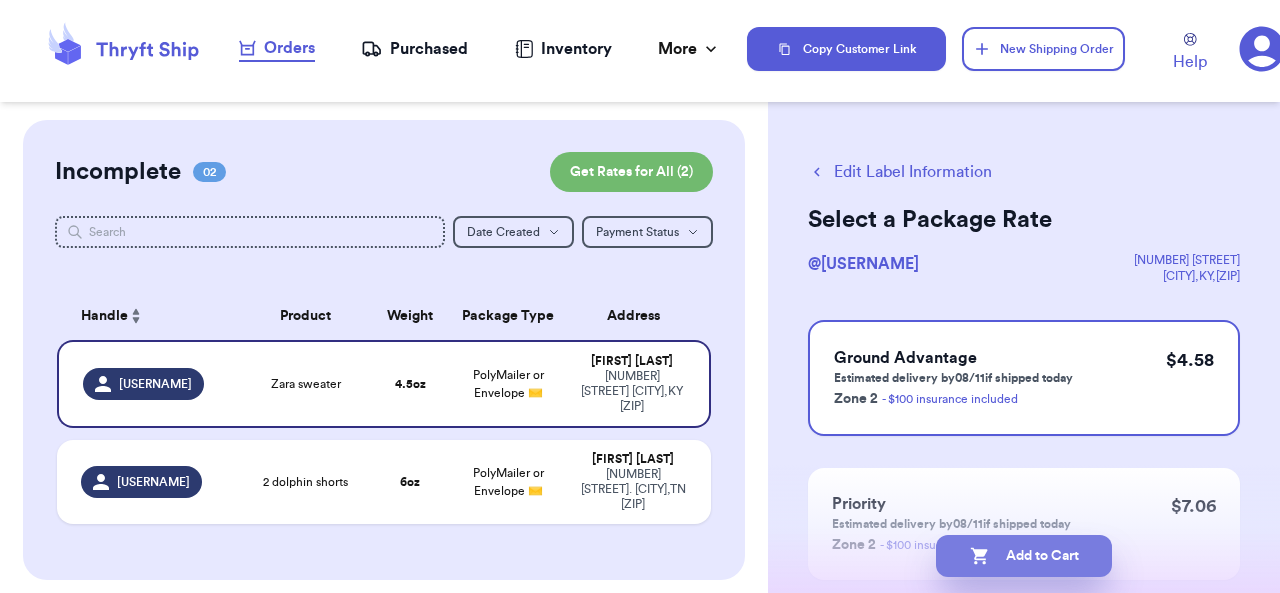 click on "Add to Cart" at bounding box center [1024, 556] 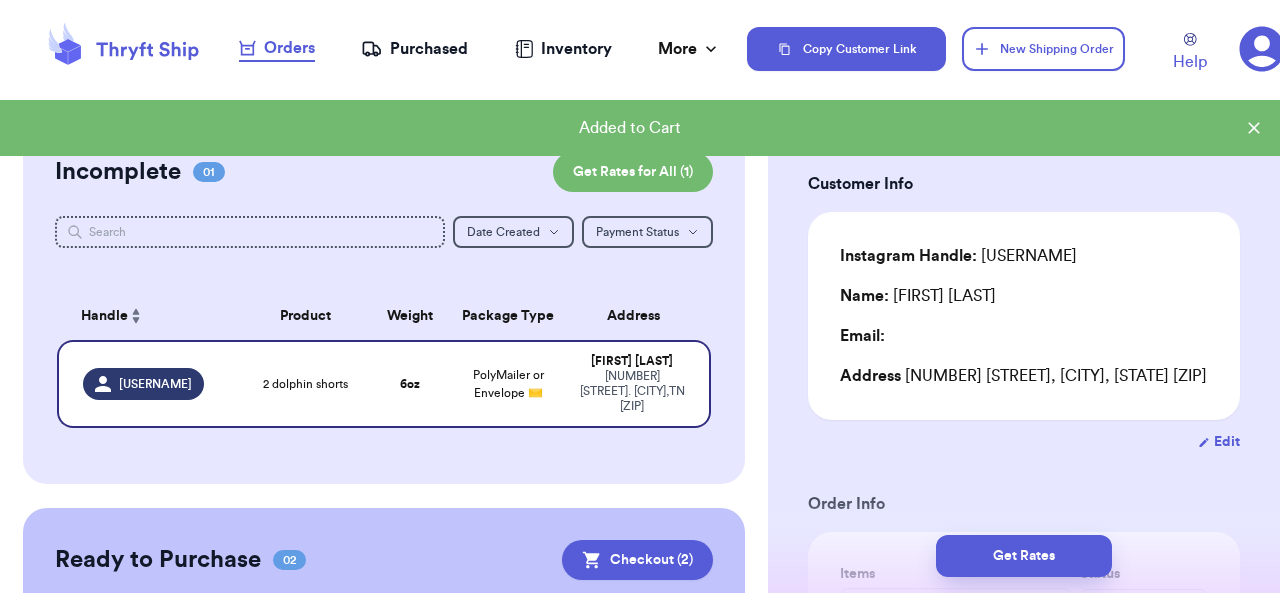 scroll, scrollTop: 51, scrollLeft: 0, axis: vertical 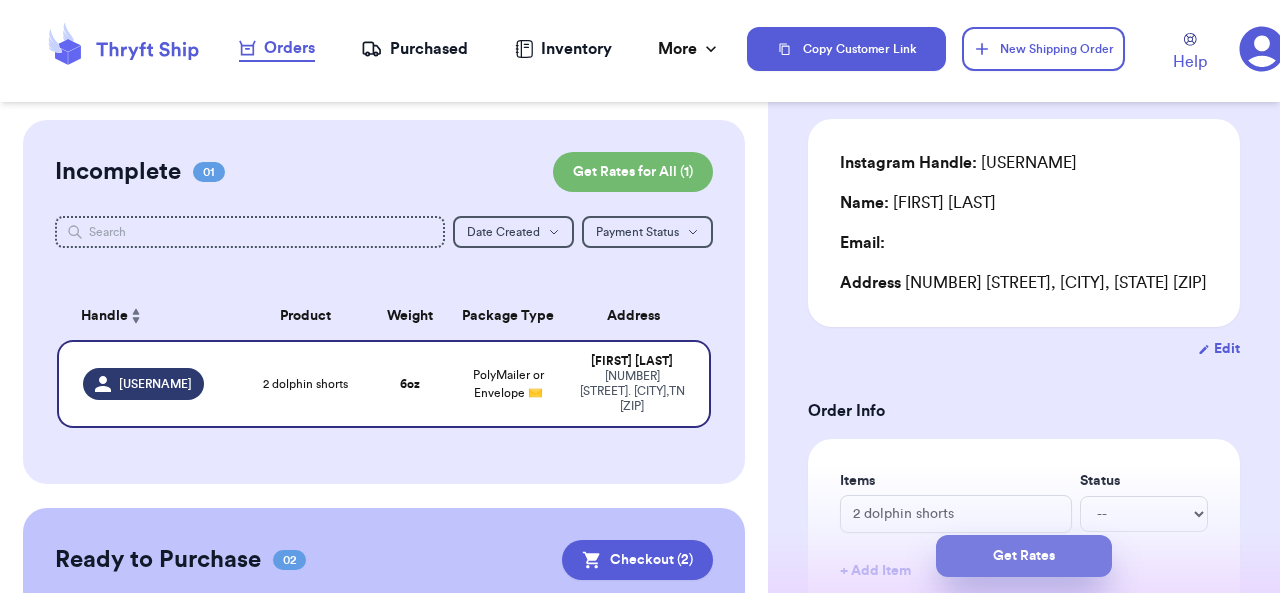 click on "Get Rates" at bounding box center (1024, 556) 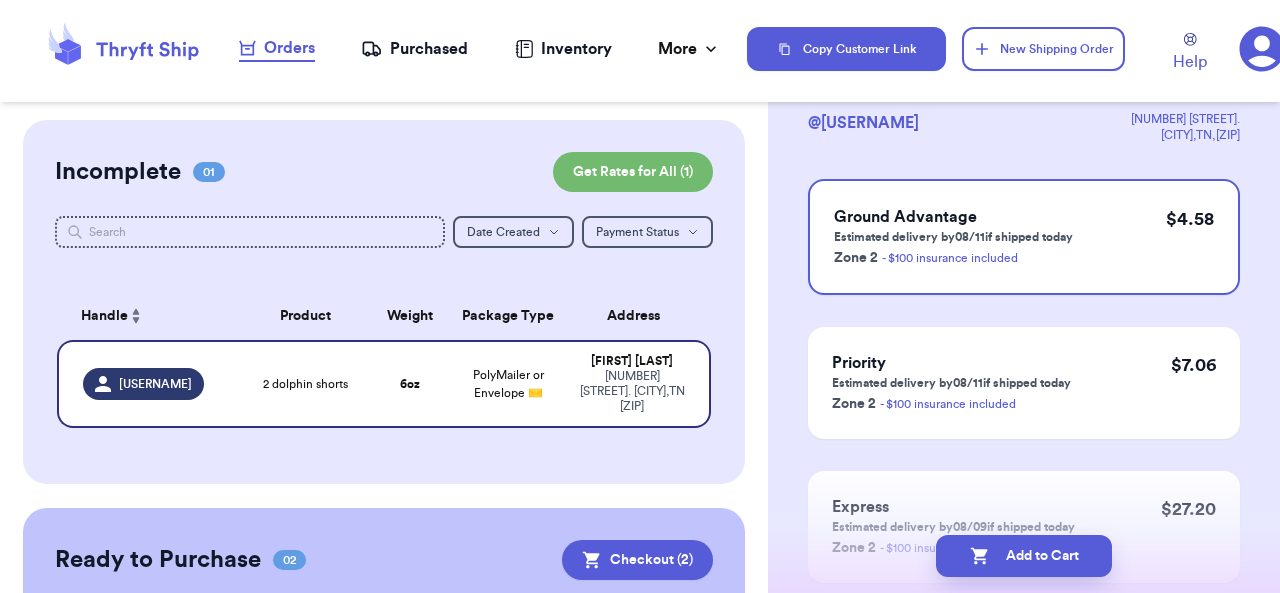 scroll, scrollTop: 0, scrollLeft: 0, axis: both 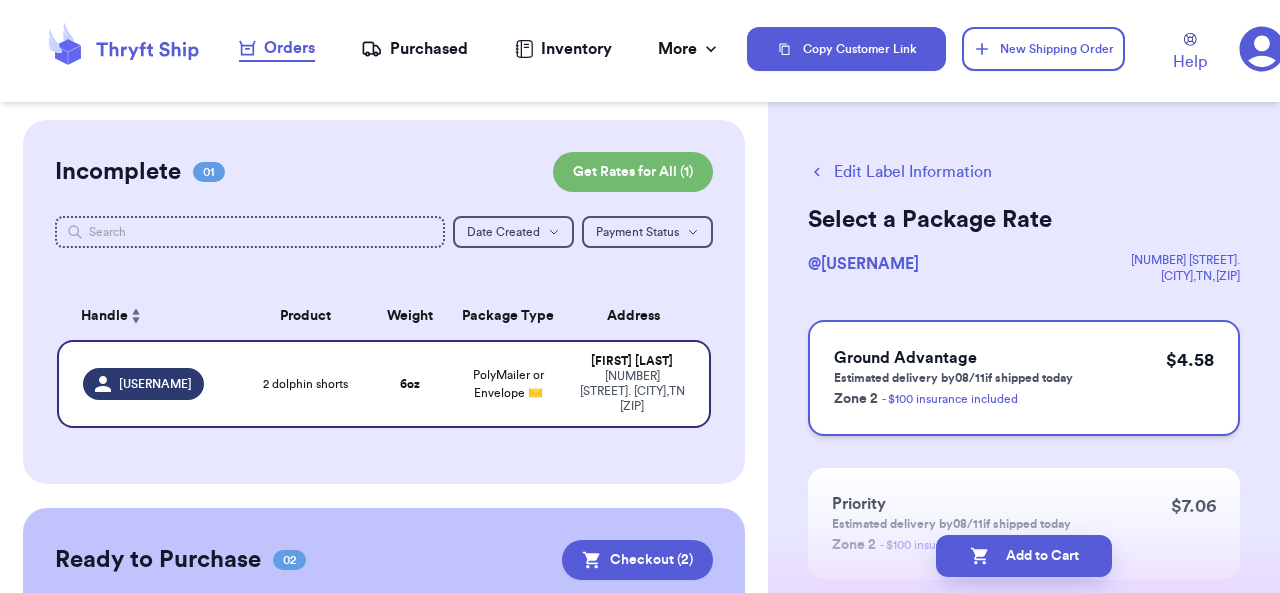 click on "Ground Advantage Estimated delivery by  [DATE]  if shipped today Zone 2 - $100 insurance included $ 4.58" at bounding box center (1024, 378) 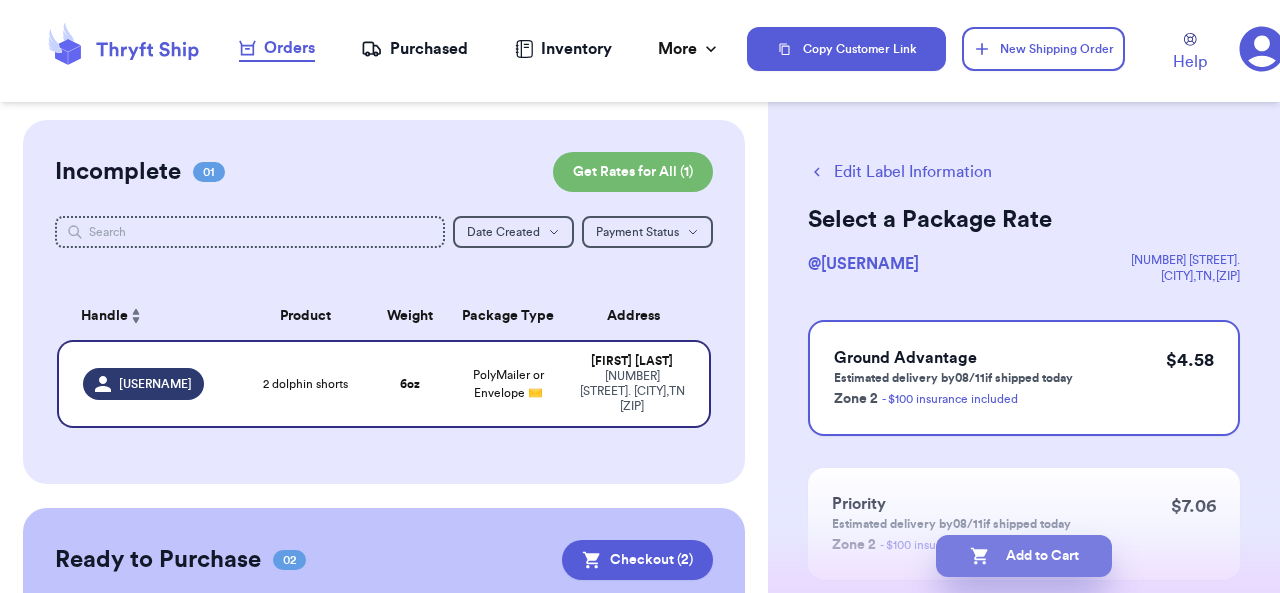 click on "Add to Cart" at bounding box center [1024, 556] 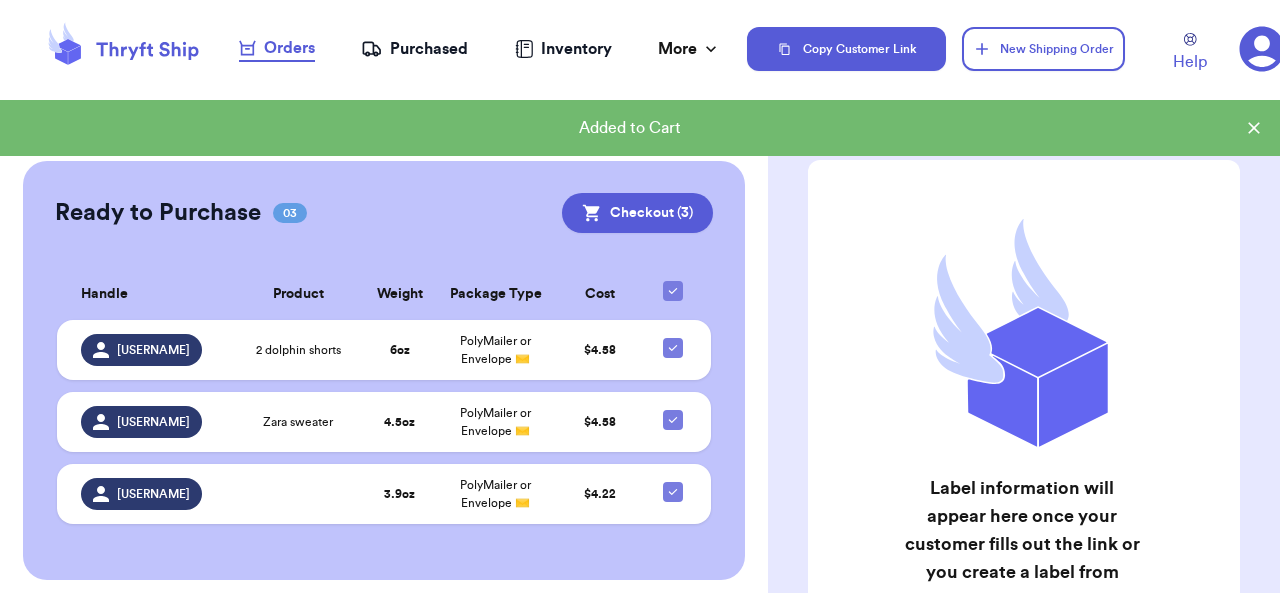 scroll, scrollTop: 325, scrollLeft: 0, axis: vertical 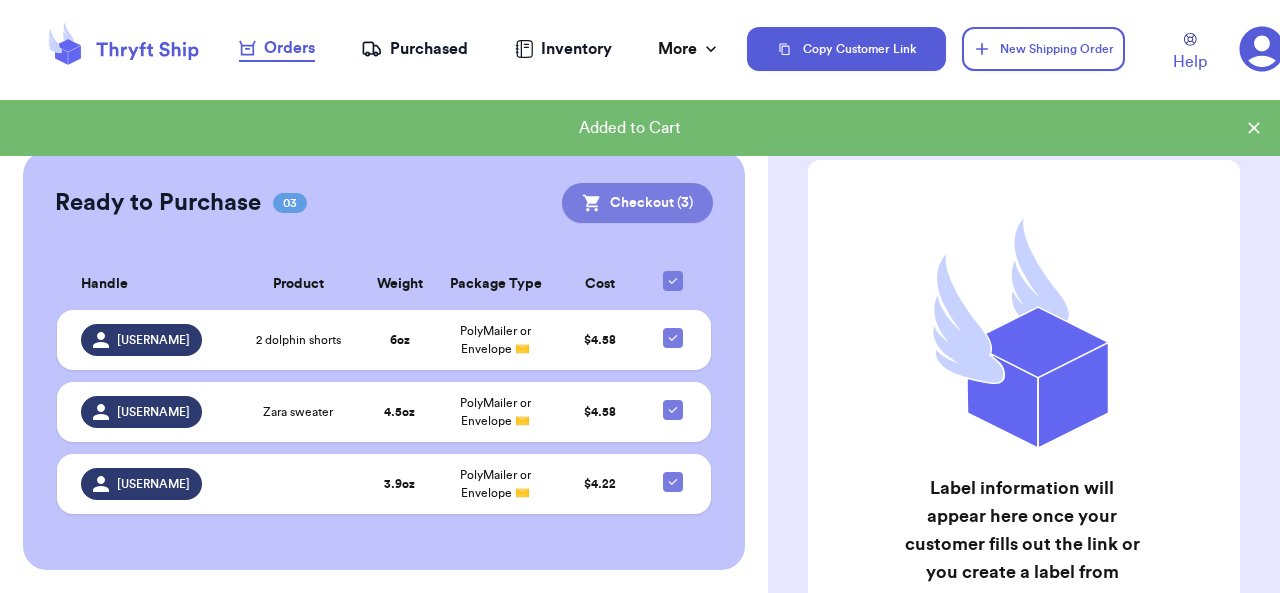 click on "Checkout ( 3 )" at bounding box center (637, 203) 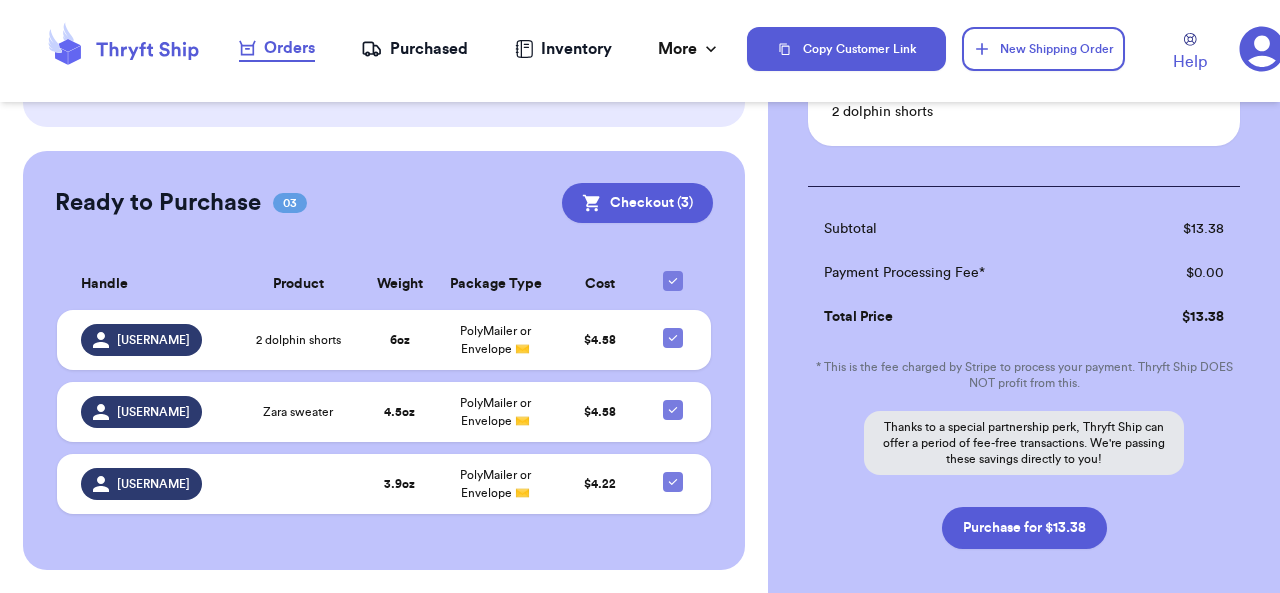 scroll, scrollTop: 503, scrollLeft: 0, axis: vertical 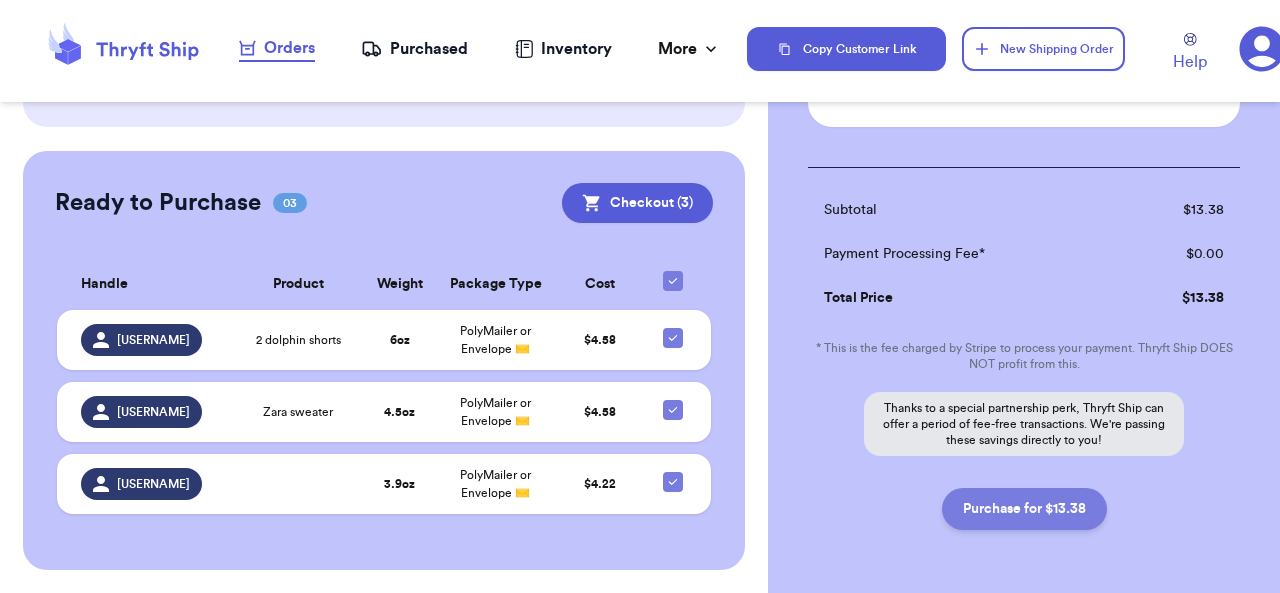 click on "Purchase for $13.38" at bounding box center (1024, 509) 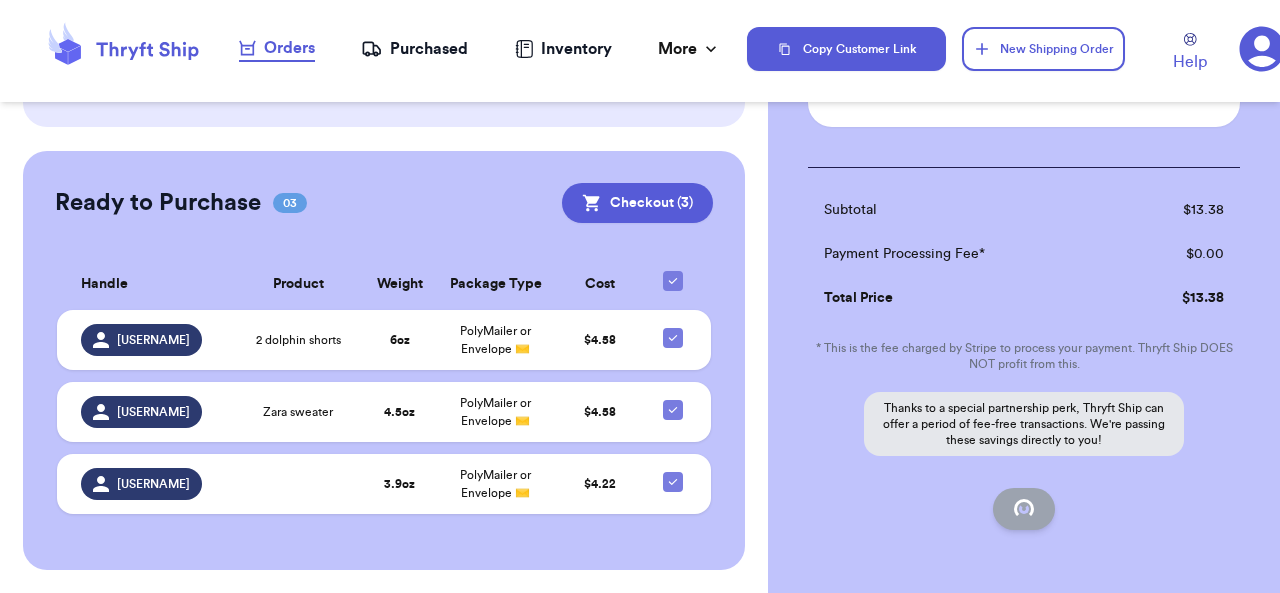 scroll, scrollTop: 340, scrollLeft: 0, axis: vertical 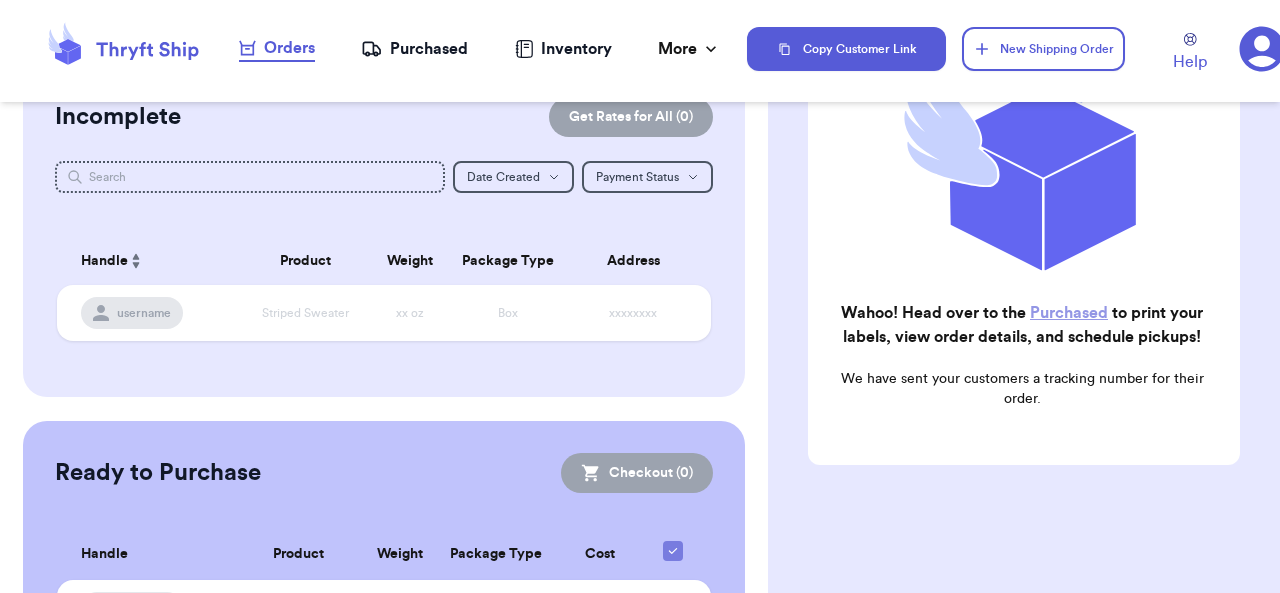 click on "Purchased" at bounding box center [1069, 313] 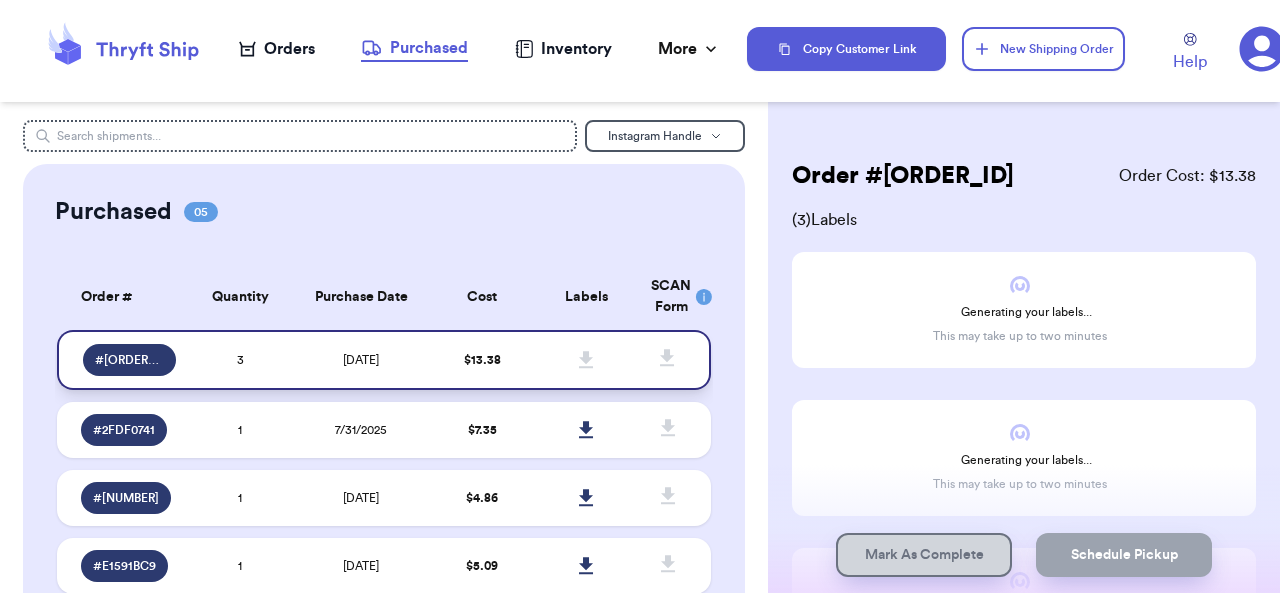 click on "$ 13.38" at bounding box center (482, 360) 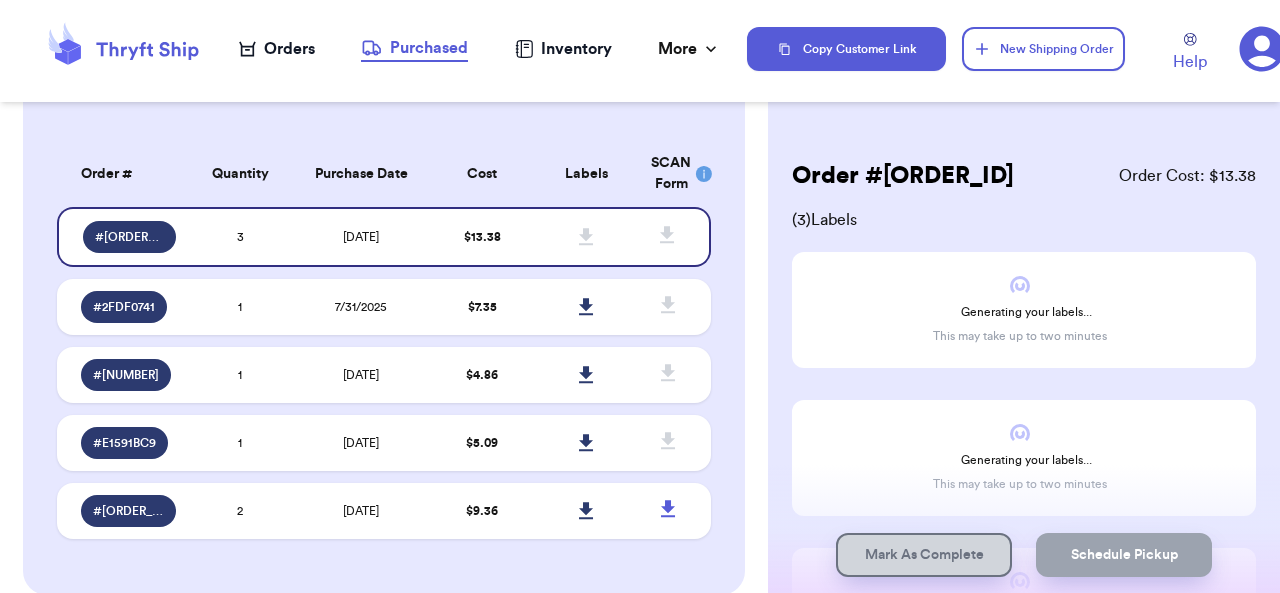 scroll, scrollTop: 0, scrollLeft: 0, axis: both 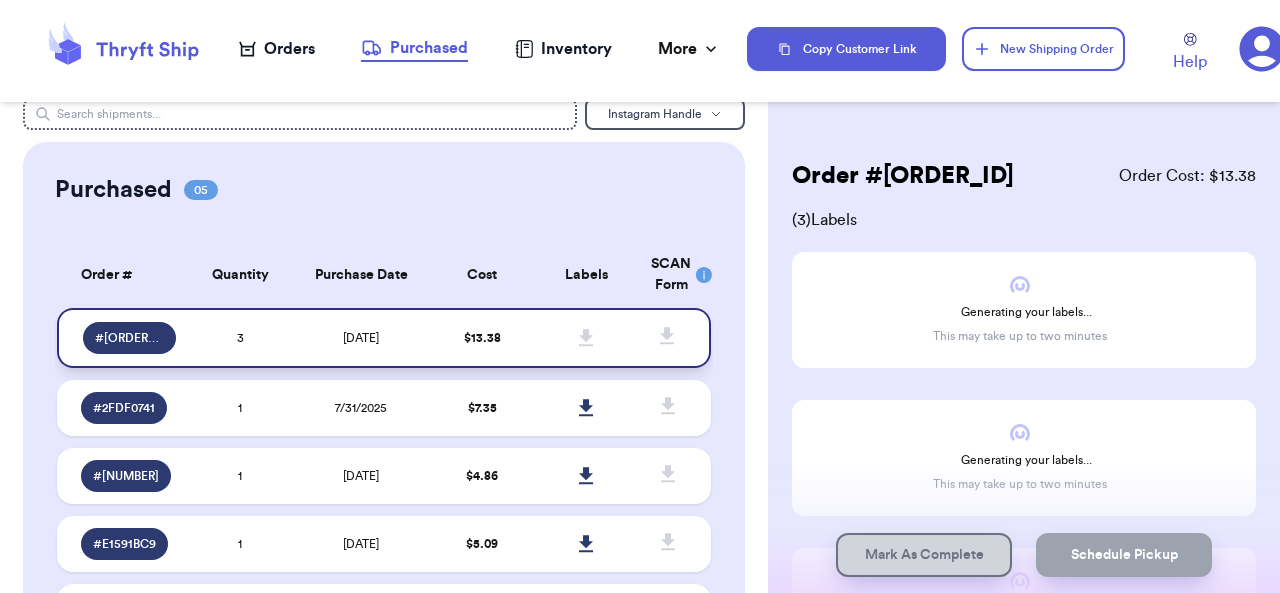 click on "[ORDER_ID]" at bounding box center (129, 338) 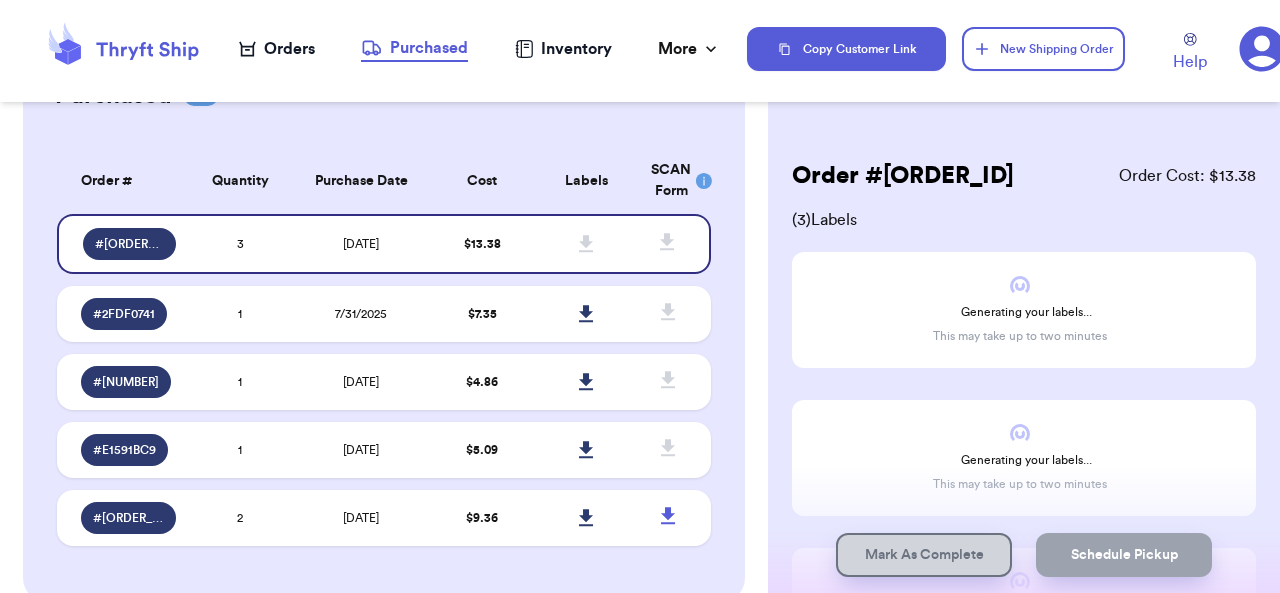 scroll, scrollTop: 0, scrollLeft: 0, axis: both 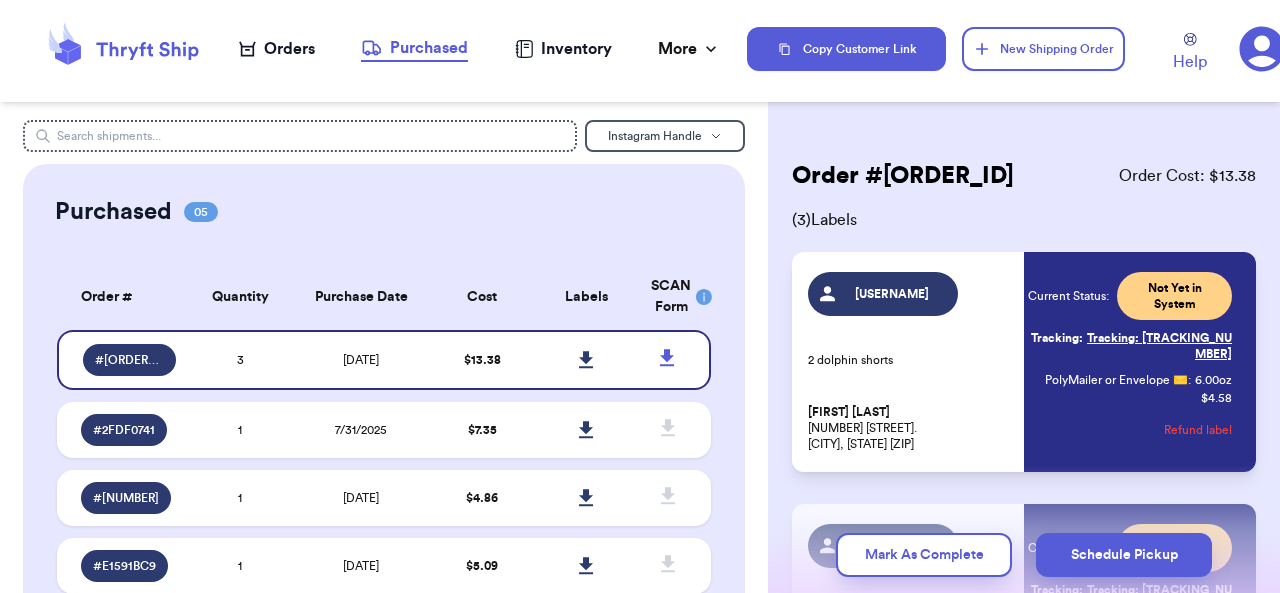 click on "Order # [ORDER_ID] Order Cost: $ 13.38" at bounding box center (1024, 176) 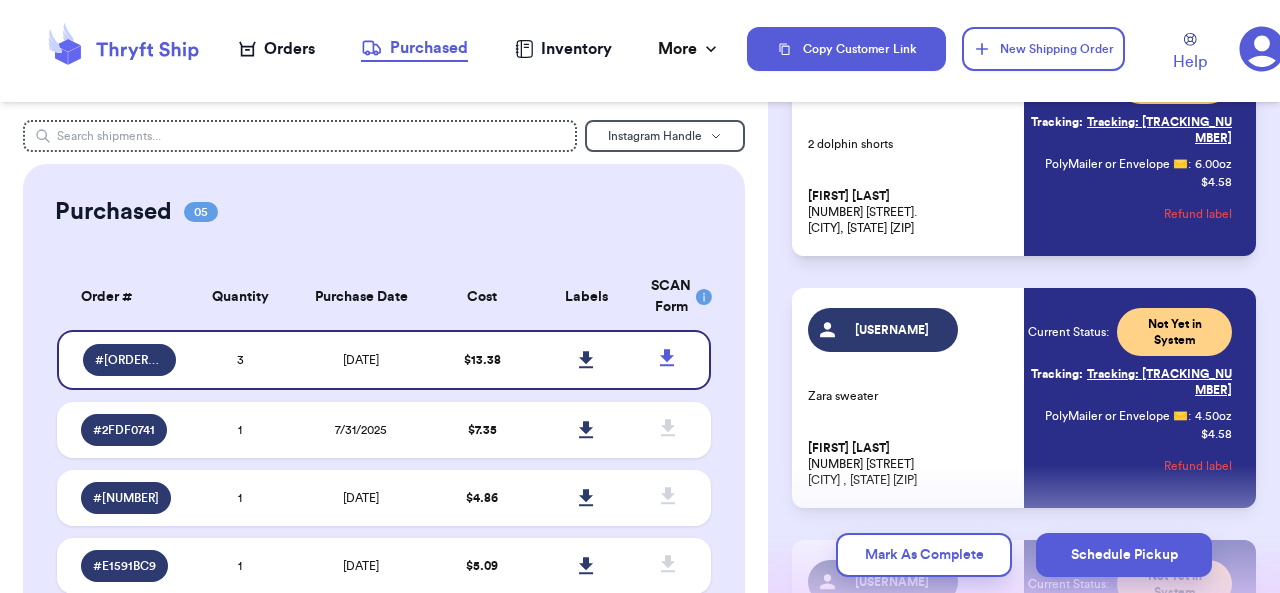 scroll, scrollTop: 205, scrollLeft: 0, axis: vertical 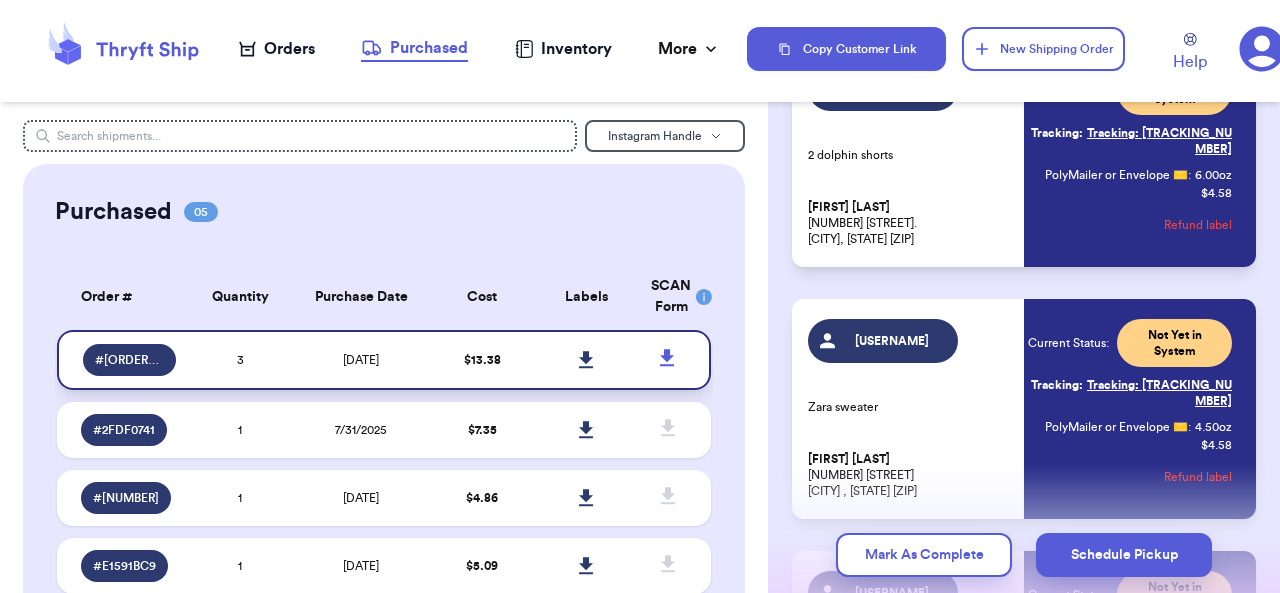 click 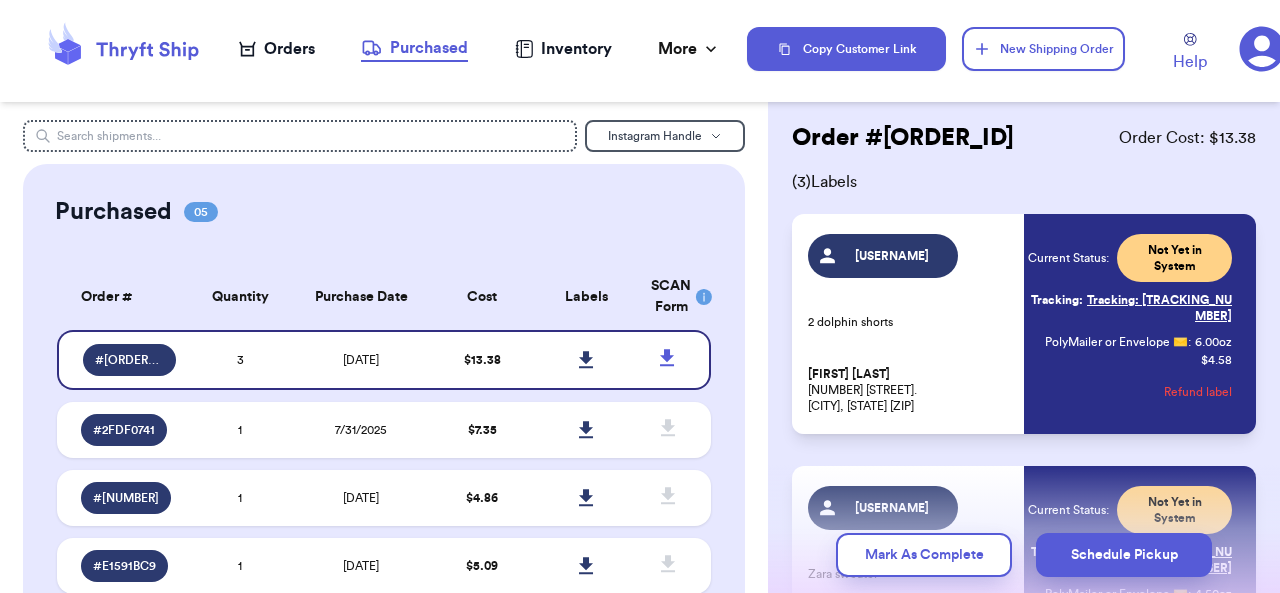 scroll, scrollTop: 0, scrollLeft: 0, axis: both 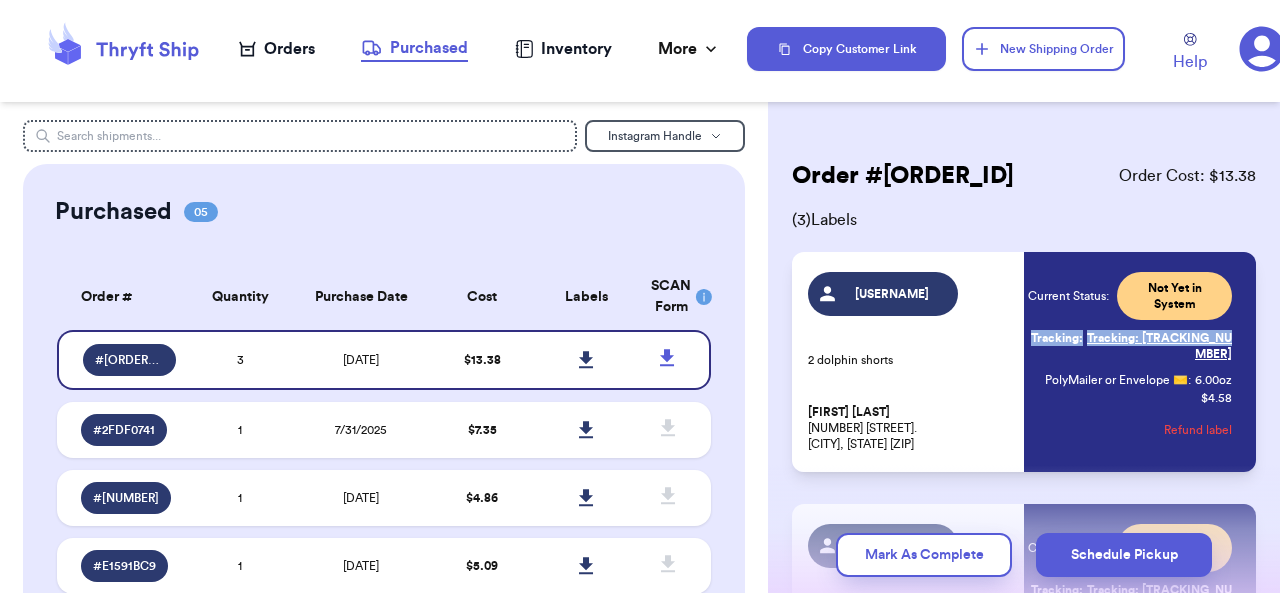 copy on "Tracking: [TRACKING_NUMBER]" 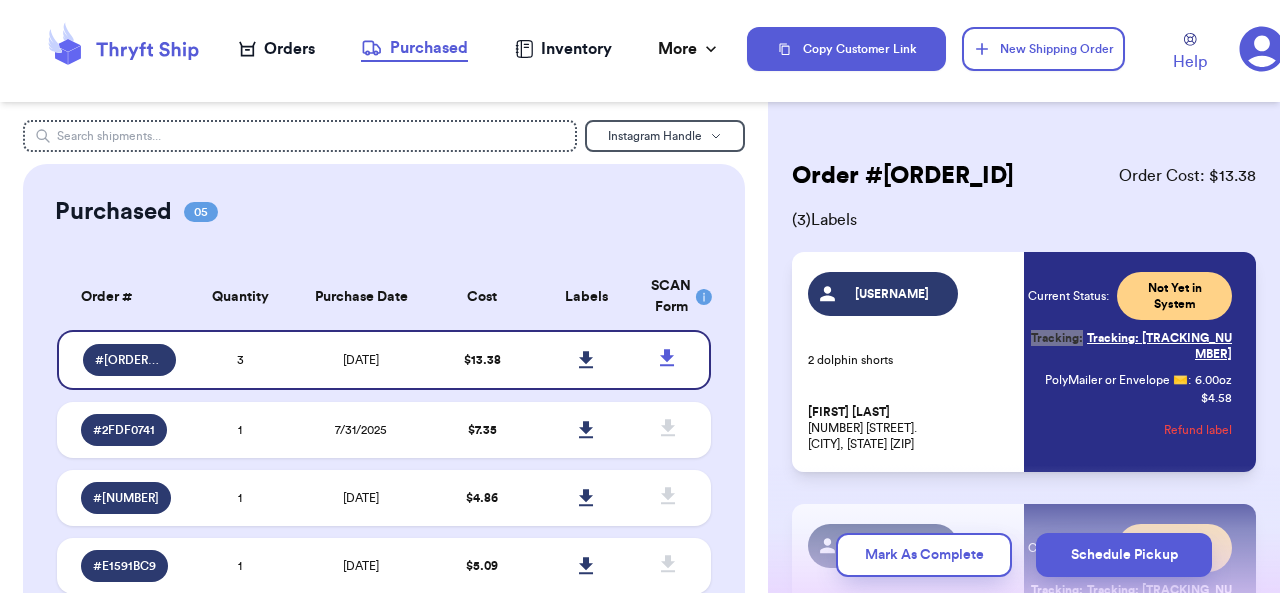 drag, startPoint x: 1090, startPoint y: 338, endPoint x: 791, endPoint y: 21, distance: 435.7637 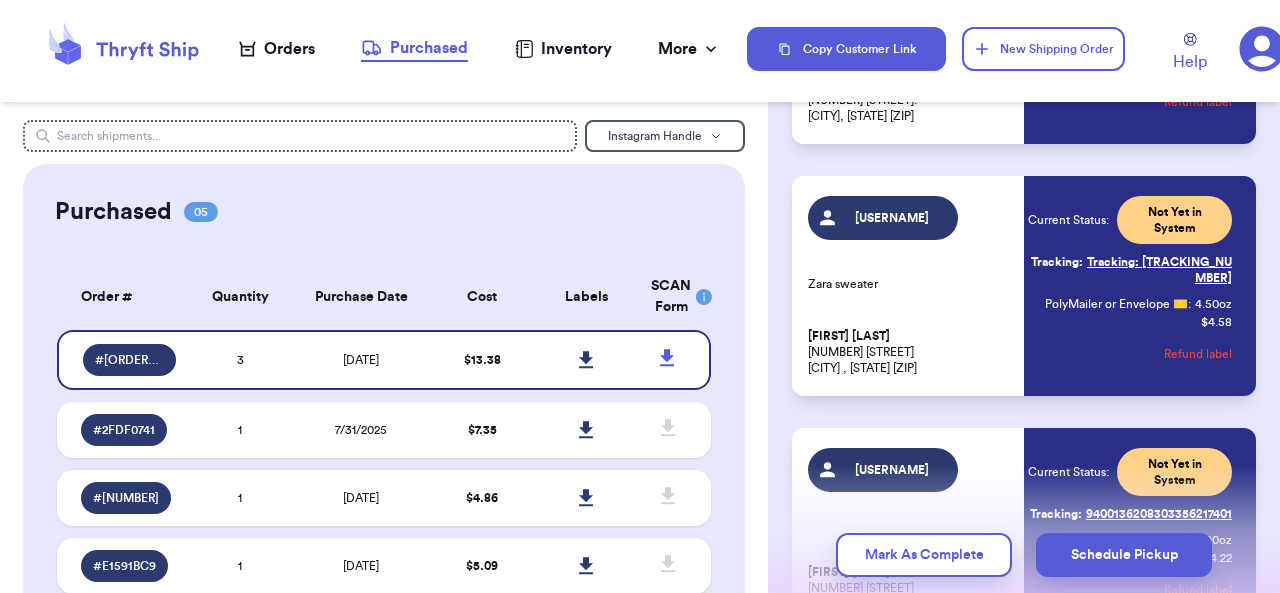 scroll, scrollTop: 349, scrollLeft: 0, axis: vertical 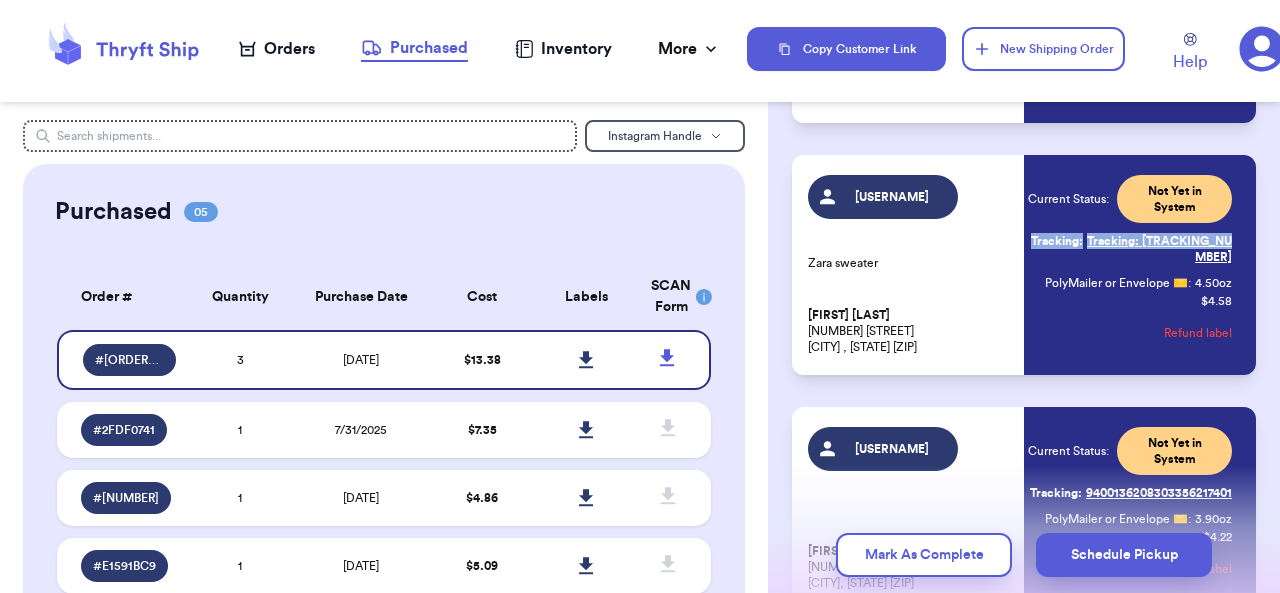 copy on "Tracking: [TRACKING_NUMBER]" 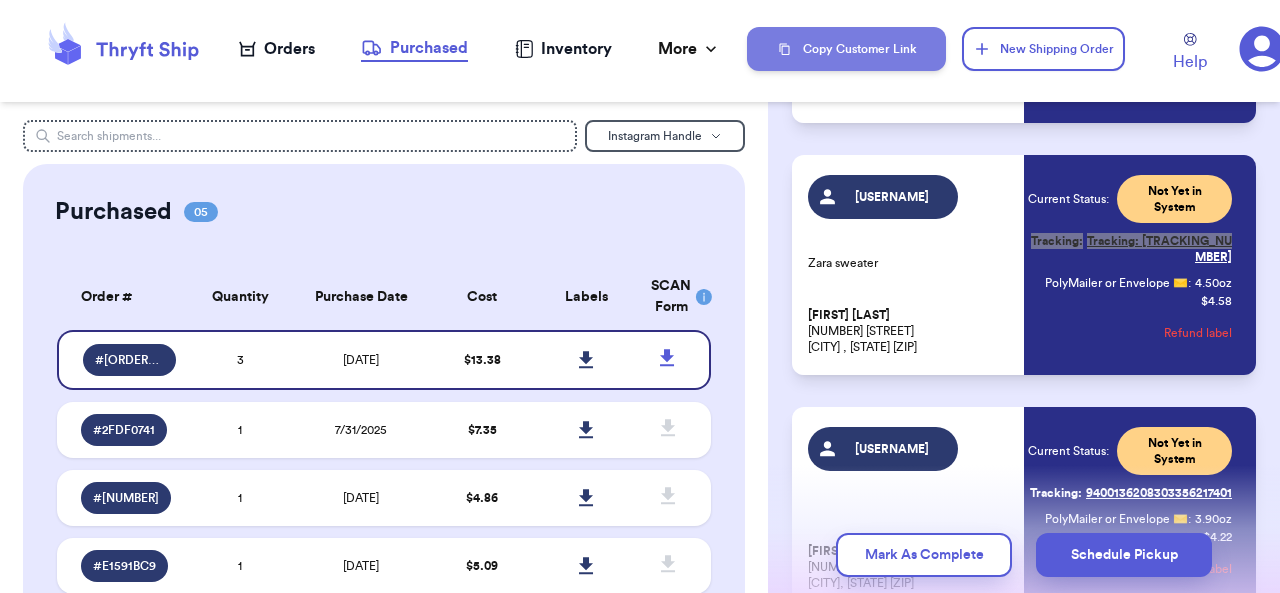 drag, startPoint x: 1185, startPoint y: 237, endPoint x: 838, endPoint y: 48, distance: 395.1329 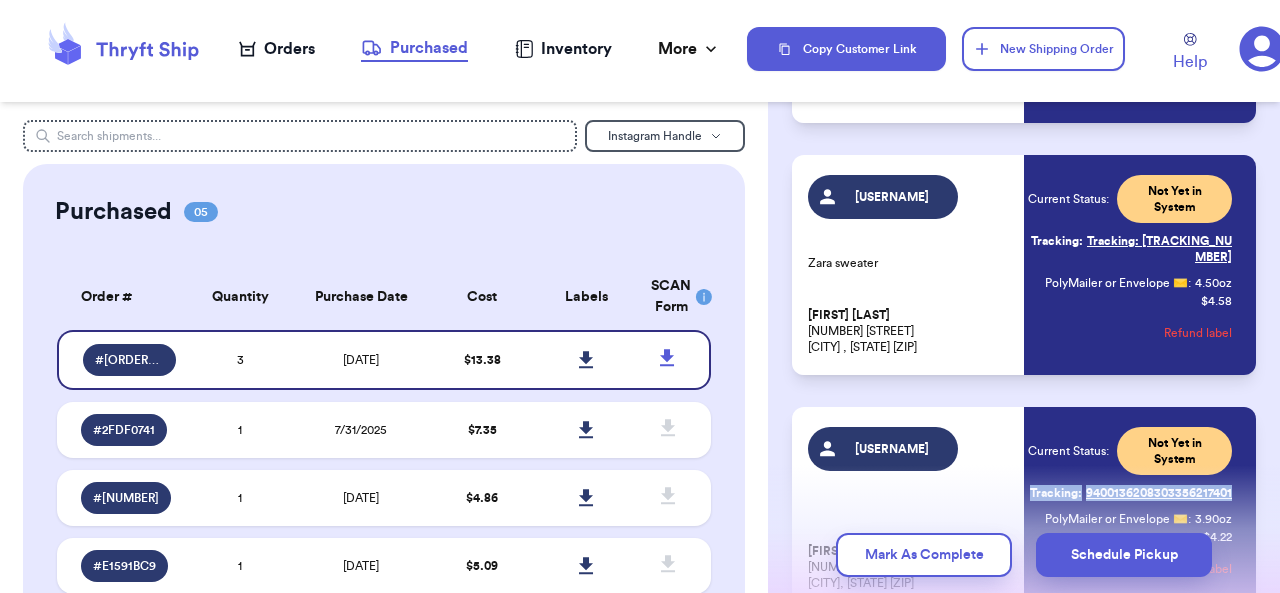 click on "[ORDER_ID] [USERNAME] [FIRST] [LAST] [NUMBER] [STREET]  [CITY], [STATE] [ZIP] Current Status:  Not Yet in System Tracking: [TRACKING_NUMBER] PolyMailer or Envelope ✉️ : 6.00  oz $ 4.58 Refund label" at bounding box center (1024, 509) 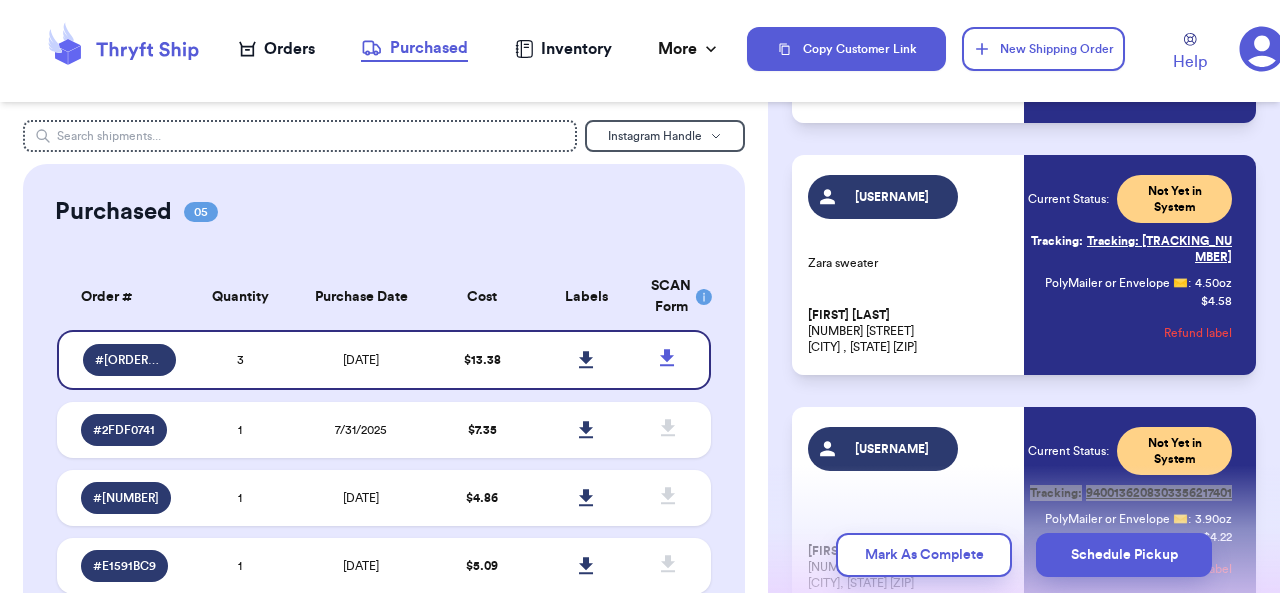 drag, startPoint x: 1189, startPoint y: 498, endPoint x: 888, endPoint y: 0, distance: 581.89777 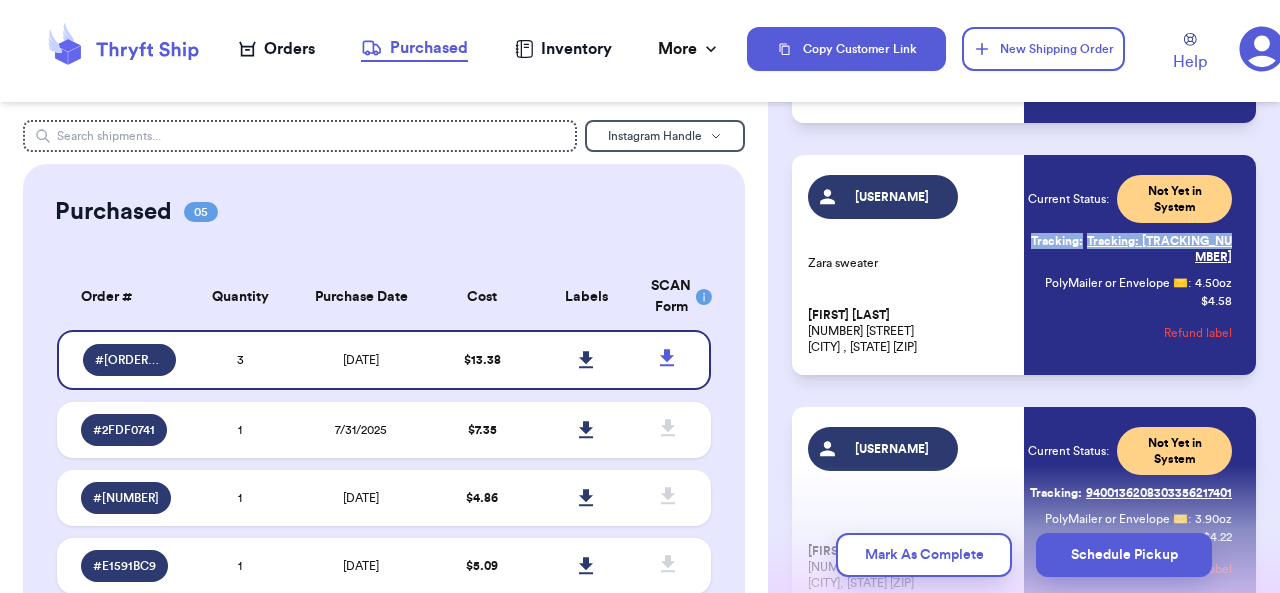 copy on "Tracking: [TRACKING_NUMBER]" 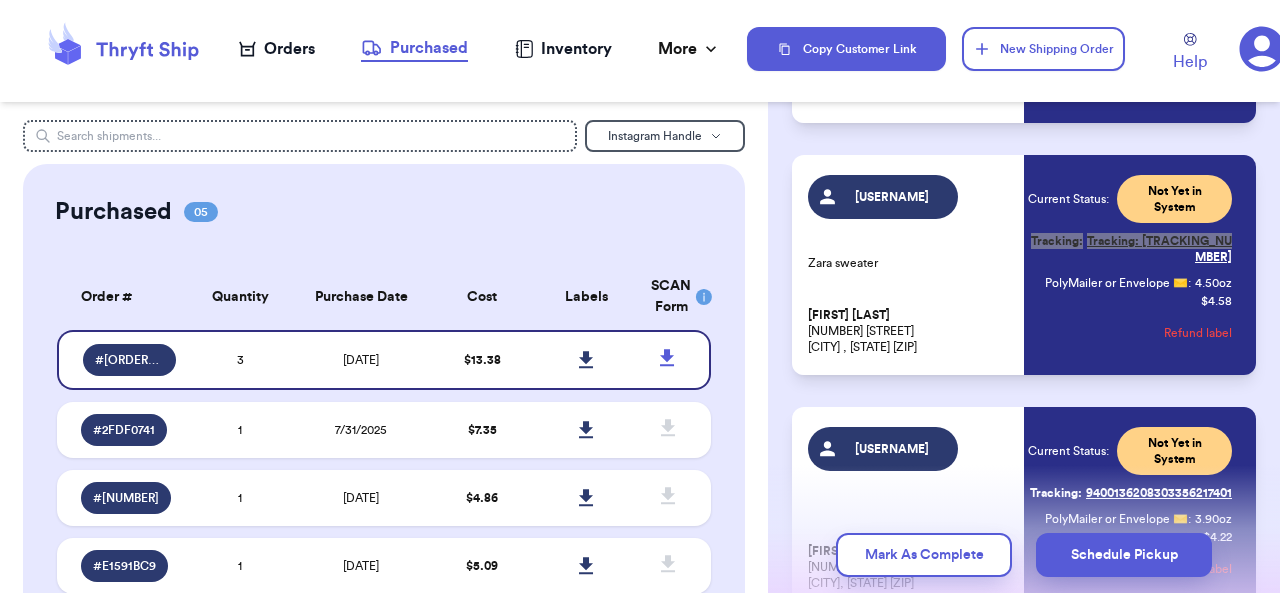drag, startPoint x: 1177, startPoint y: 241, endPoint x: 764, endPoint y: 10, distance: 473.21243 